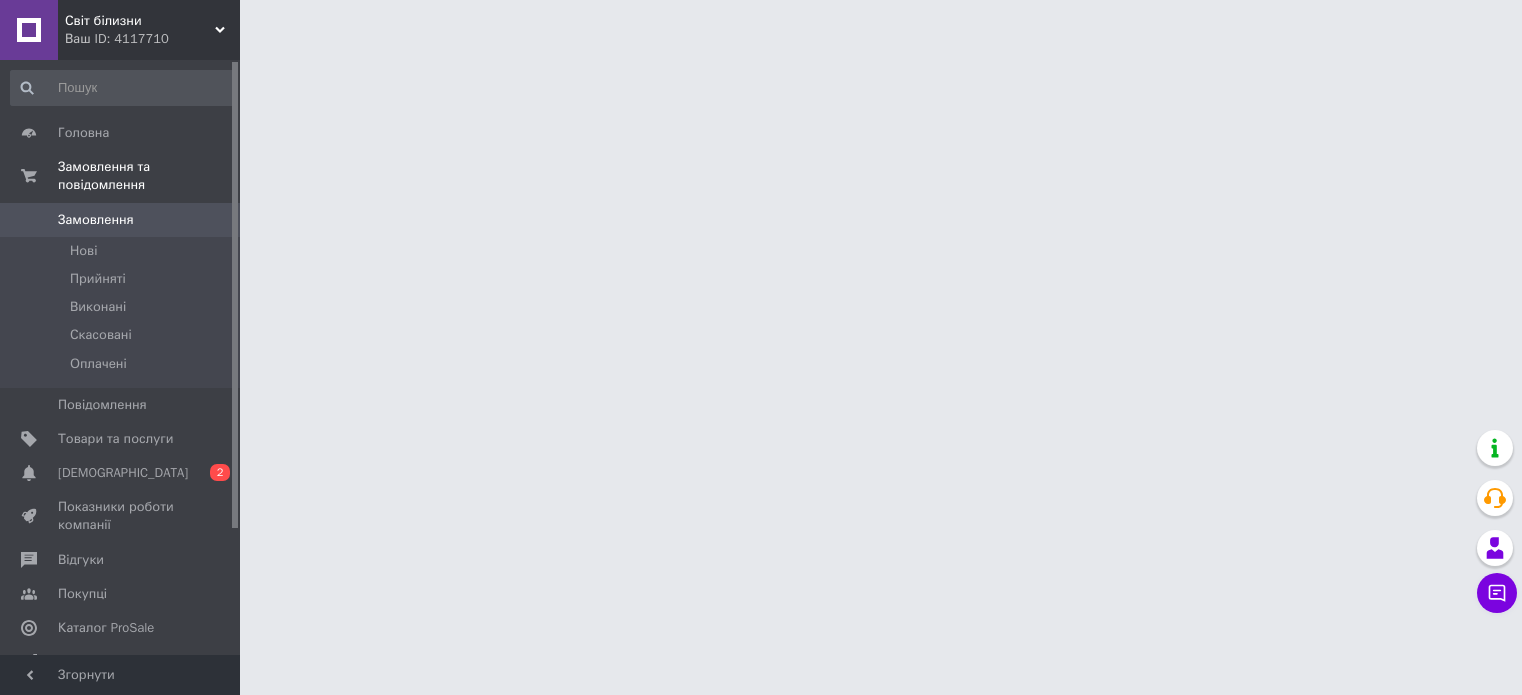 scroll, scrollTop: 0, scrollLeft: 0, axis: both 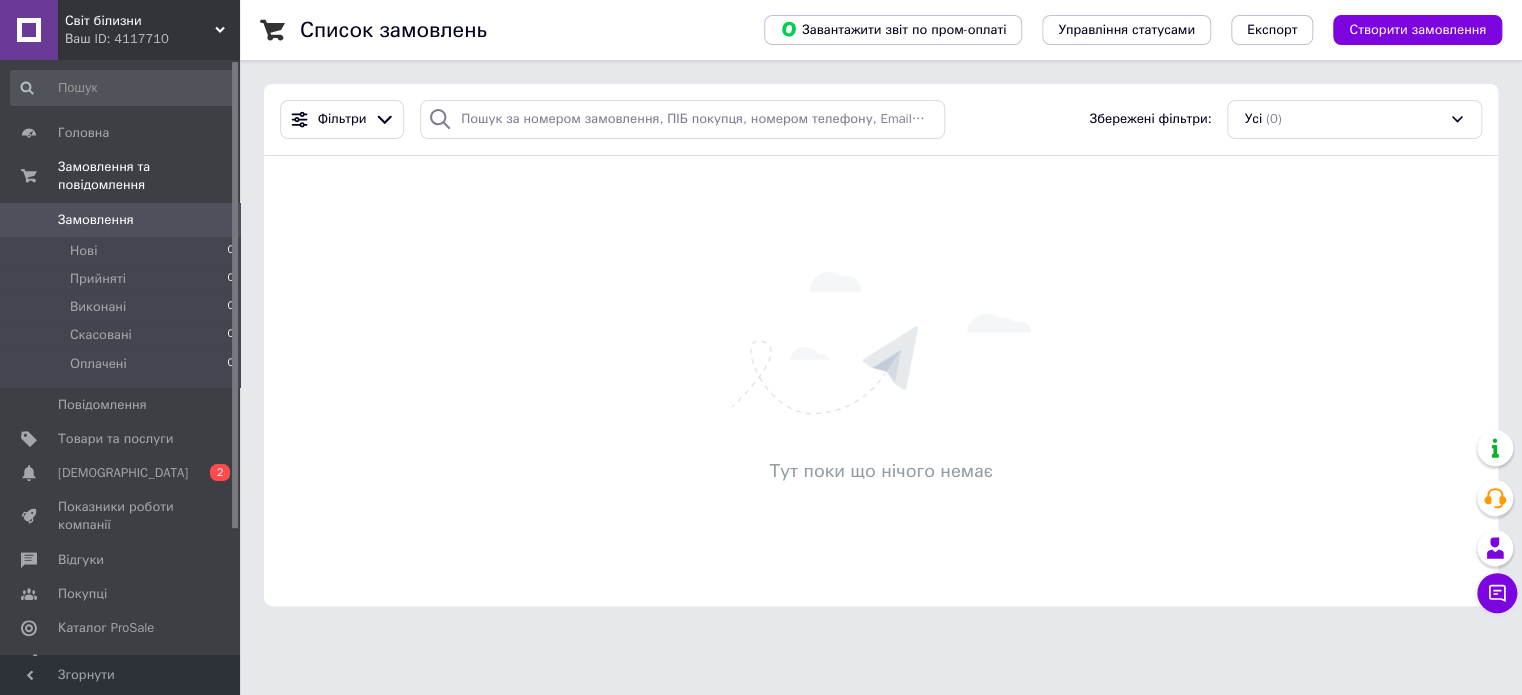 click 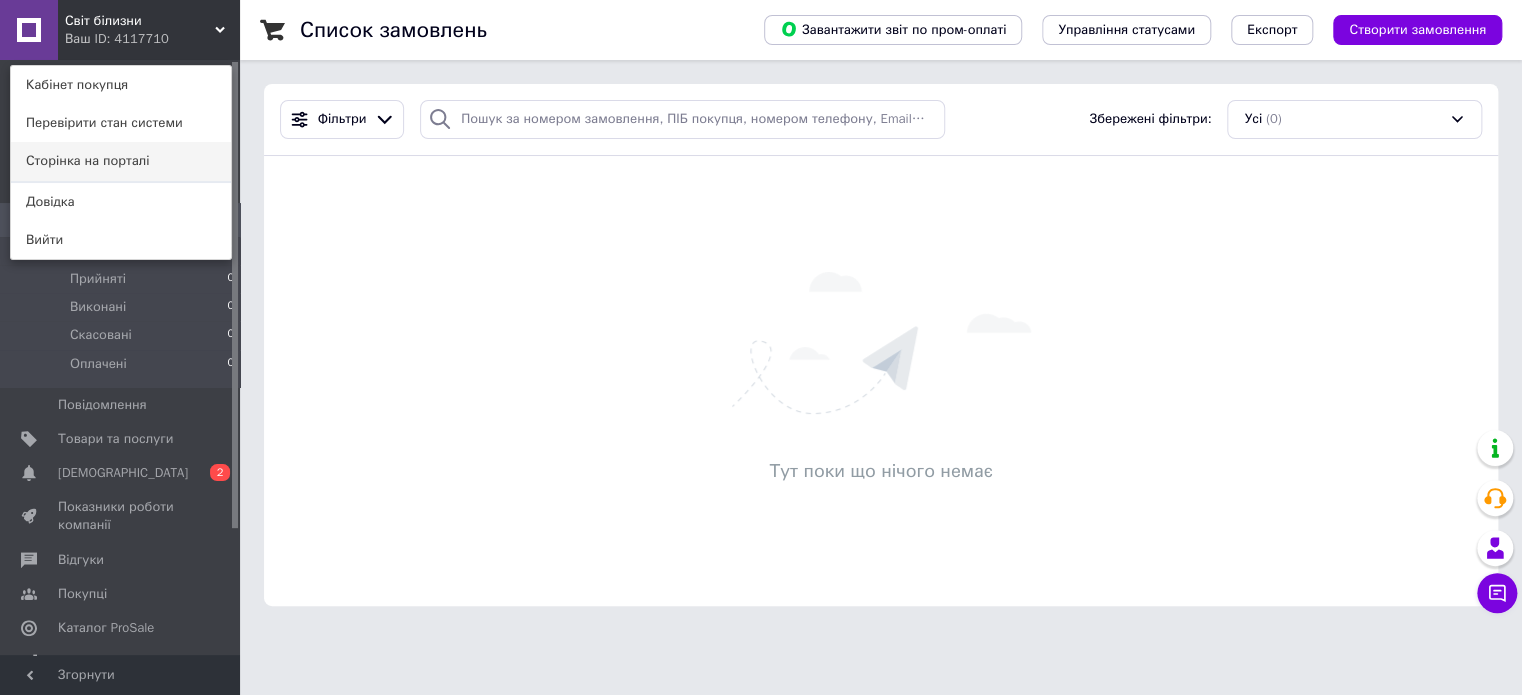 click on "Сторінка на порталі" at bounding box center [121, 161] 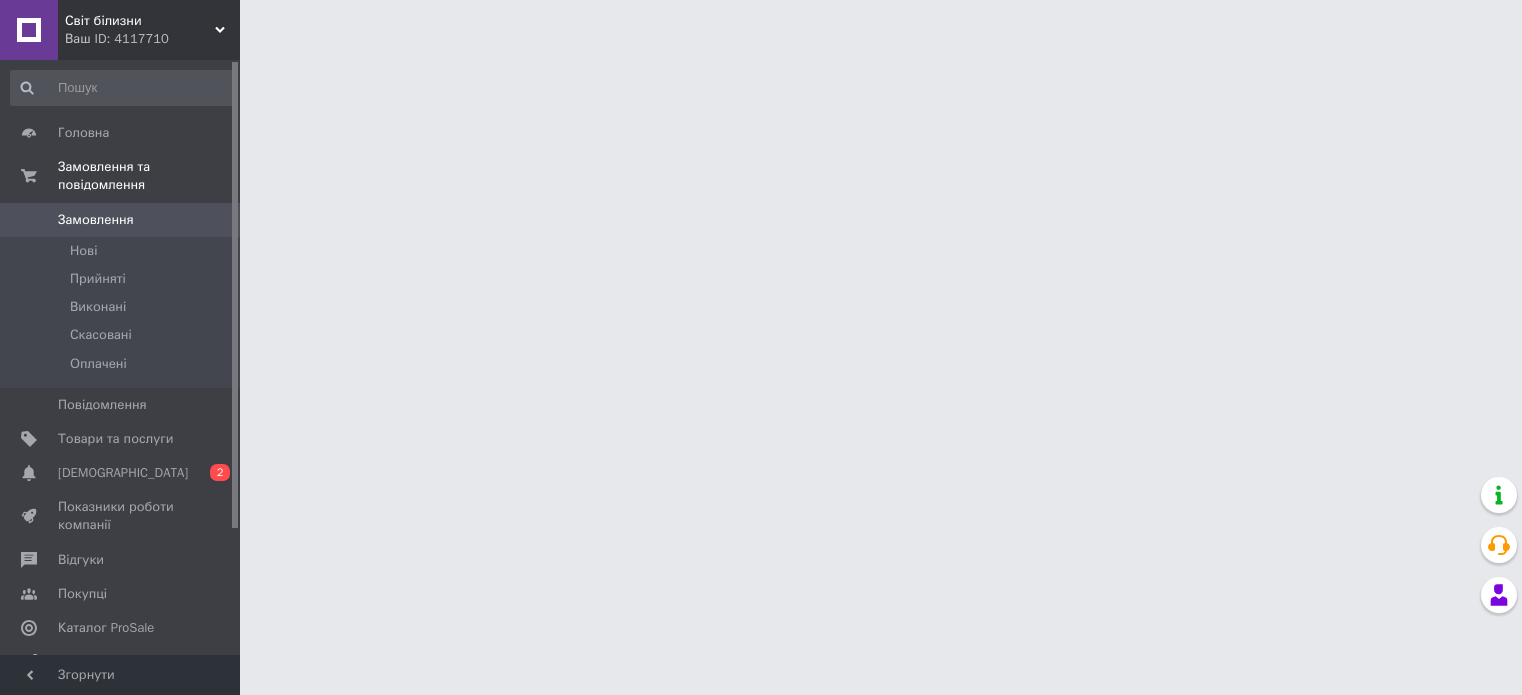scroll, scrollTop: 0, scrollLeft: 0, axis: both 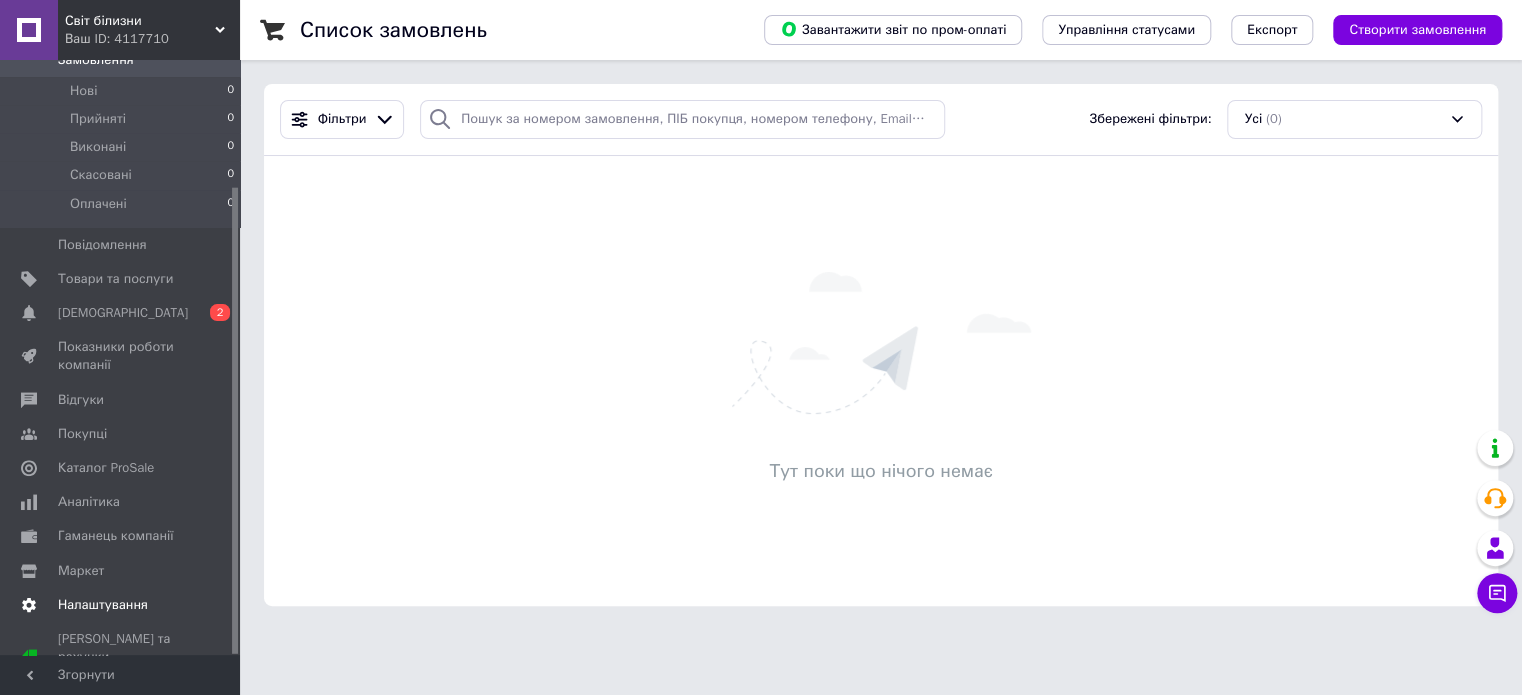 click on "Налаштування" at bounding box center (103, 605) 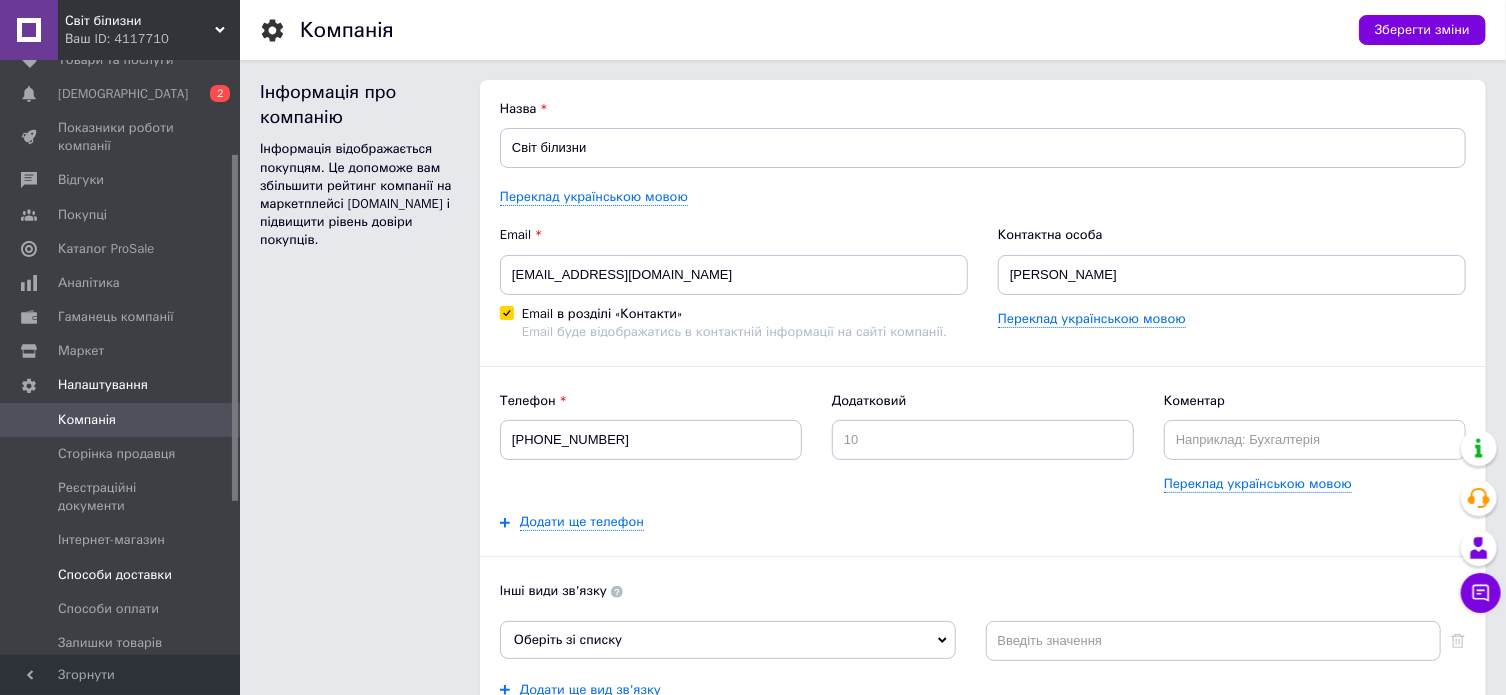 scroll, scrollTop: 0, scrollLeft: 0, axis: both 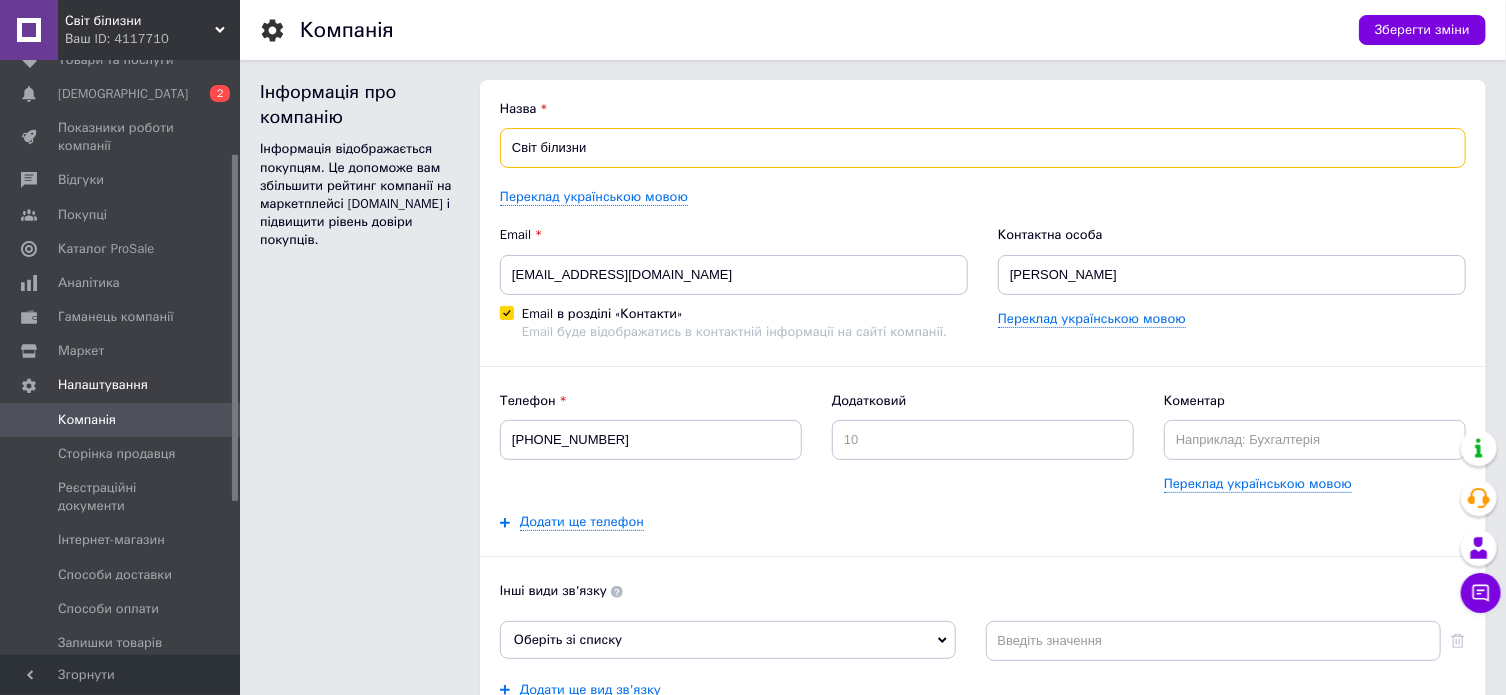 click on "Світ білизни" at bounding box center (983, 148) 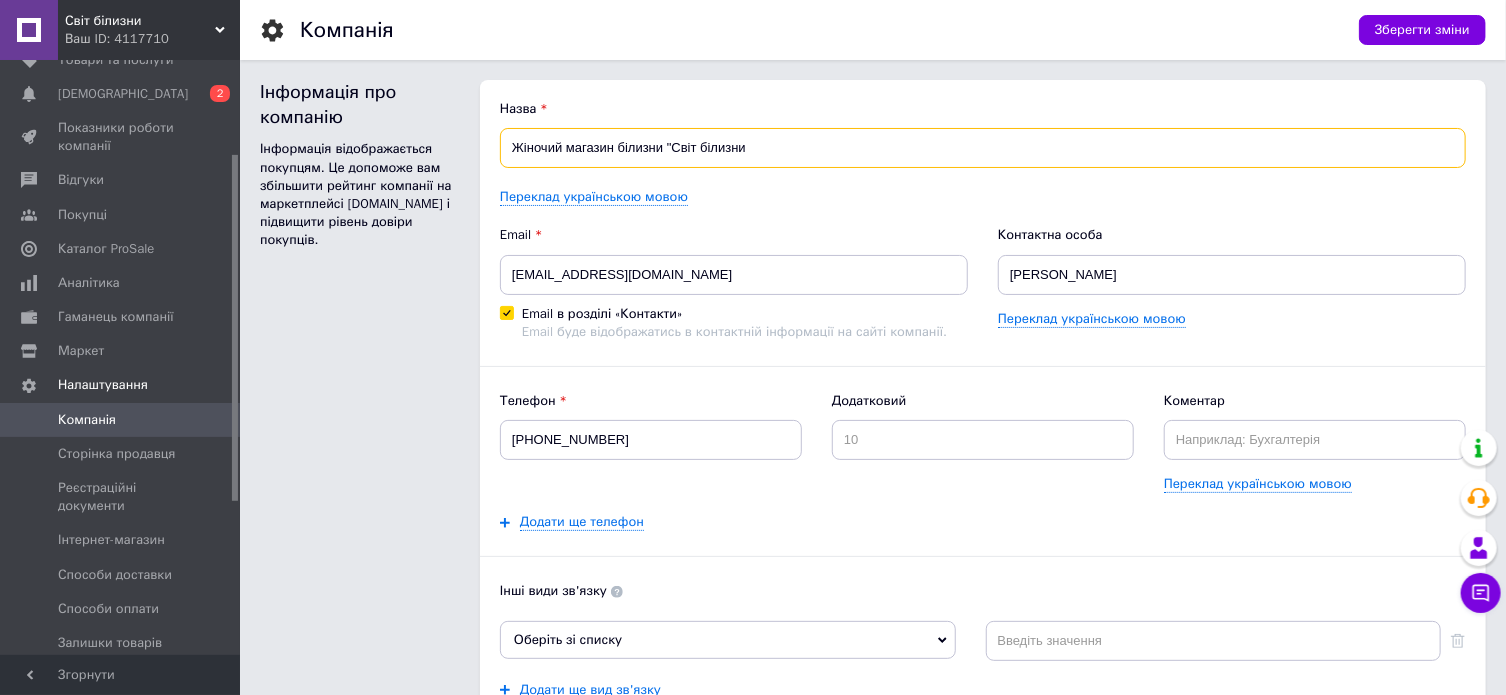 click on "Жіночий магазин білизни "Світ білизни" at bounding box center [983, 148] 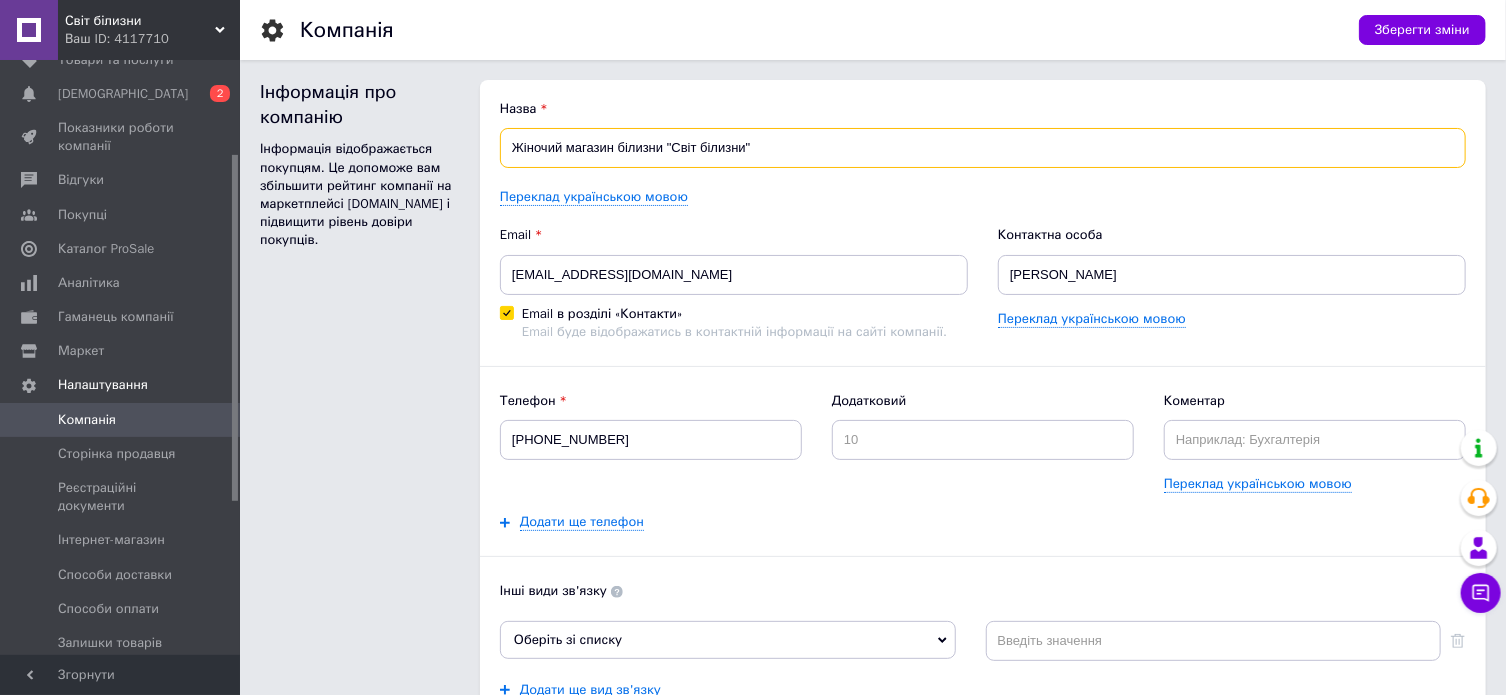 type on "Жіночий магазин білизни "Світ білизни"" 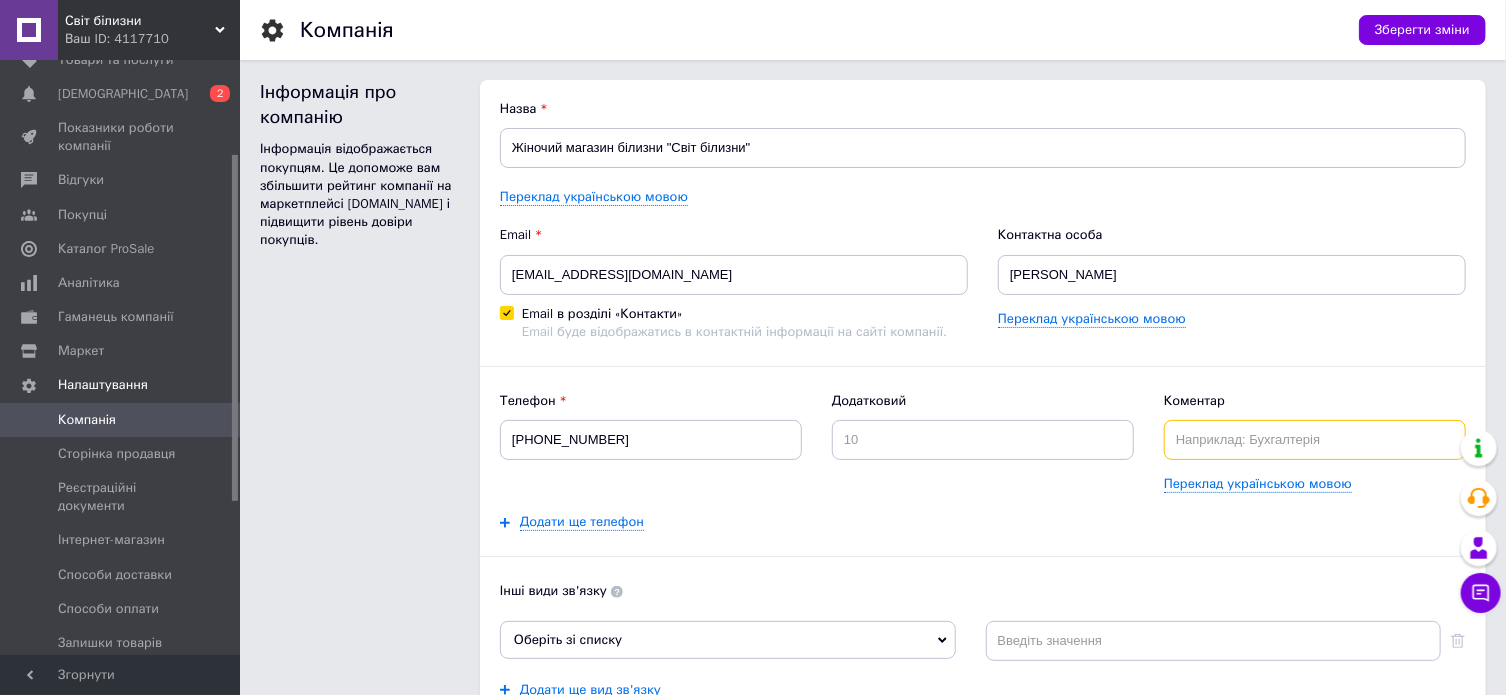 click at bounding box center (1315, 440) 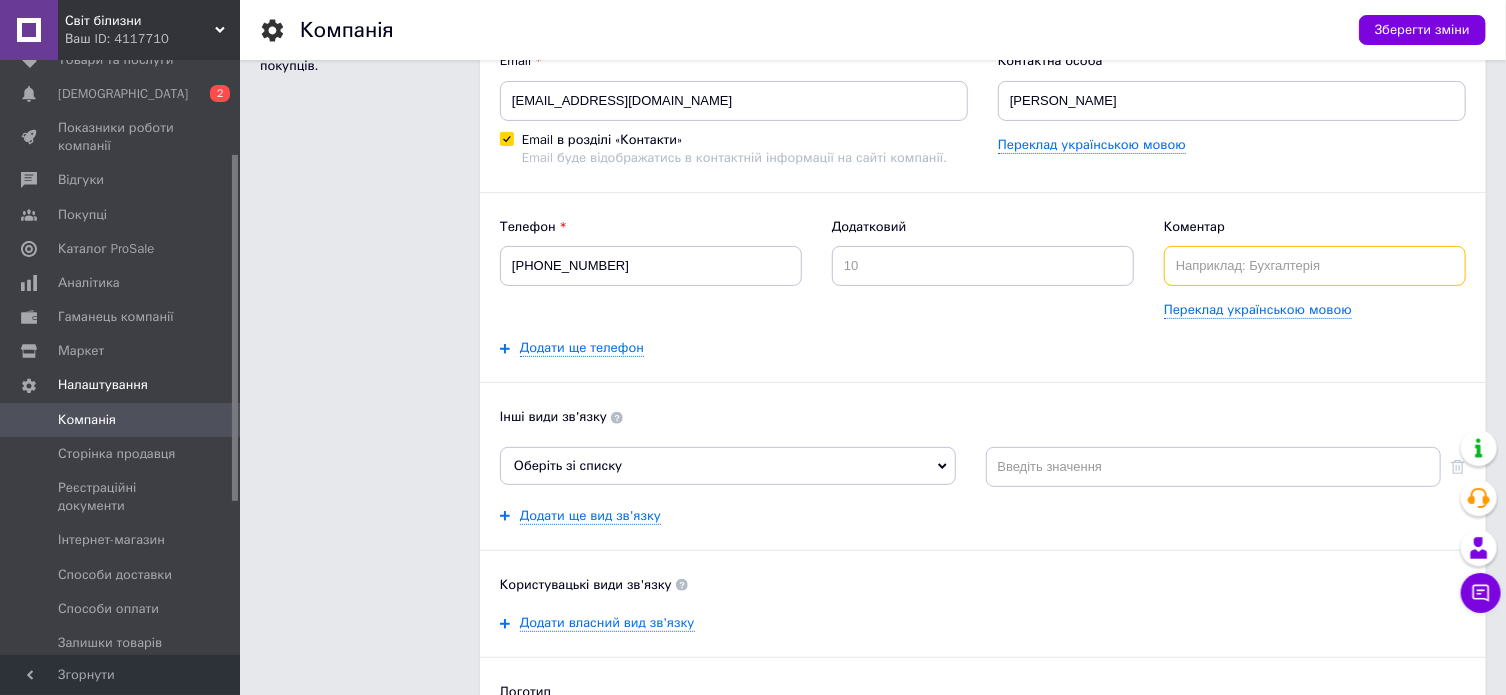 scroll, scrollTop: 200, scrollLeft: 0, axis: vertical 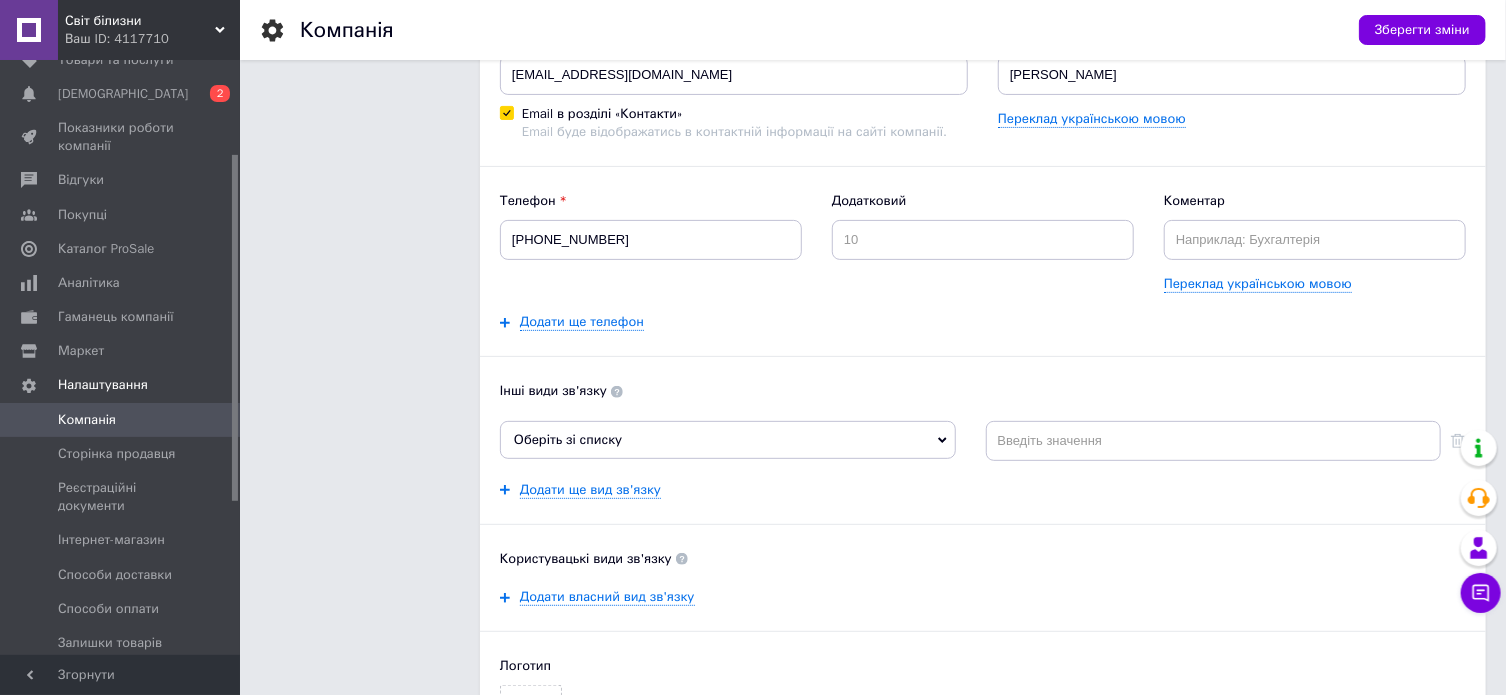 click on "Оберіть зі списку" at bounding box center [728, 440] 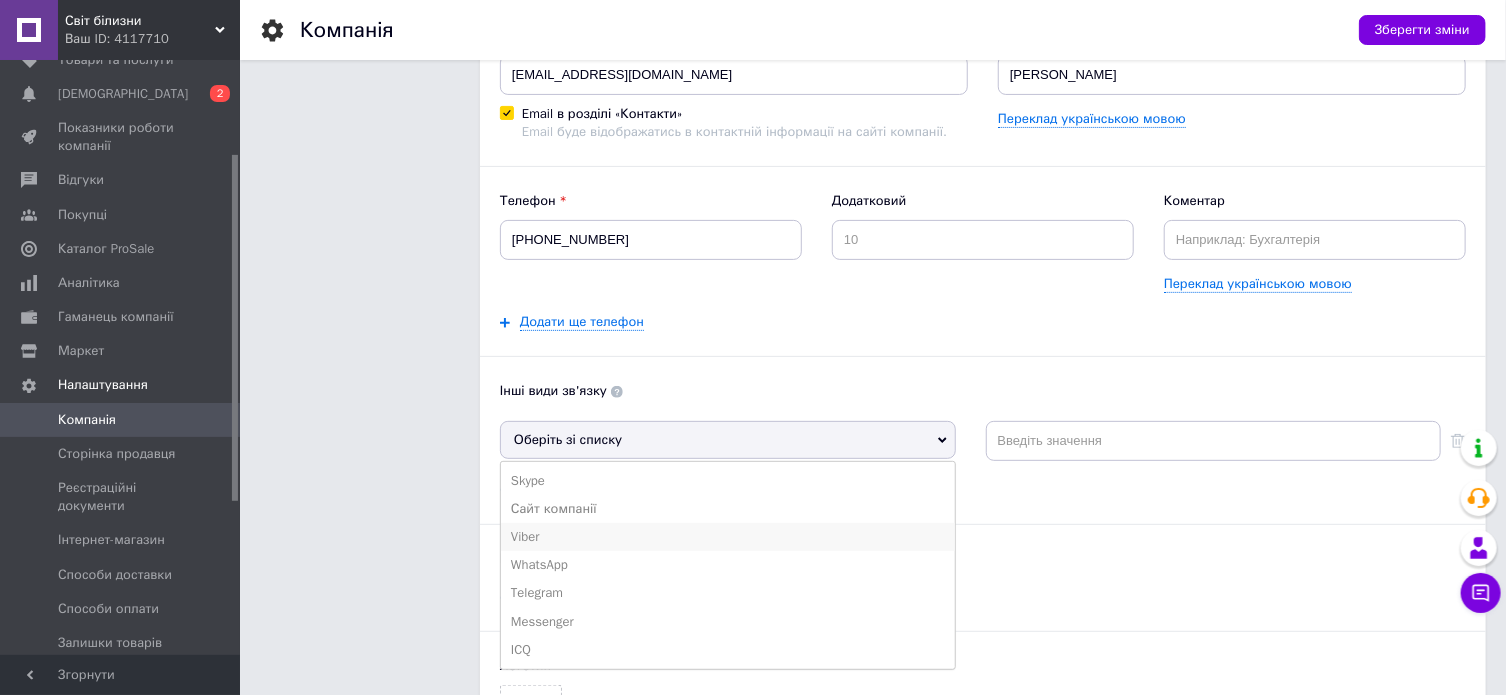 click on "Viber" at bounding box center (728, 537) 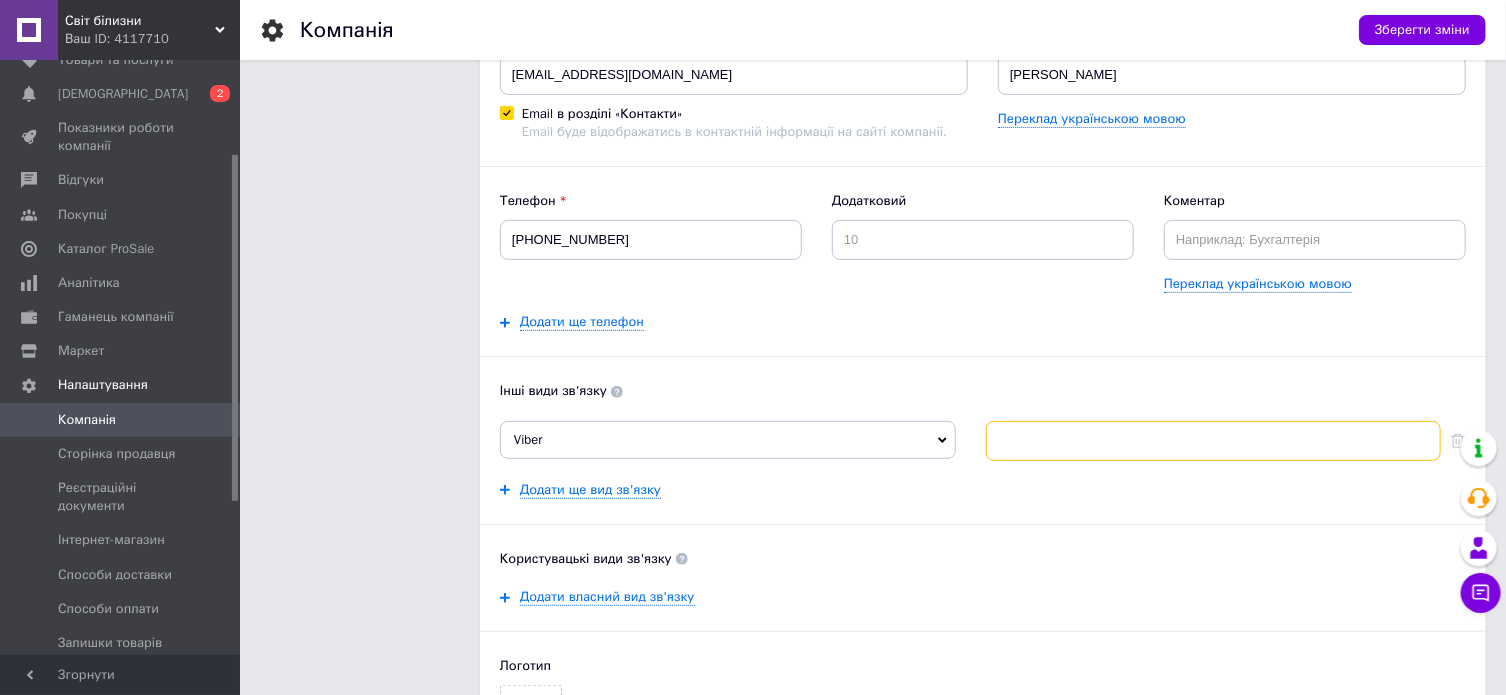 click at bounding box center [1214, 441] 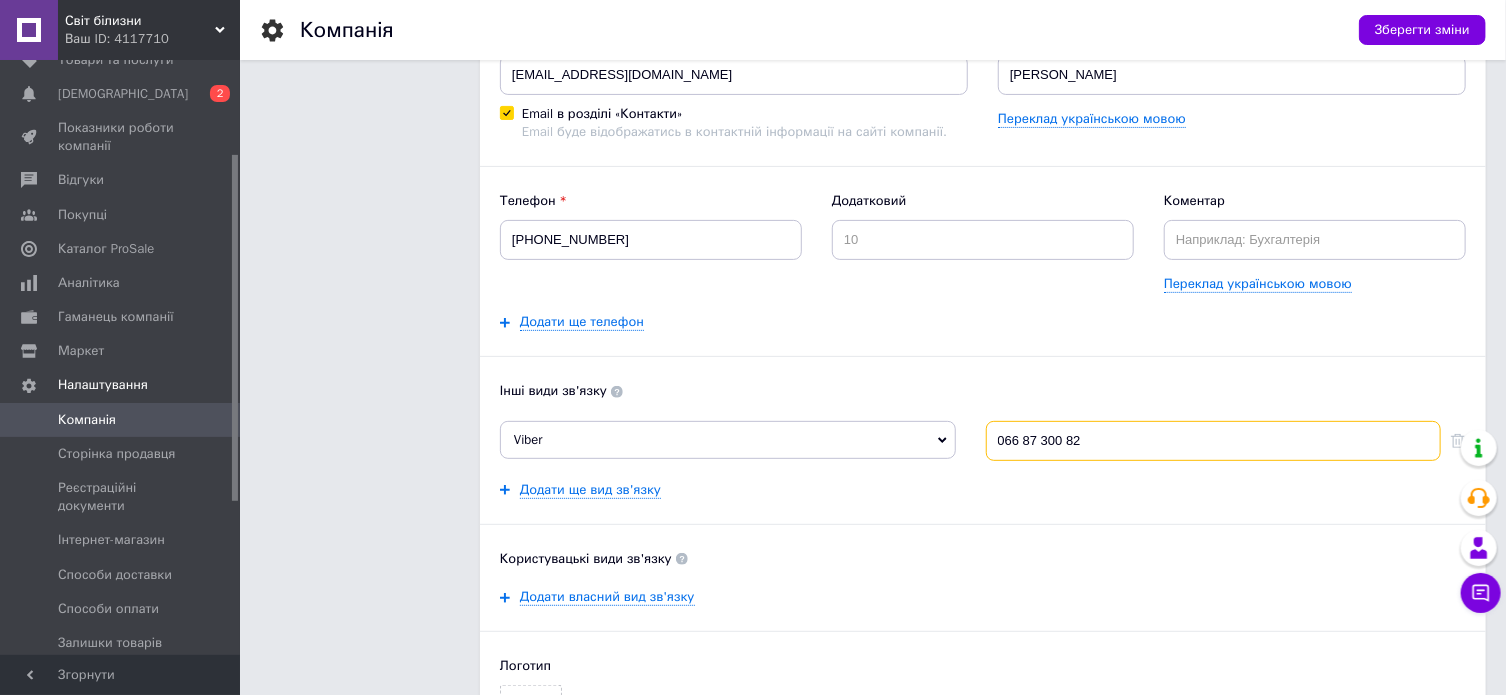 type on "066 87 300 82" 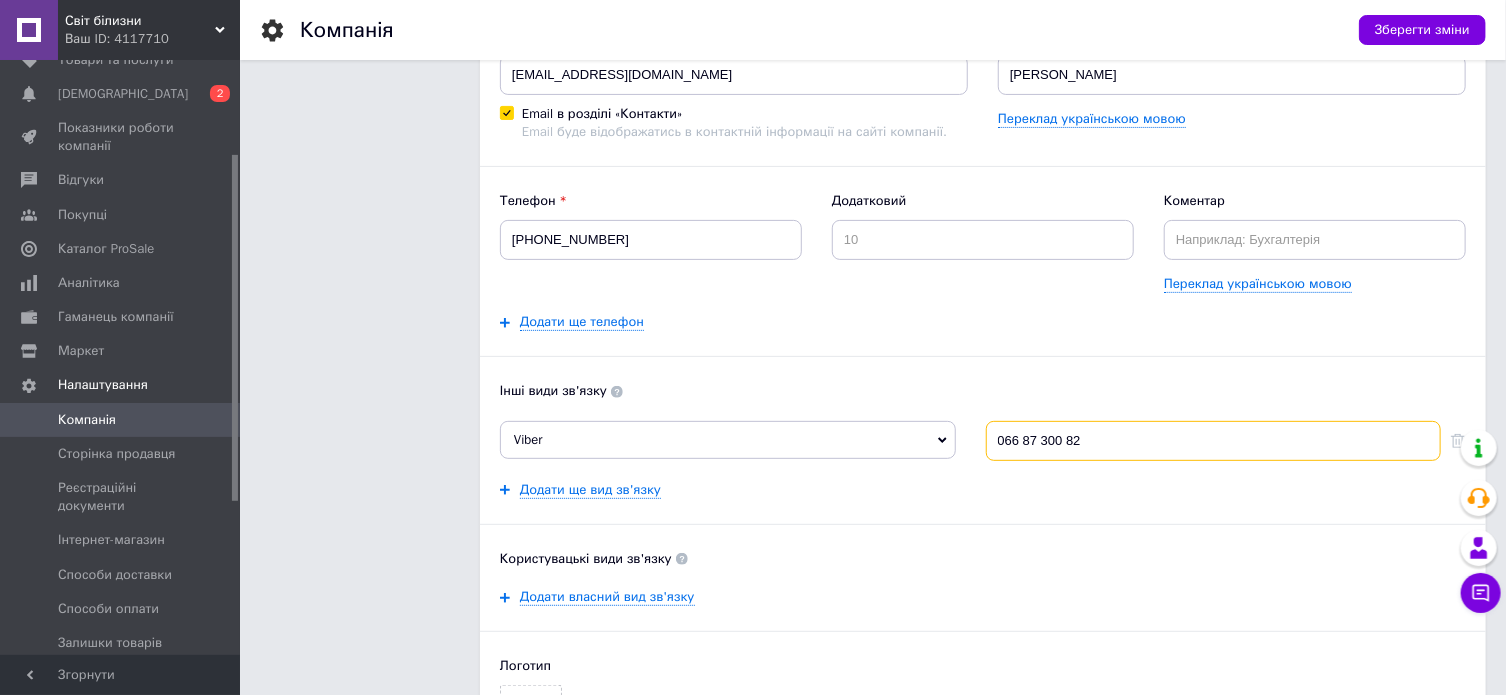 drag, startPoint x: 1229, startPoint y: 458, endPoint x: 1229, endPoint y: 475, distance: 17 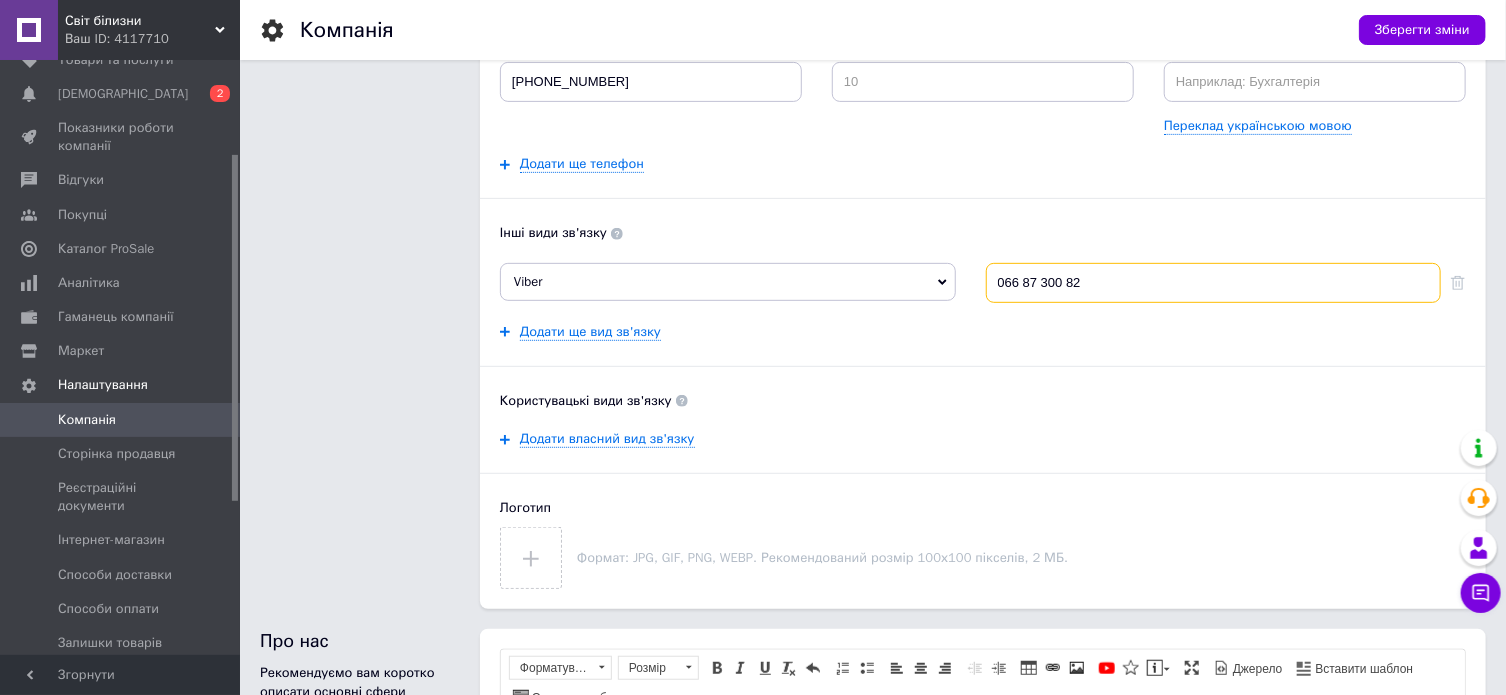 scroll, scrollTop: 400, scrollLeft: 0, axis: vertical 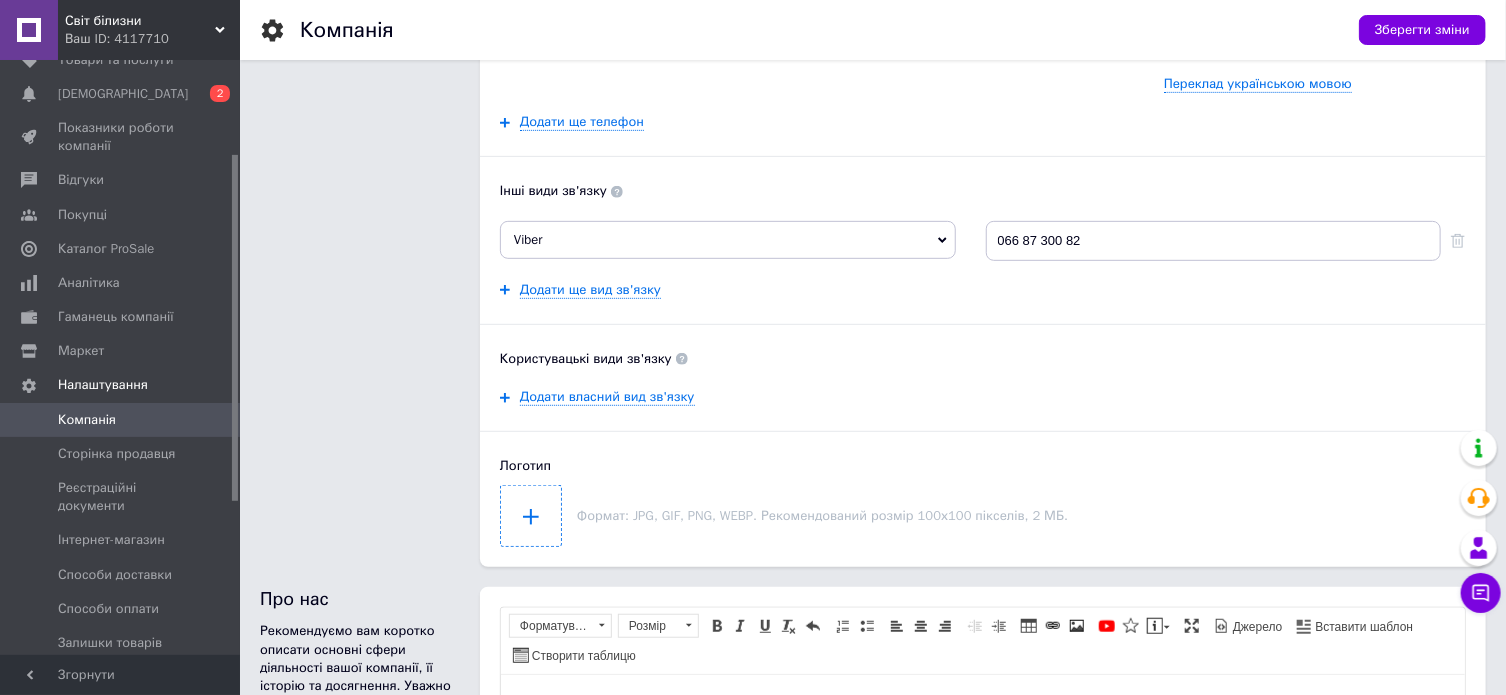 click at bounding box center [531, 516] 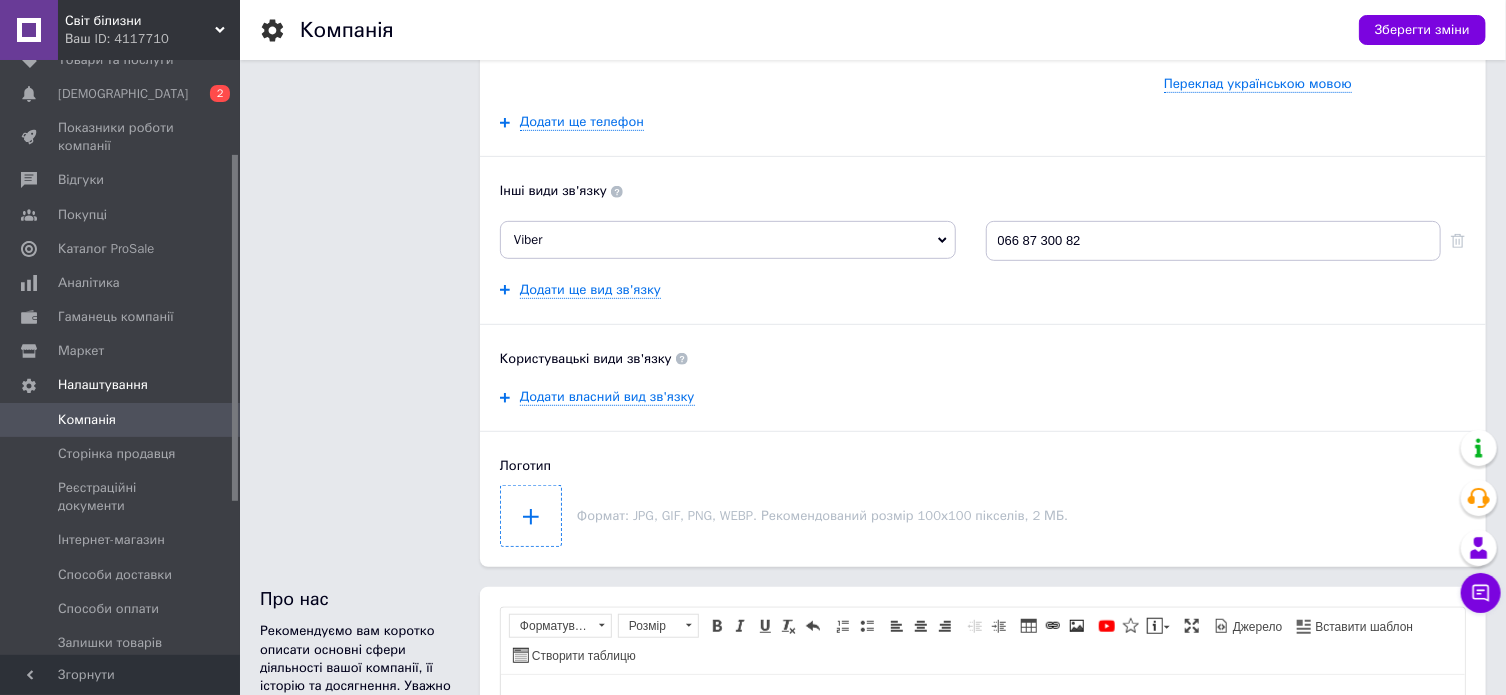 click at bounding box center (531, 516) 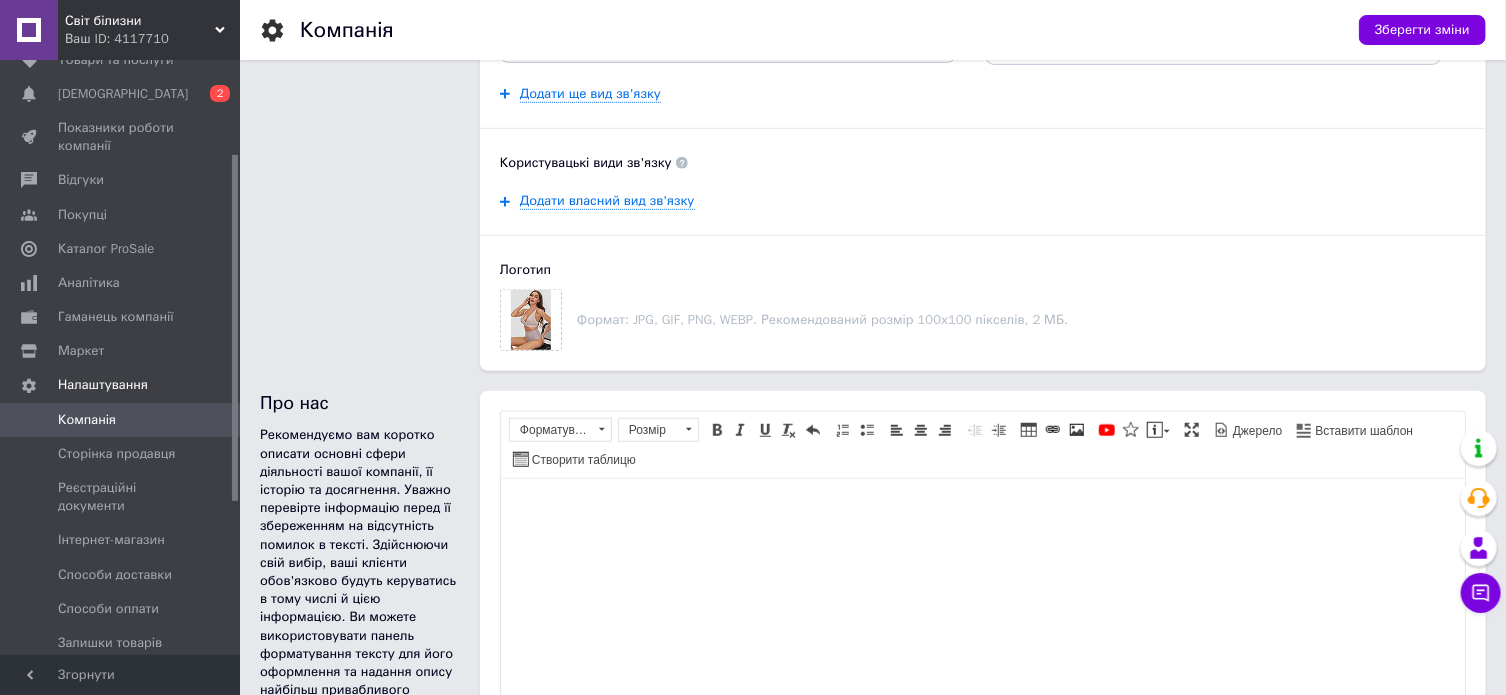 scroll, scrollTop: 600, scrollLeft: 0, axis: vertical 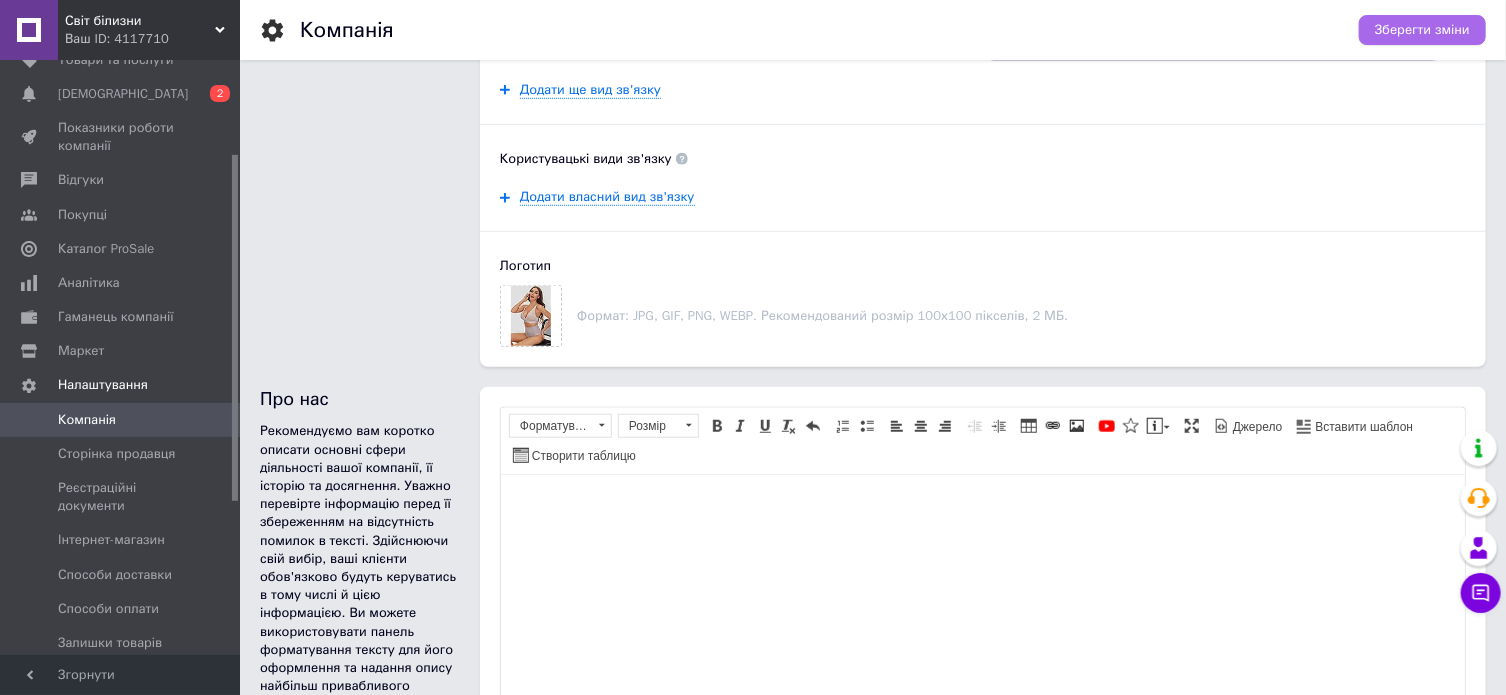 click on "Зберегти зміни" at bounding box center (1422, 30) 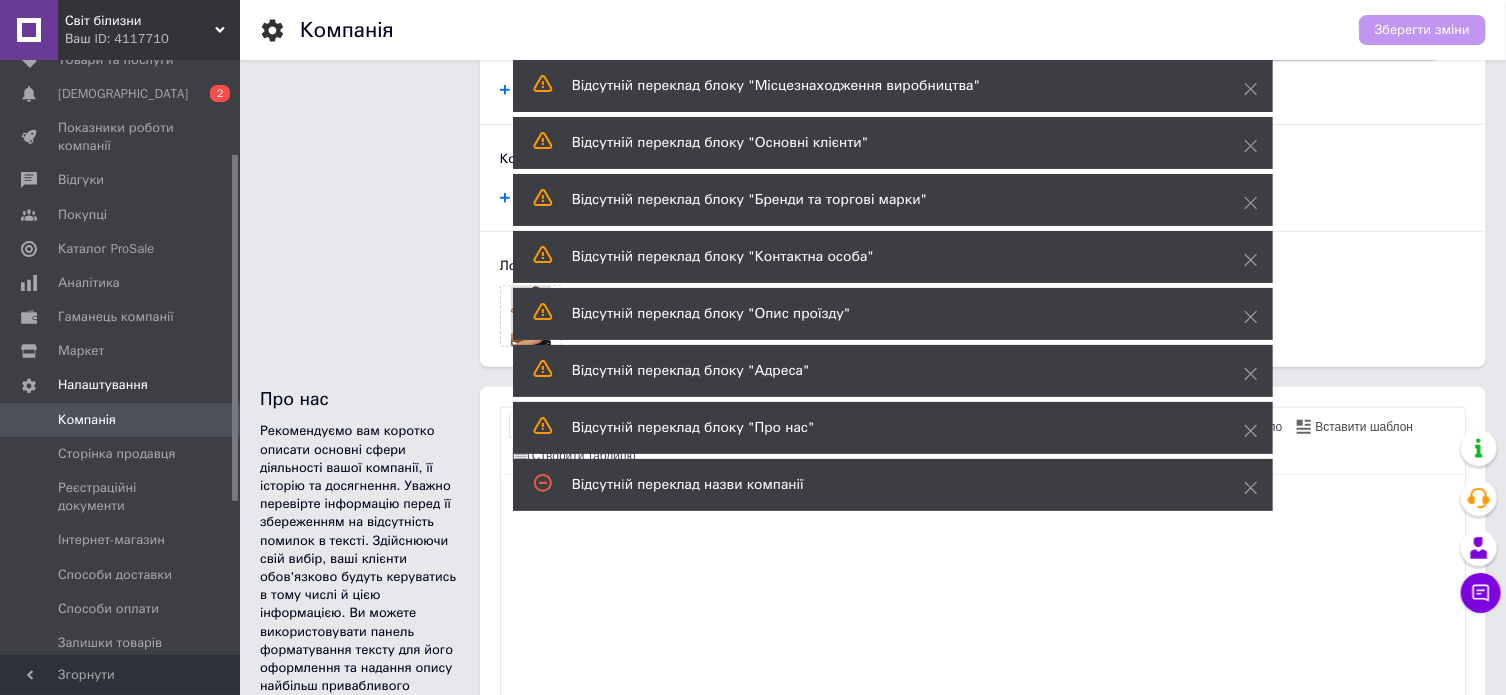 click on "Назва Жіночий магазин білизни "Світ білизни" Переклад українською мовою Email yana.00435@gmail.com Email в розділі «Контакти» Email буде відображатись в контактній інформації на сайті компанії. Контактна особа Яна Гриценко Переклад українською мовою Телефон +380668730082 Додатковий Коментар Переклад українською мовою Додати ще телефон Інші види зв'язку   Viber Skype Сайт компанії WhatsApp Telegram Messenger ICQ 066 87 300 82 Додати ще вид зв'язку Користувацькі види зв'язку   Додати власний вид зв'язку Логотип Формат: JPG, GIF, PNG, WEBP. Рекомендований розмір 100х100 пікселів, 2 МБ." at bounding box center (983, -77) 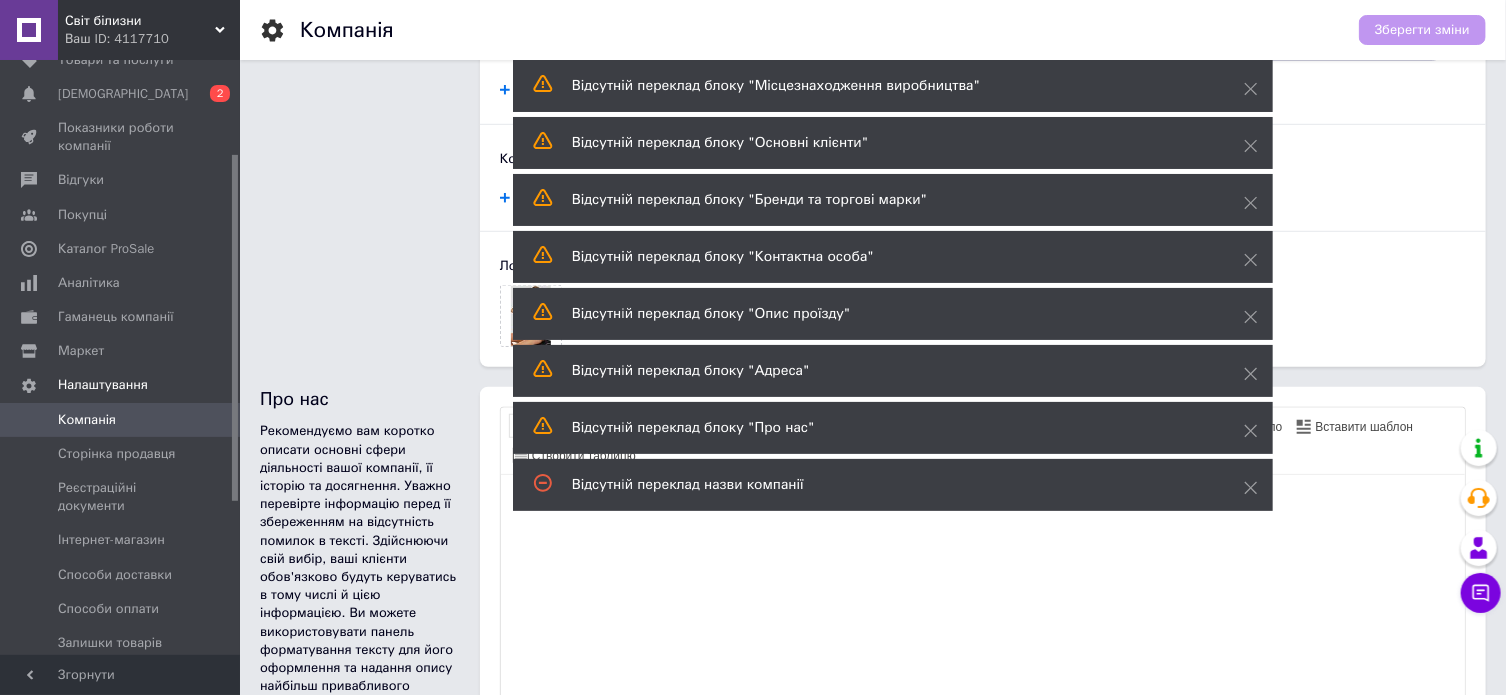 click at bounding box center [982, 505] 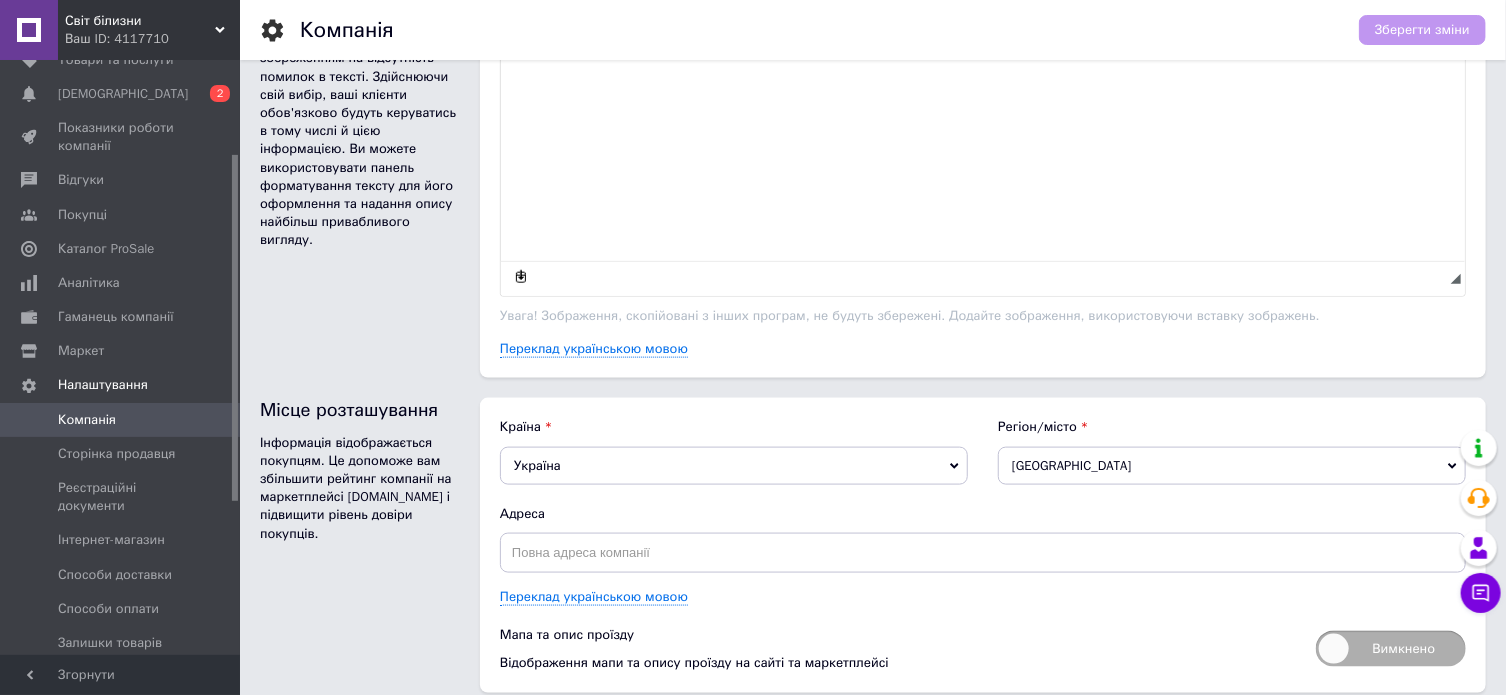 scroll, scrollTop: 1100, scrollLeft: 0, axis: vertical 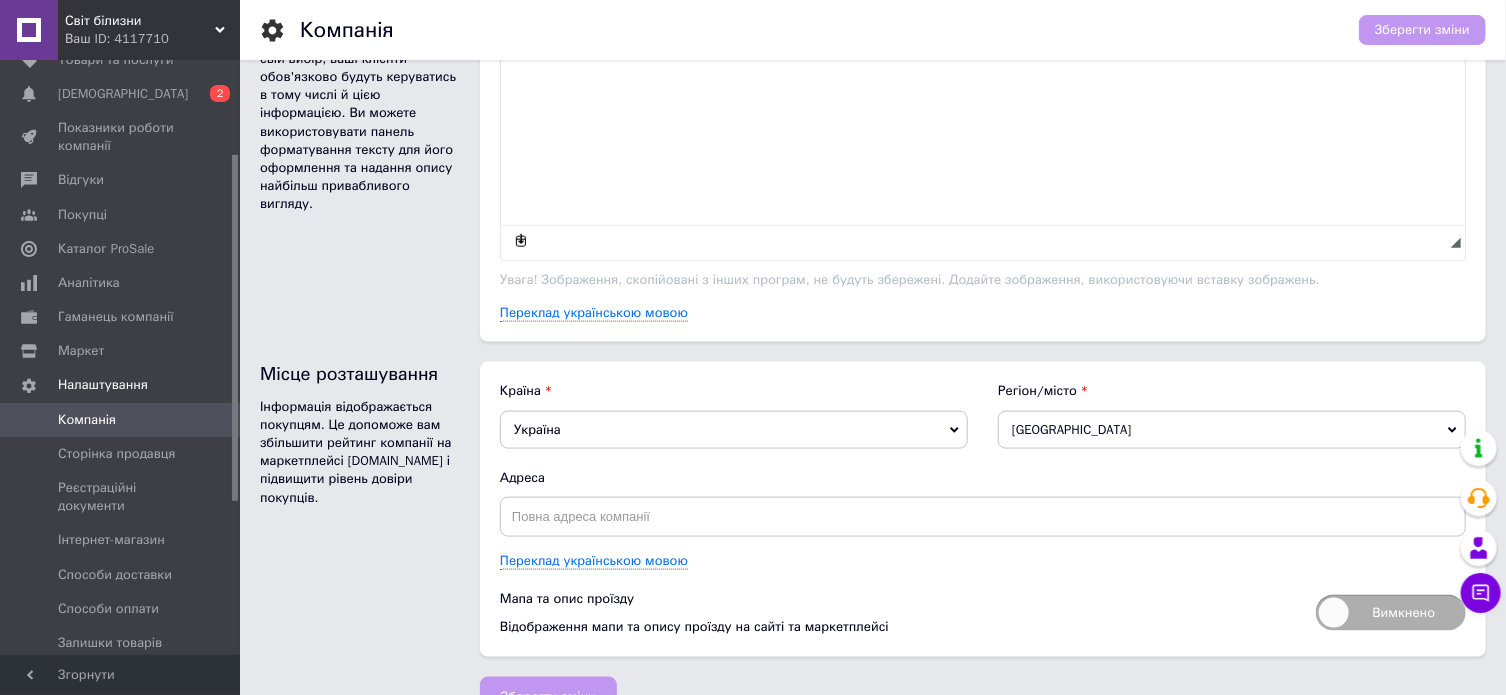 click on "[GEOGRAPHIC_DATA]" at bounding box center [1232, 430] 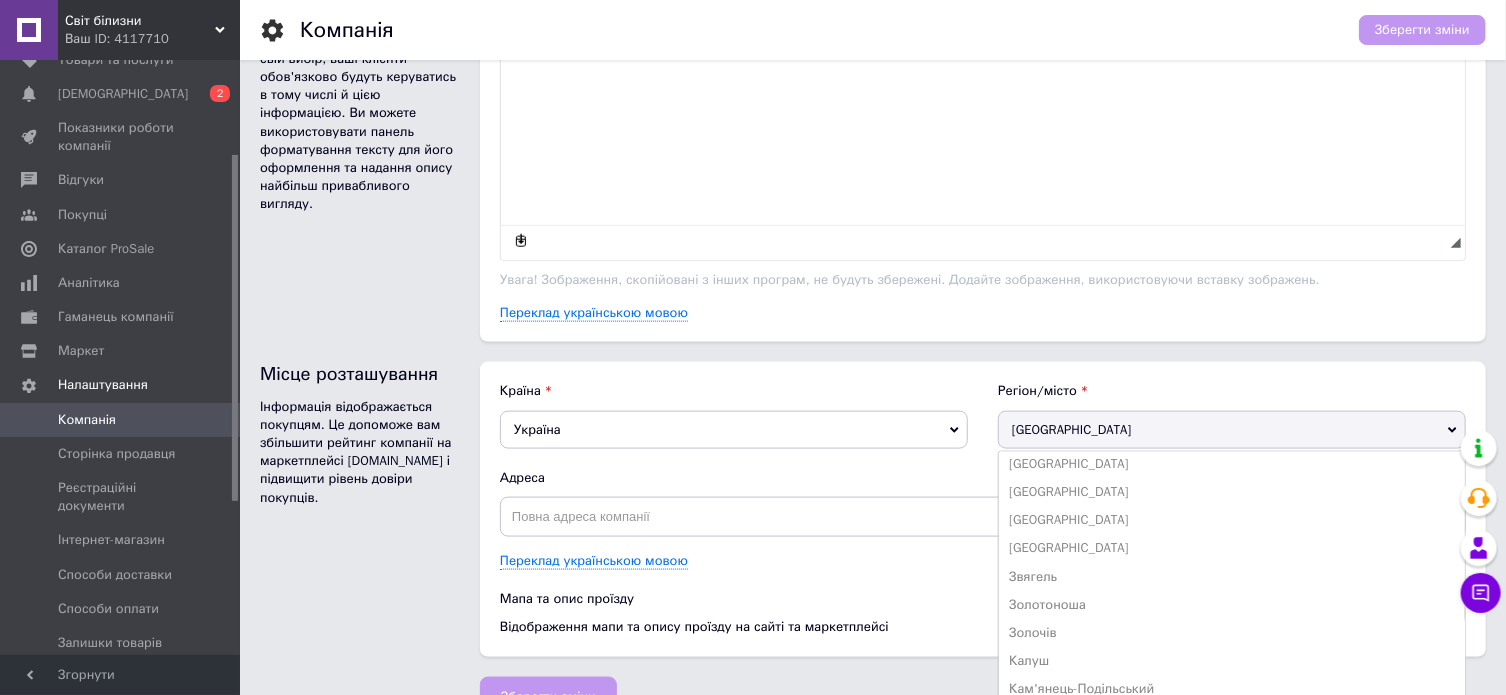 scroll, scrollTop: 1100, scrollLeft: 0, axis: vertical 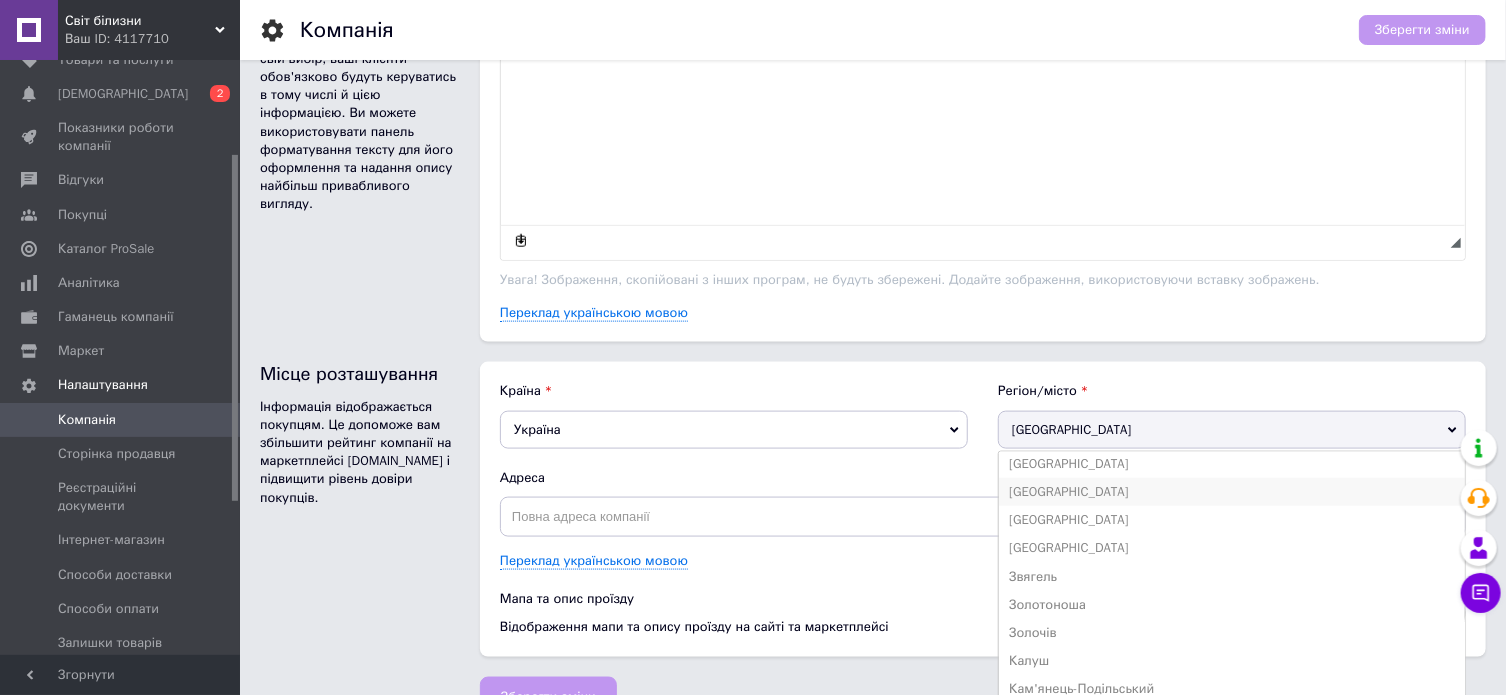 click on "[GEOGRAPHIC_DATA]" at bounding box center [1069, 491] 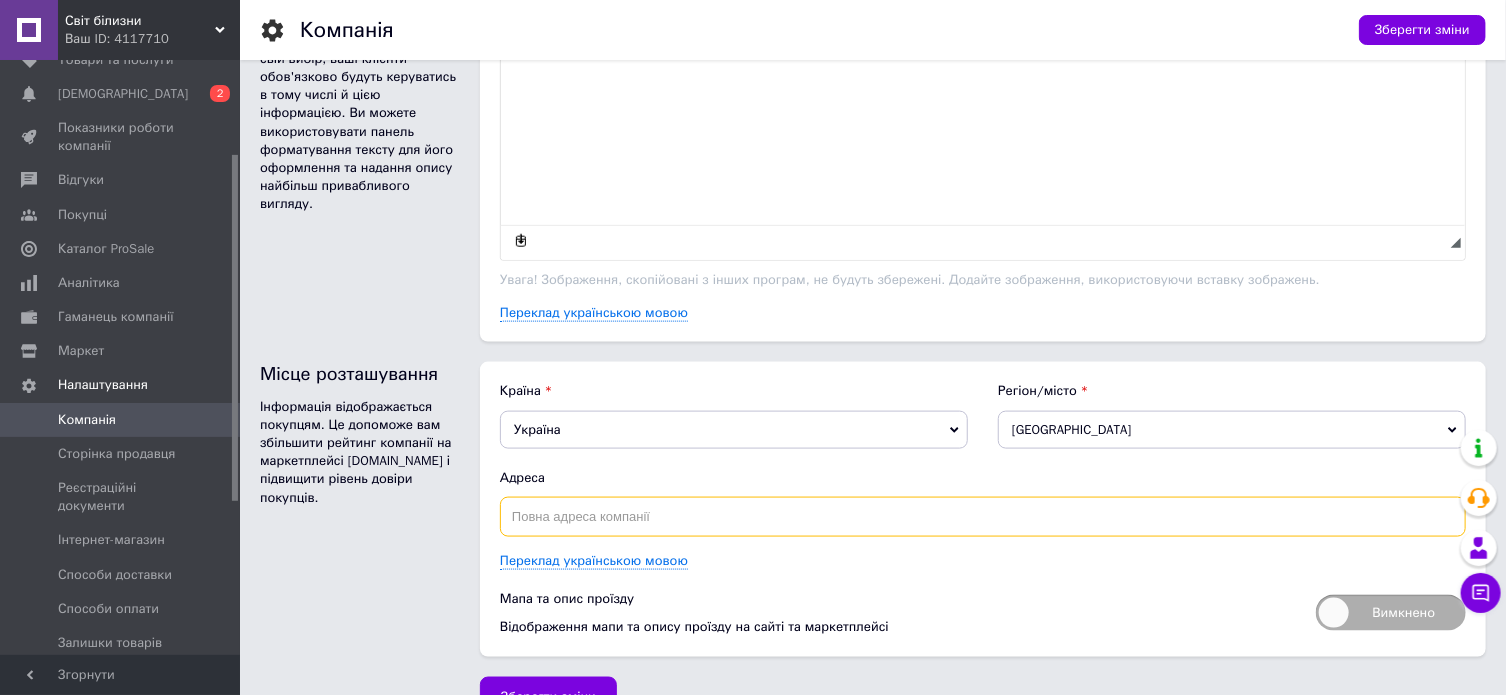 click at bounding box center [983, 517] 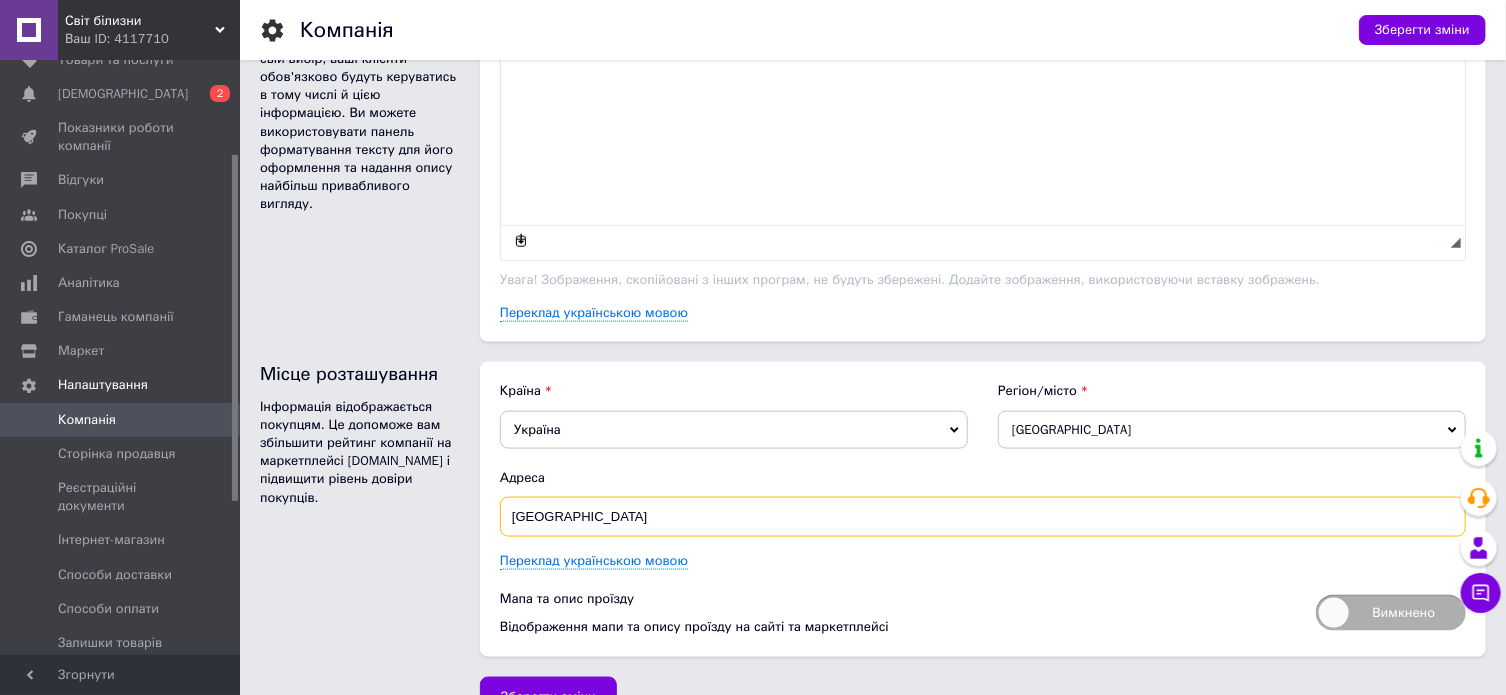 scroll, scrollTop: 1136, scrollLeft: 0, axis: vertical 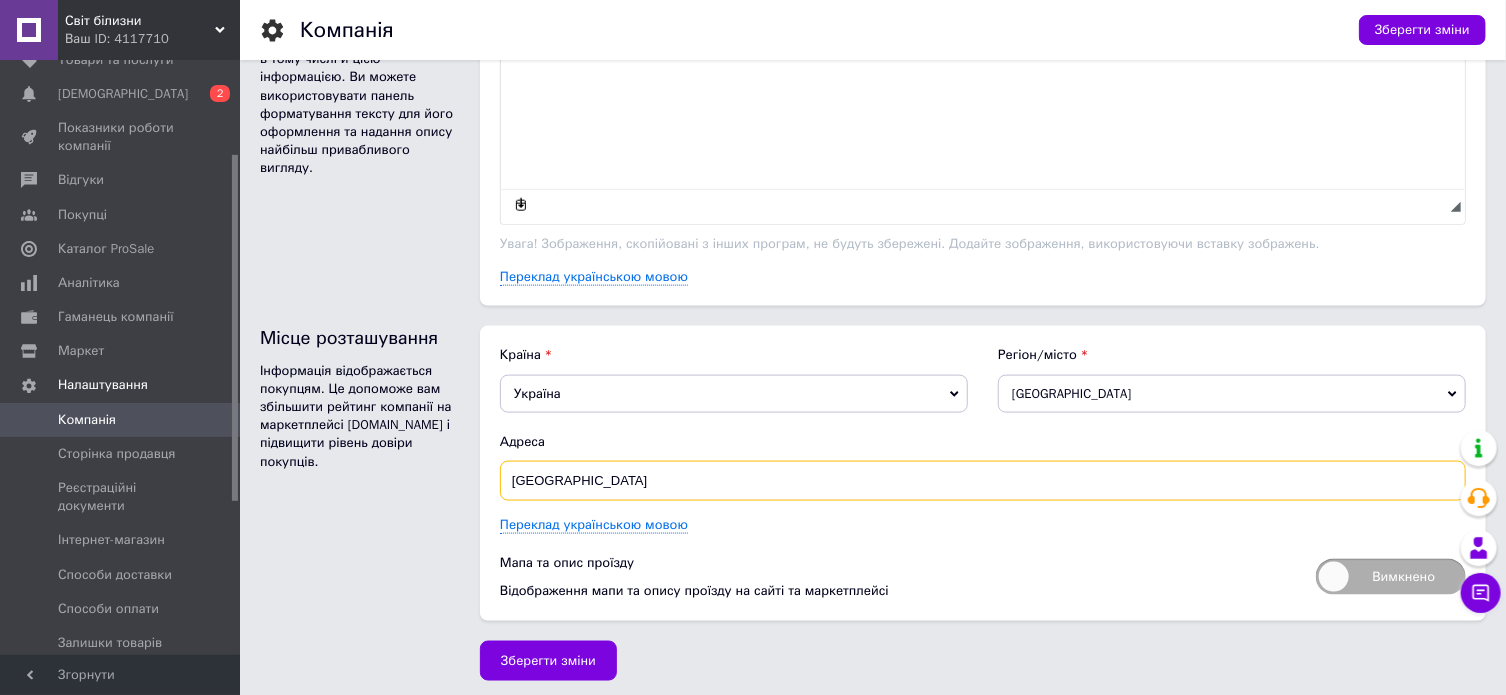 click on "[GEOGRAPHIC_DATA]" at bounding box center [983, 481] 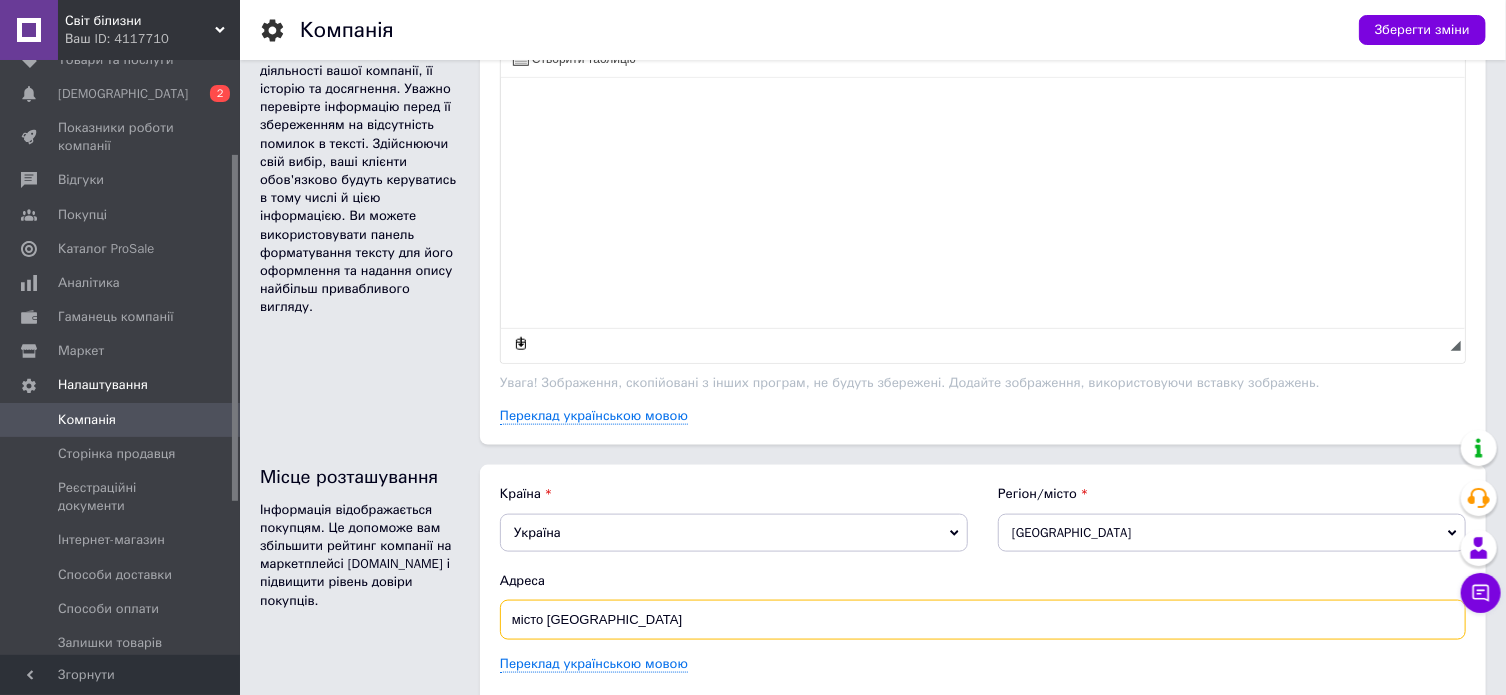 scroll, scrollTop: 936, scrollLeft: 0, axis: vertical 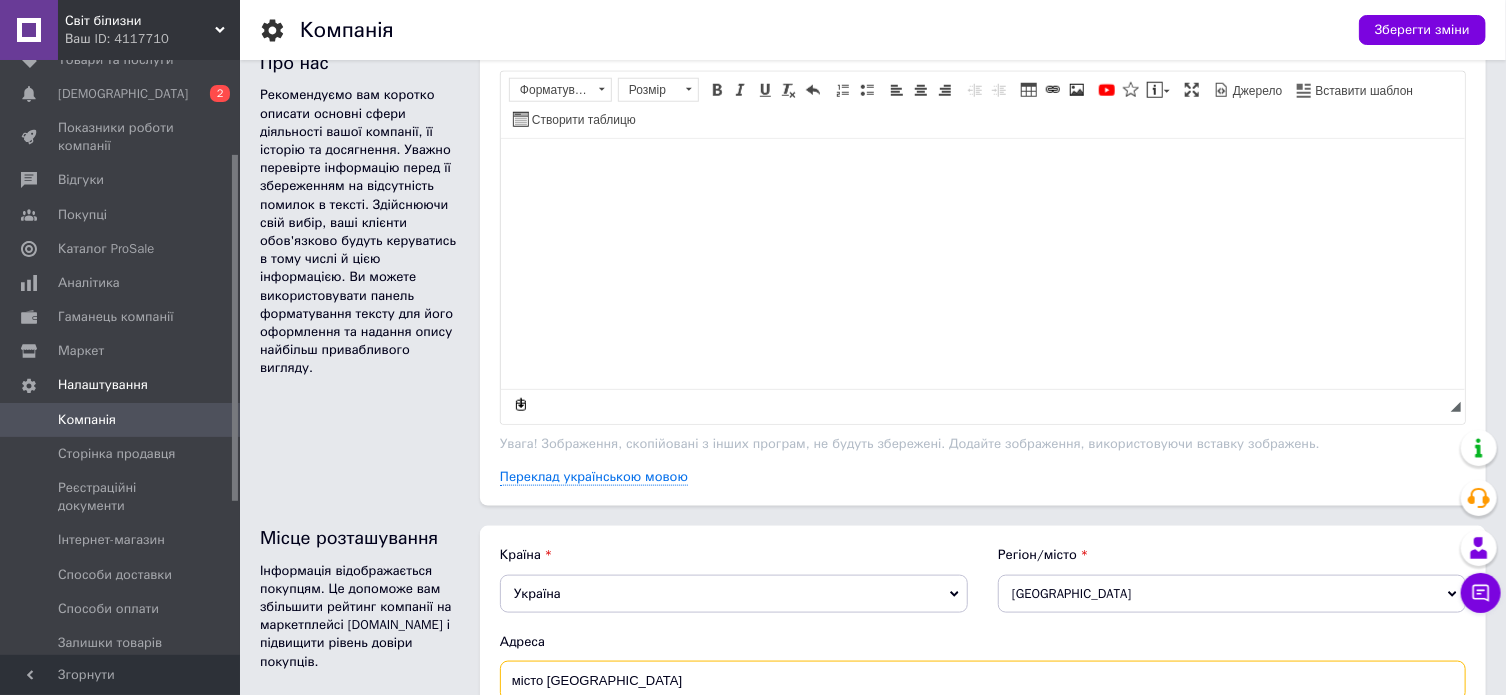 type on "місто [GEOGRAPHIC_DATA]" 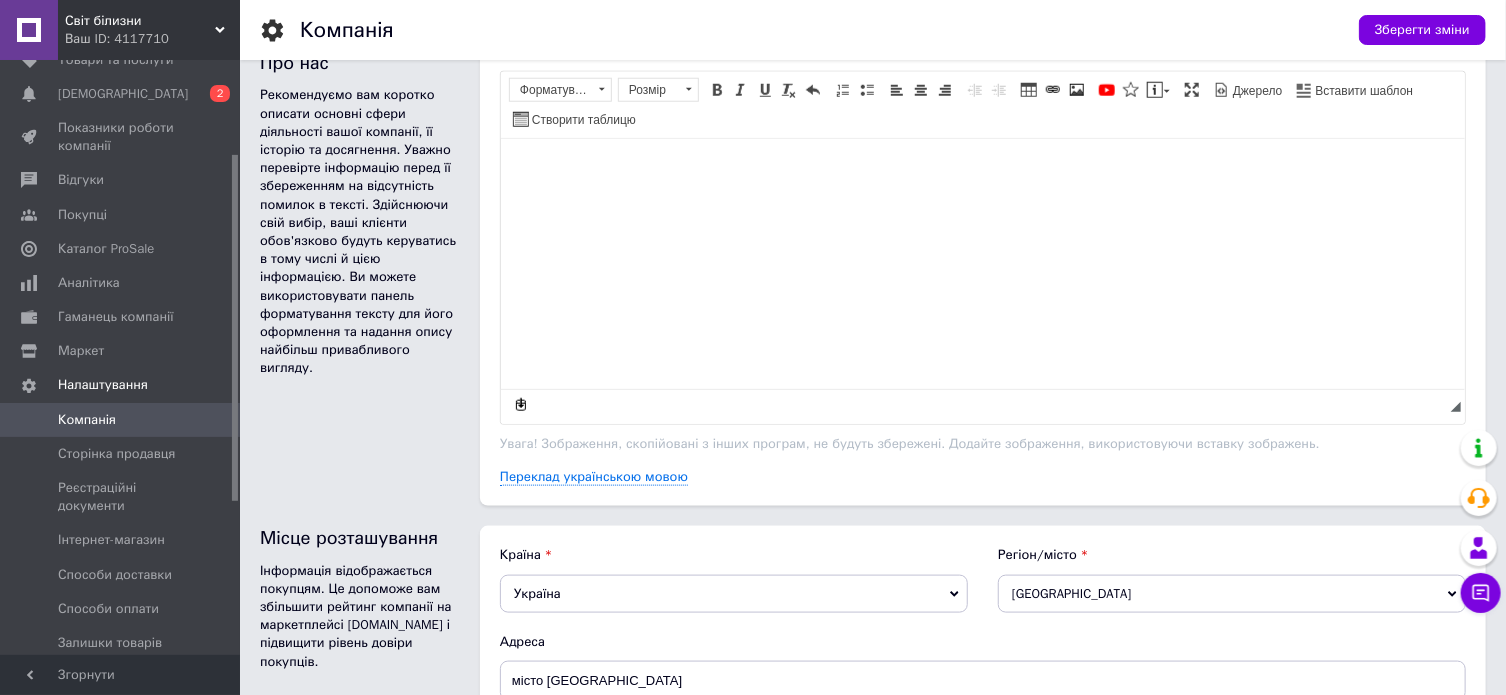 click at bounding box center [982, 169] 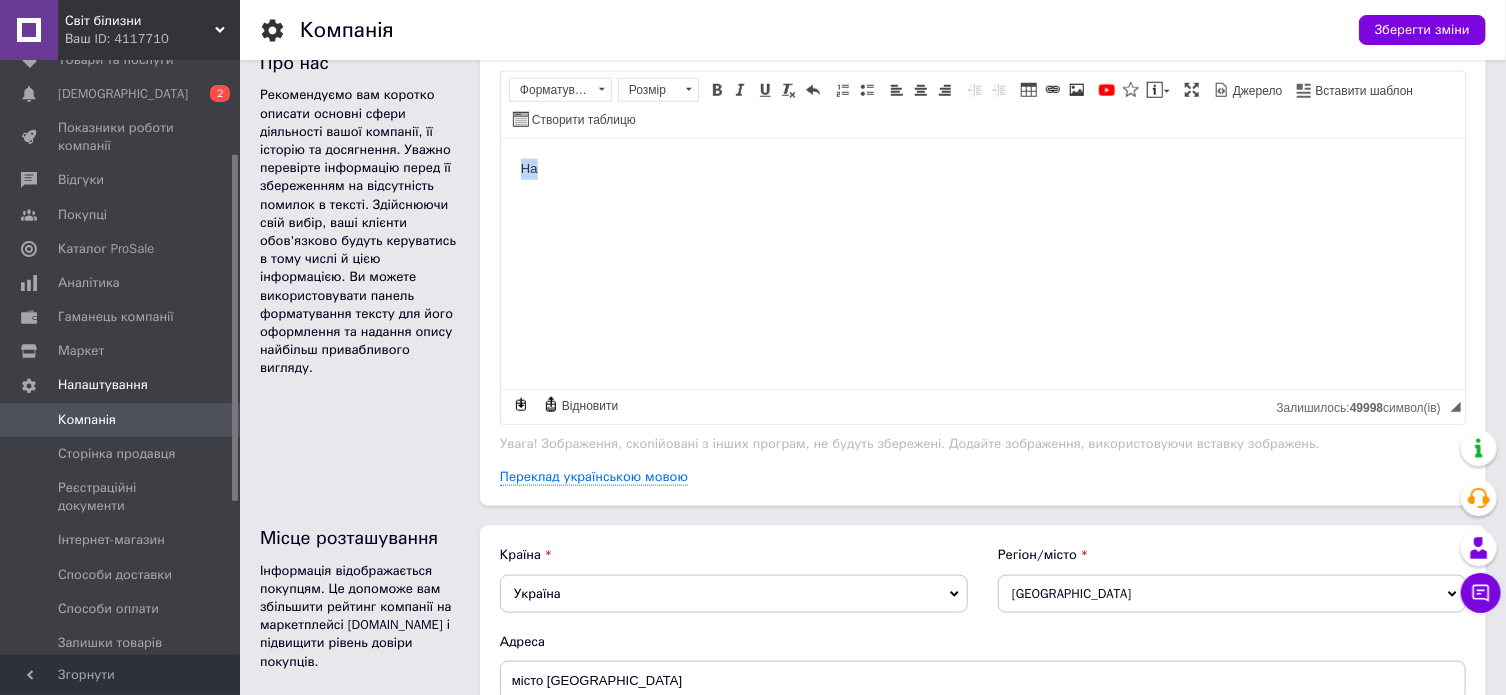 drag, startPoint x: 552, startPoint y: 166, endPoint x: 452, endPoint y: 172, distance: 100.17984 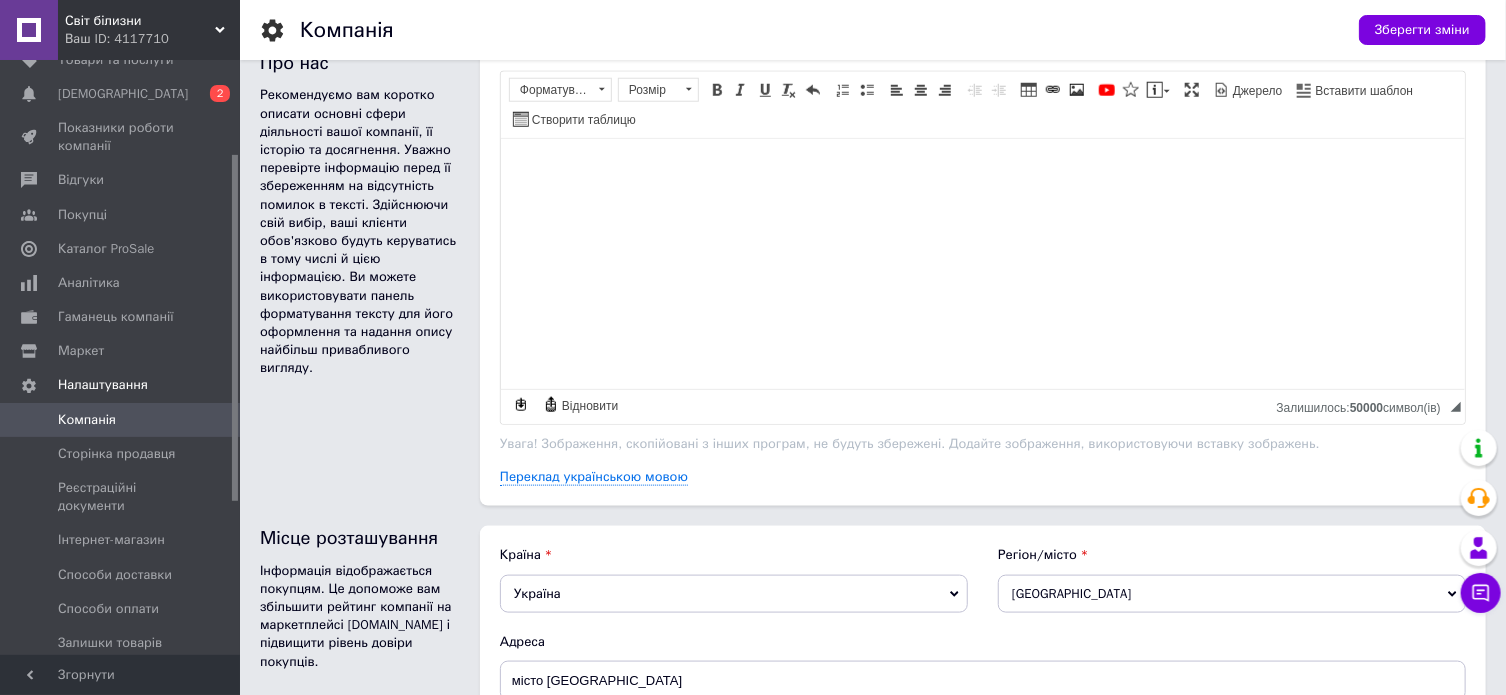 drag, startPoint x: 593, startPoint y: 205, endPoint x: 520, endPoint y: 262, distance: 92.61749 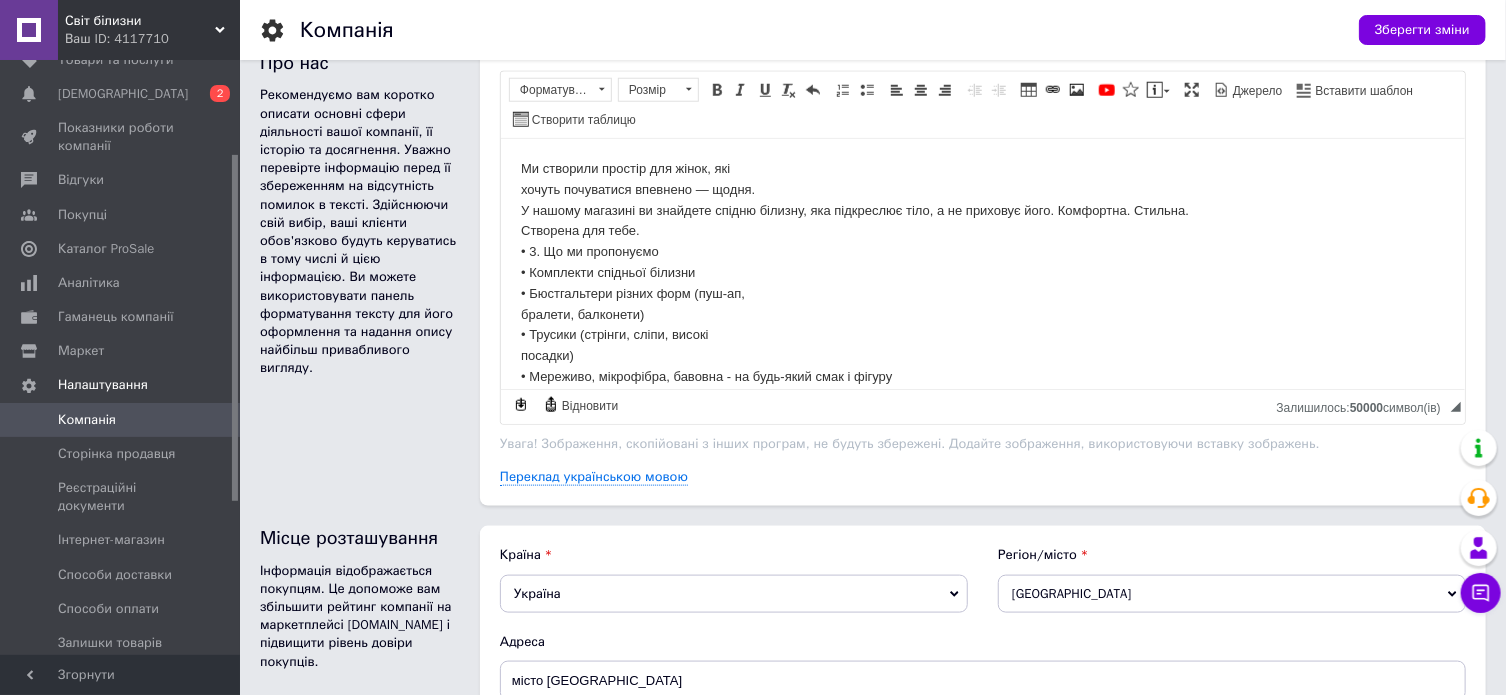 scroll, scrollTop: 16, scrollLeft: 0, axis: vertical 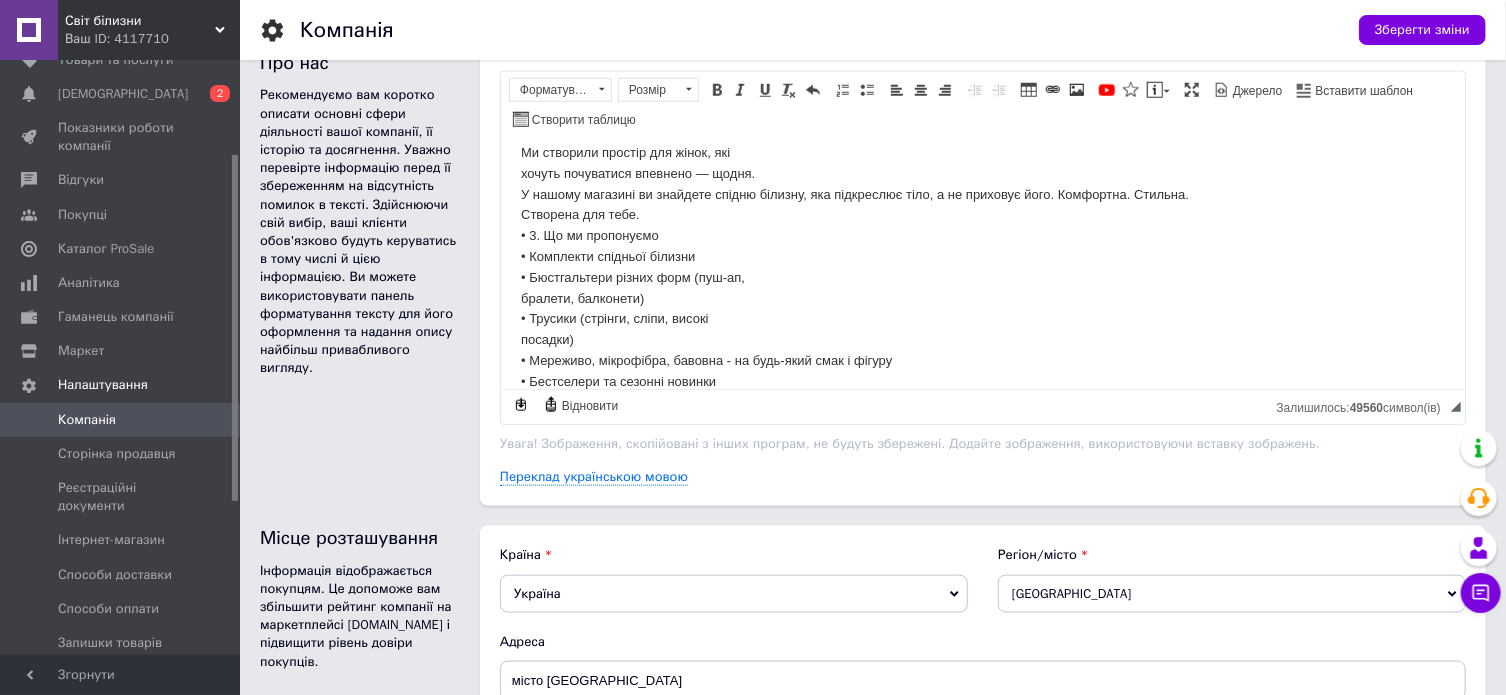 click on "Ми створили простір для жінок, які хочуть почуватися впевнено — щодня. У нашому магазині ви знайдете спідню білизну, яка підкреслює тіло, а не приховує його. Комфортна. Стильна. Створена для тебе. • 3. Що ми пропонуємо • Комплекти спідньої білизни • Бюстгальтери різних форм (пуш-ап, бралети, балконети) • Трусики (стрінги, сліпи, високі посадки) • Мереживо, мікрофібра, бавовна - на будь-який смак і фігуру • Бестселери та сезонні новинки" at bounding box center (982, 268) 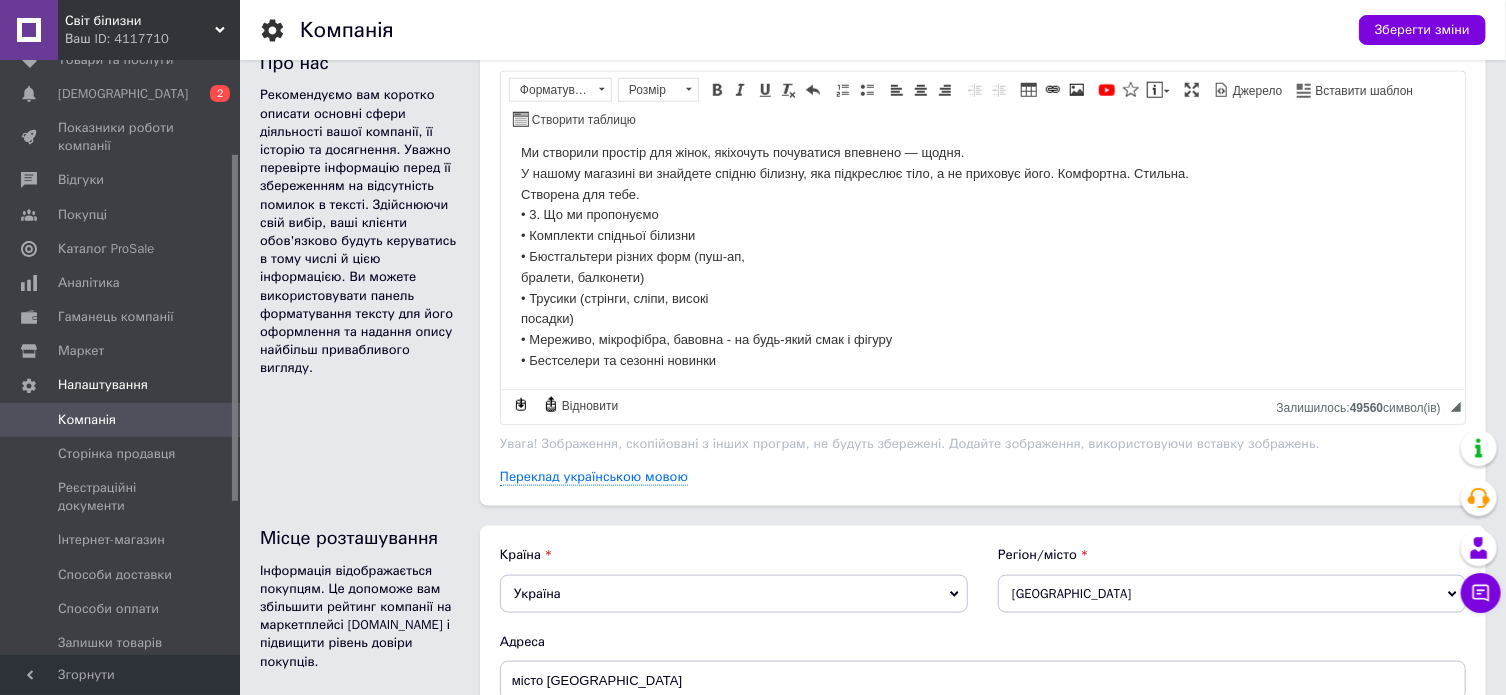 click on "Ми створили простір для жінок, які  хочуть почуватися впевнено — щодня. У нашому магазині ви знайдете спідню білизну, яка підкреслює тіло, а не приховує його. Комфортна. Стильна. Створена для тебе. • 3. Що ми пропонуємо • Комплекти спідньої білизни • Бюстгальтери різних форм (пуш-ап, бралети, балконети) • Трусики (стрінги, сліпи, високі посадки) • Мереживо, мікрофібра, бавовна - на будь-який смак і фігуру • Бестселери та сезонні новинки" at bounding box center [982, 257] 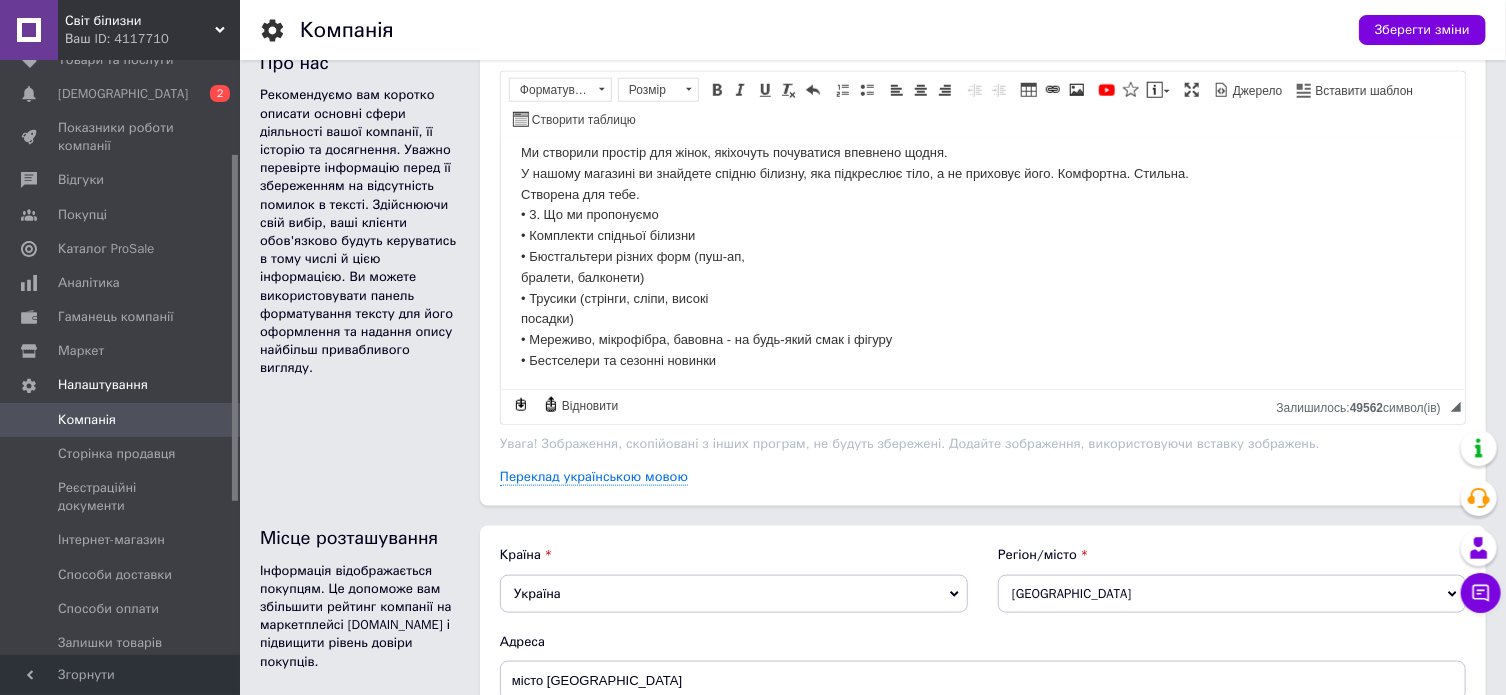 click on "Ми створили простір для жінок, які  хочуть почуватися впевнено щодня. У нашому магазині ви знайдете спідню білизну, яка підкреслює тіло, а не приховує його. Комфортна. Стильна. Створена для тебе. • 3. Що ми пропонуємо • Комплекти спідньої білизни • Бюстгальтери різних форм (пуш-ап, бралети, балконети) • Трусики (стрінги, сліпи, високі посадки) • Мереживо, мікрофібра, бавовна - на будь-який смак і фігуру • Бестселери та сезонні новинки" at bounding box center [982, 257] 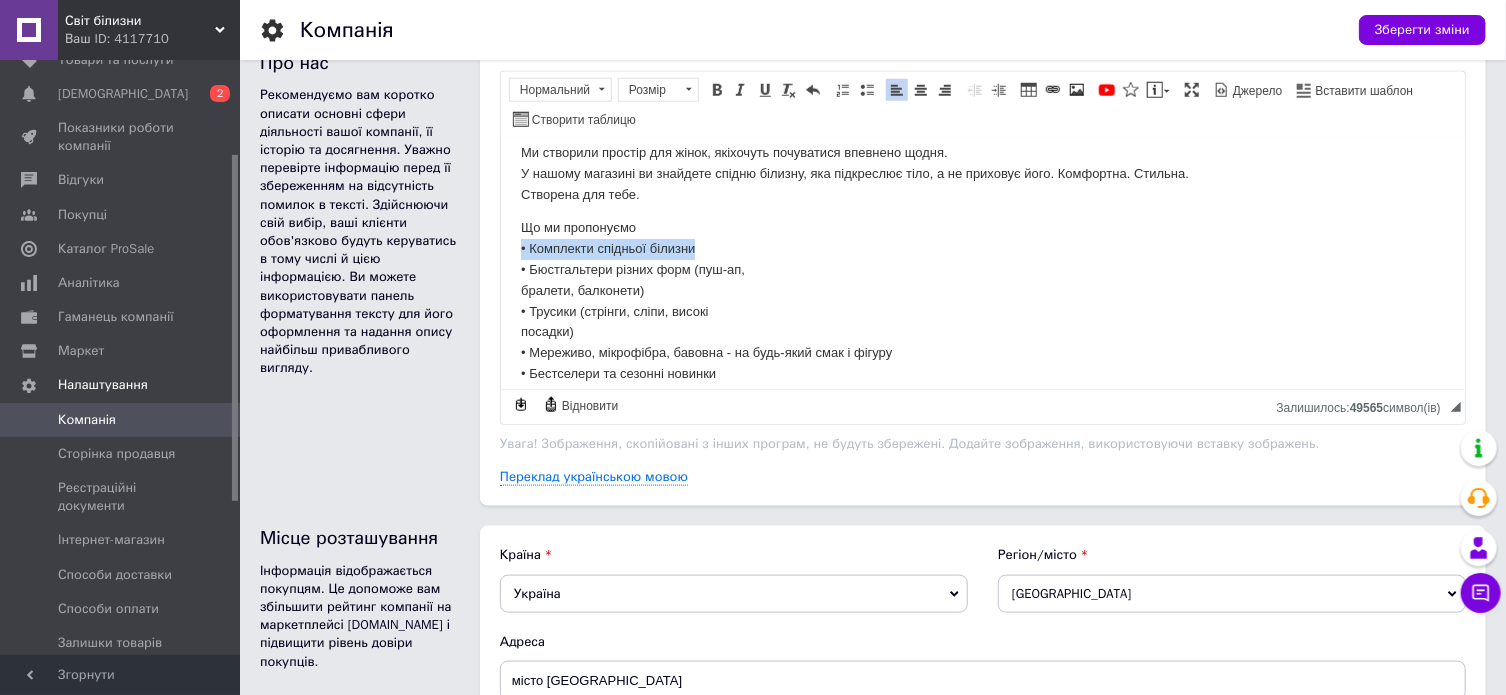 drag, startPoint x: 700, startPoint y: 247, endPoint x: 512, endPoint y: 255, distance: 188.17014 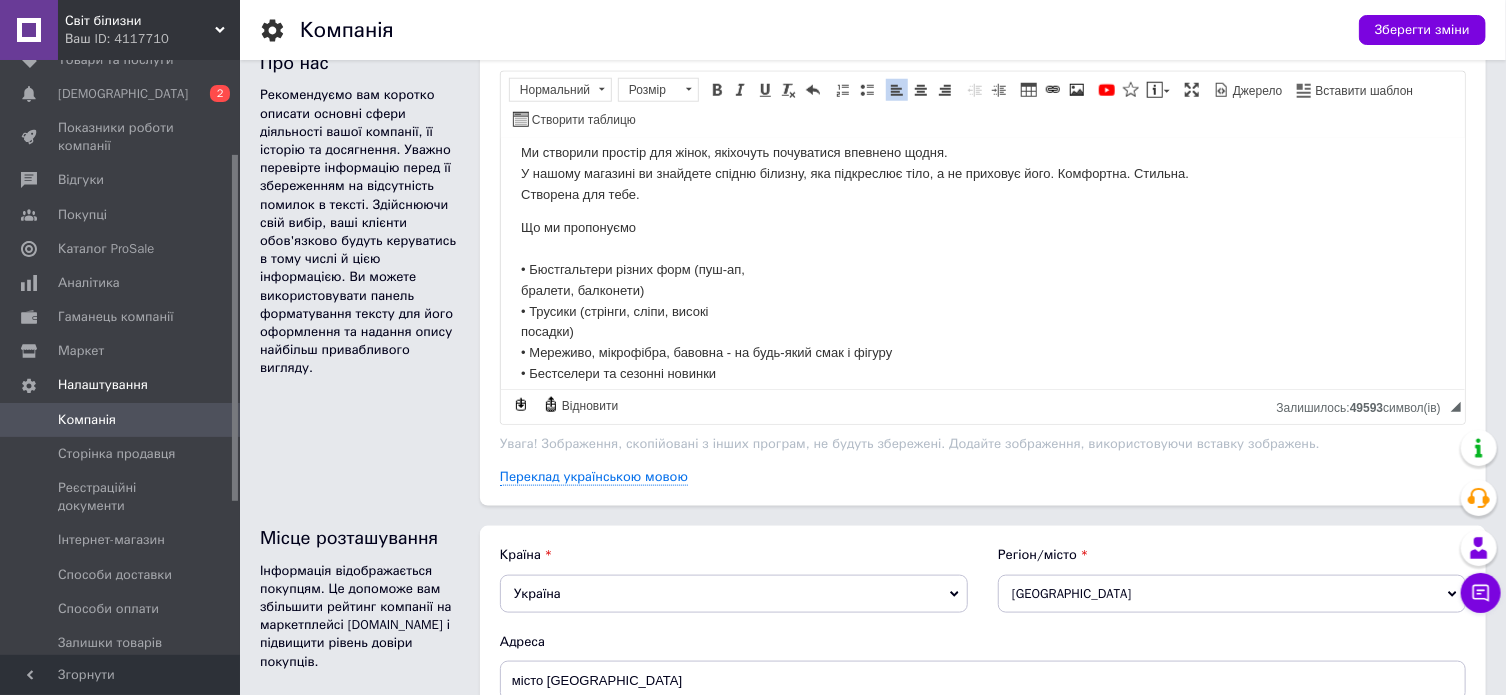 scroll, scrollTop: 10, scrollLeft: 0, axis: vertical 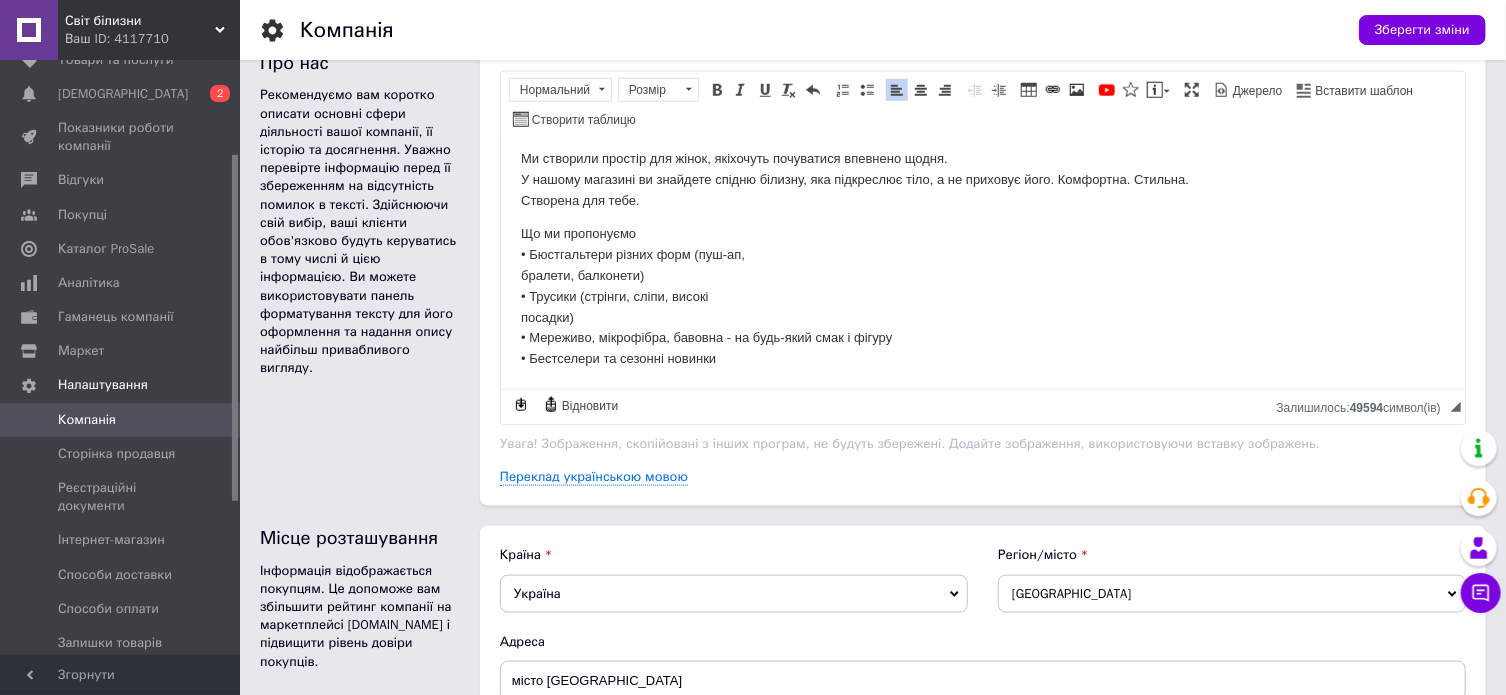 click on "Ми створили простір для жінок, які  хочуть почуватися впевнено щодня. У нашому магазині ви знайдете спідню білизну, яка підкреслює тіло, а не приховує його. Комфортна. Стильна. Створена для тебе. Що ми пропонуємо • Бюстгальтери різних форм (пуш-ап, бралети, балконети) • Трусики (стрінги, сліпи, високі посадки) • Мереживо, мікрофібра, бавовна - на будь-який смак і фігуру • Бестселери та сезонні новинки" at bounding box center (982, 259) 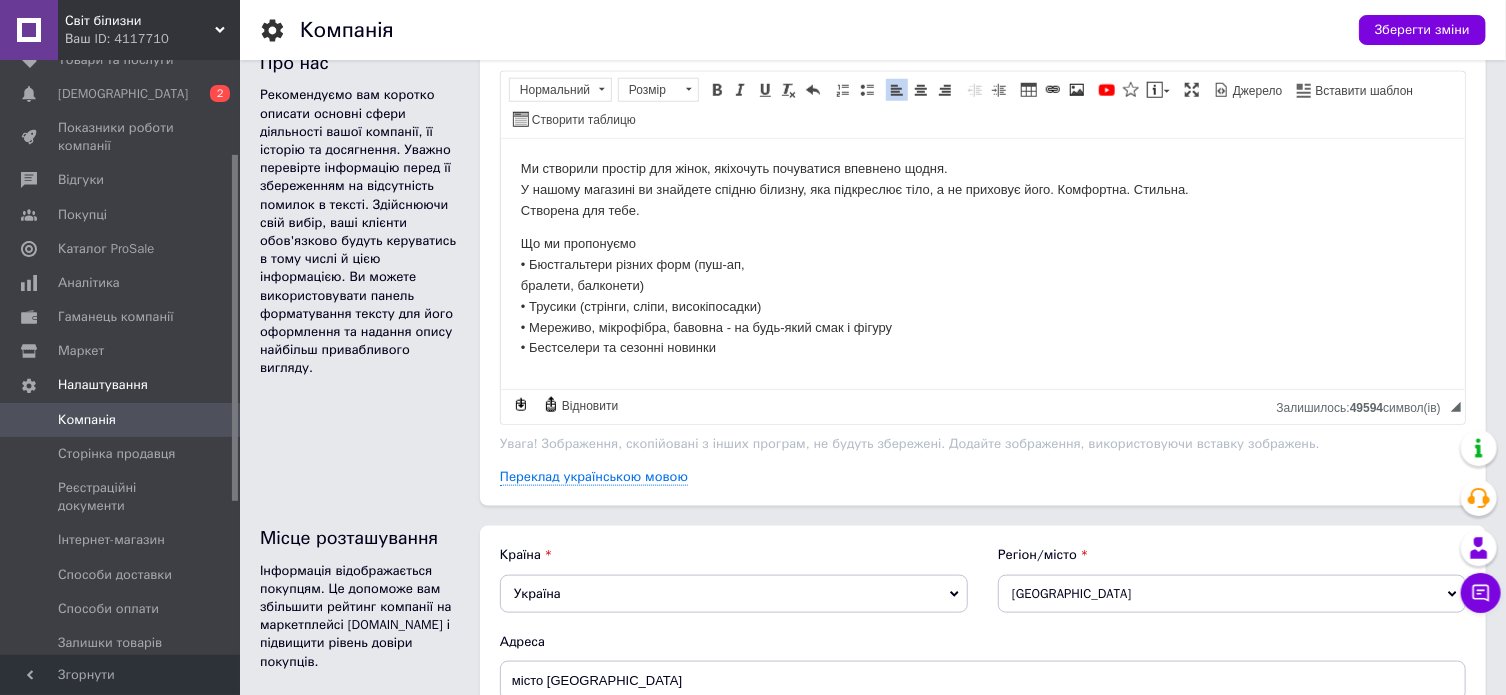 scroll, scrollTop: 0, scrollLeft: 0, axis: both 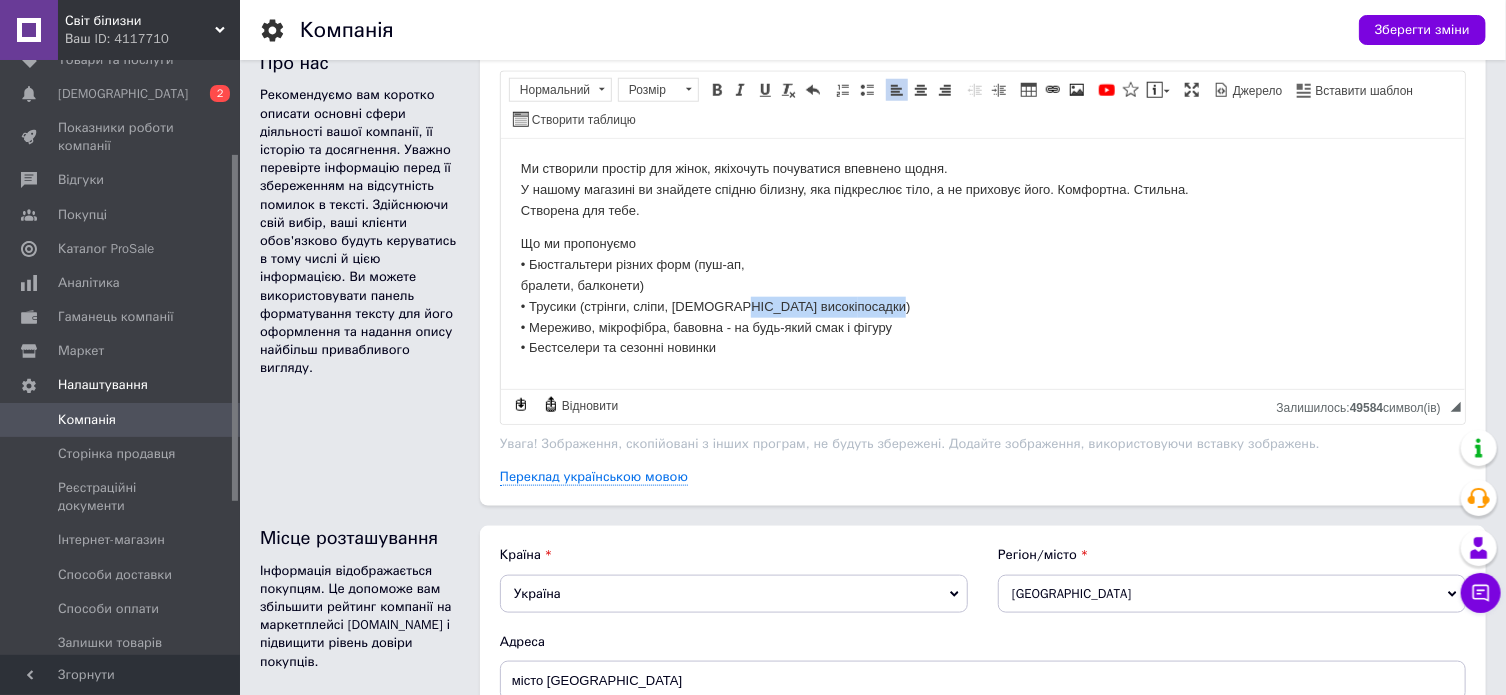 drag, startPoint x: 736, startPoint y: 308, endPoint x: 824, endPoint y: 309, distance: 88.005684 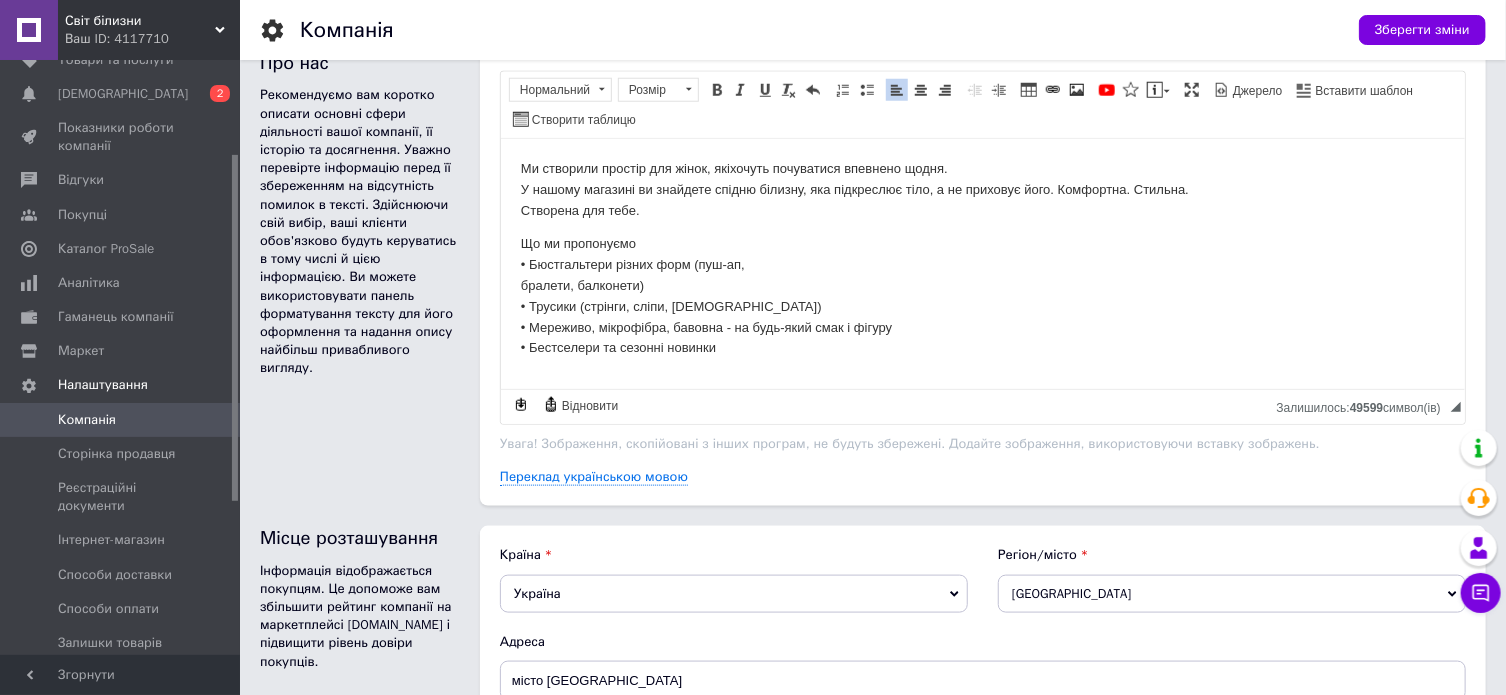 click on "Ми створили простір для жінок, які  хочуть почуватися впевнено щодня. У нашому магазині ви знайдете спідню білизну, яка підкреслює тіло, а не приховує його. Комфортна. Стильна. Створена для тебе. Що ми пропонуємо • Бюстгальтери різних форм (пуш-ап, бралети, балконети) • Трусики (стрінги, сліпи, бразиляни ) • Мереживо, мікрофібра, бавовна - на будь-який смак і фігуру • Бестселери та сезонні новинки" at bounding box center [982, 259] 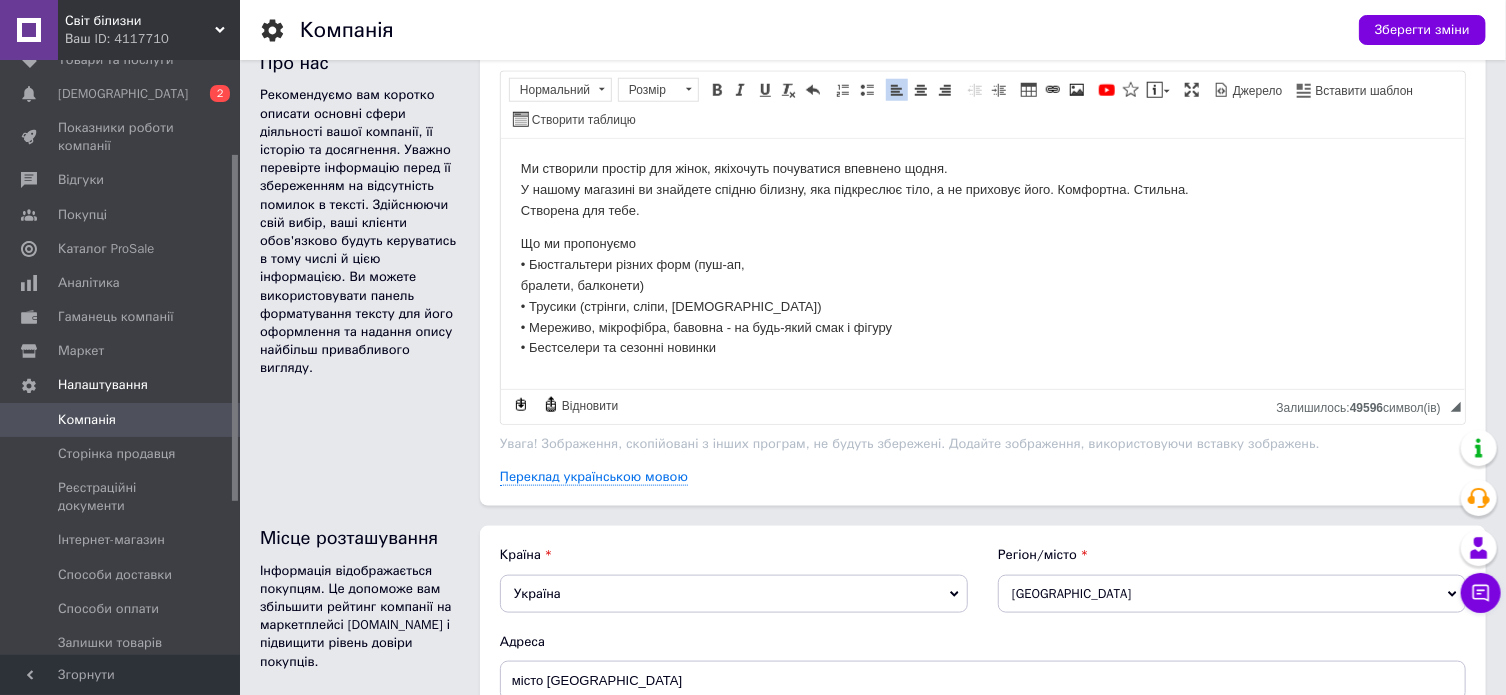 scroll, scrollTop: 0, scrollLeft: 0, axis: both 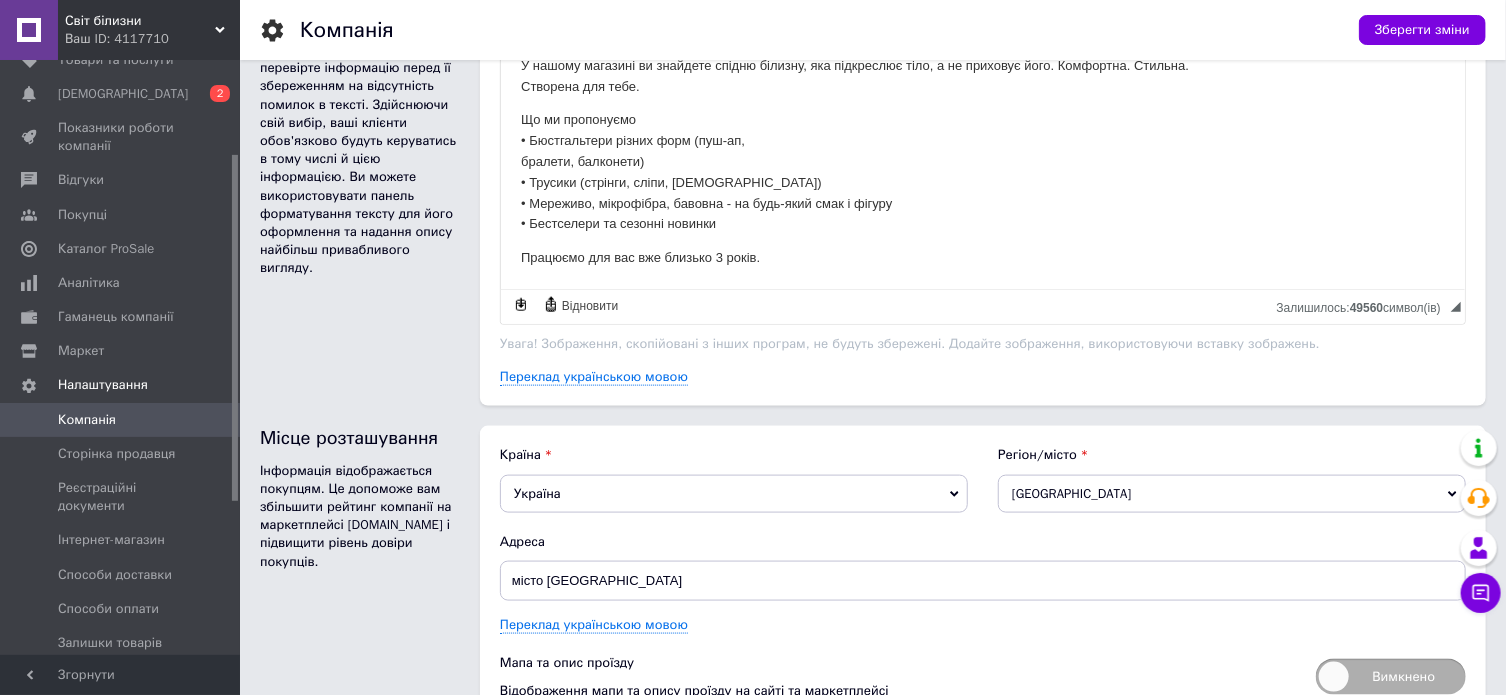 click on "Зберегти зміни" at bounding box center (1422, 30) 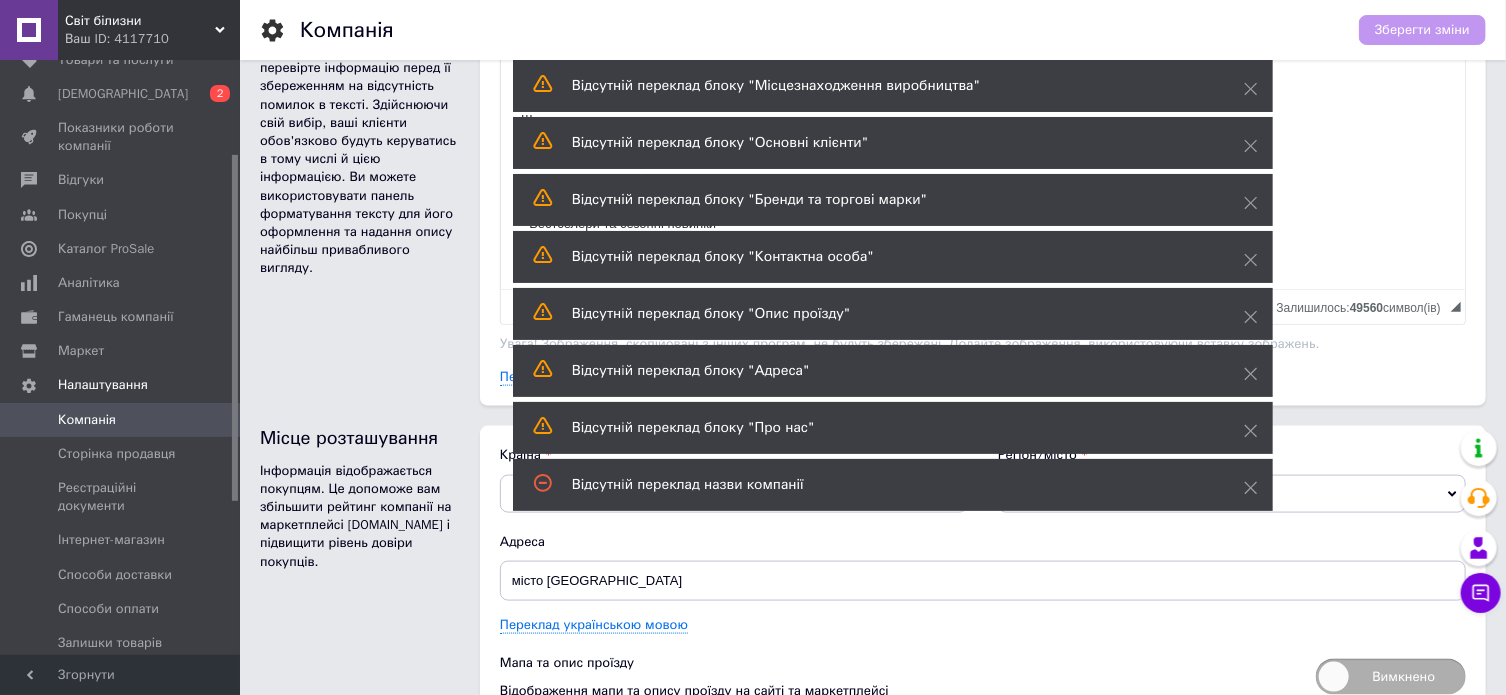 click on "Що ми пропонуємо • Бюстгальтери різних форм (пуш-ап, бралети, балконети) • Трусики (стрінги, сліпи, бразиляни ) • Мереживо, мікрофібра, бавовна - на будь-який смак і фігуру • Бестселери та сезонні новинки" at bounding box center (982, 172) 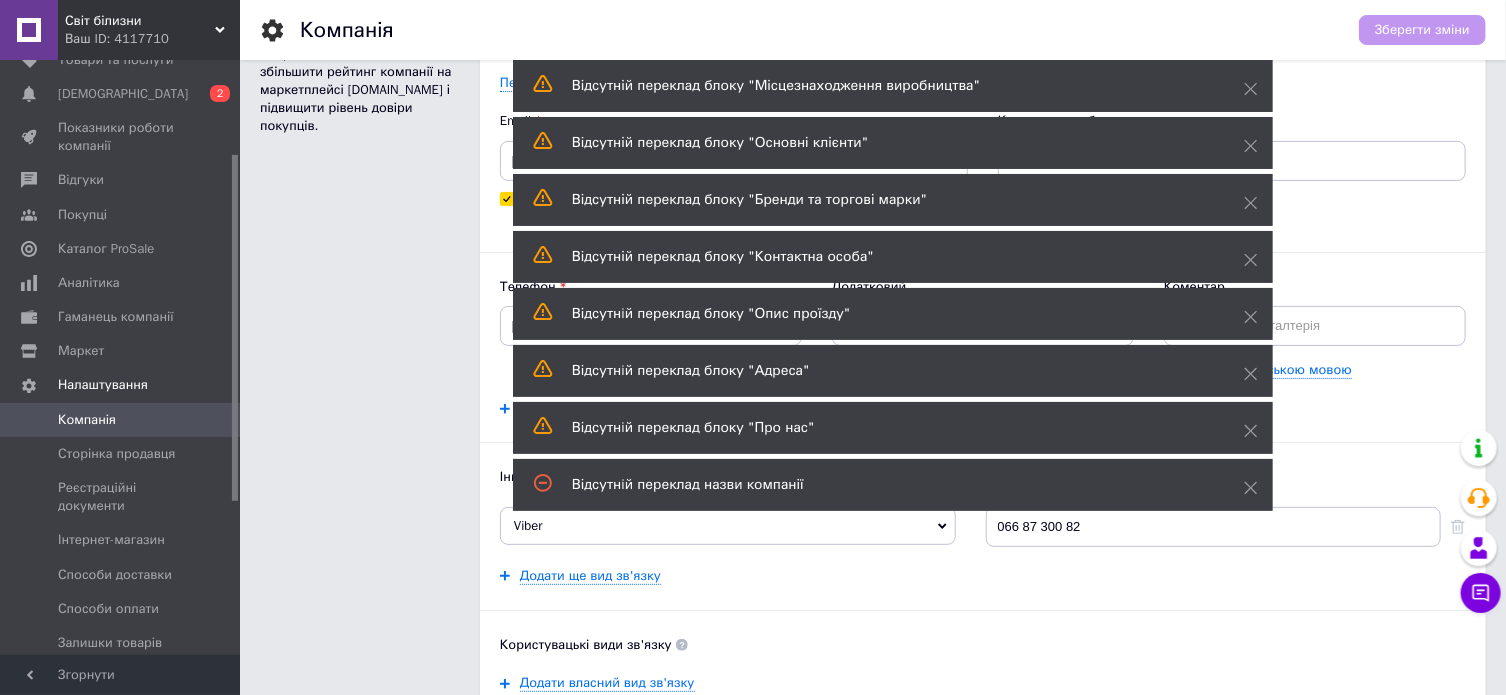 scroll, scrollTop: 0, scrollLeft: 0, axis: both 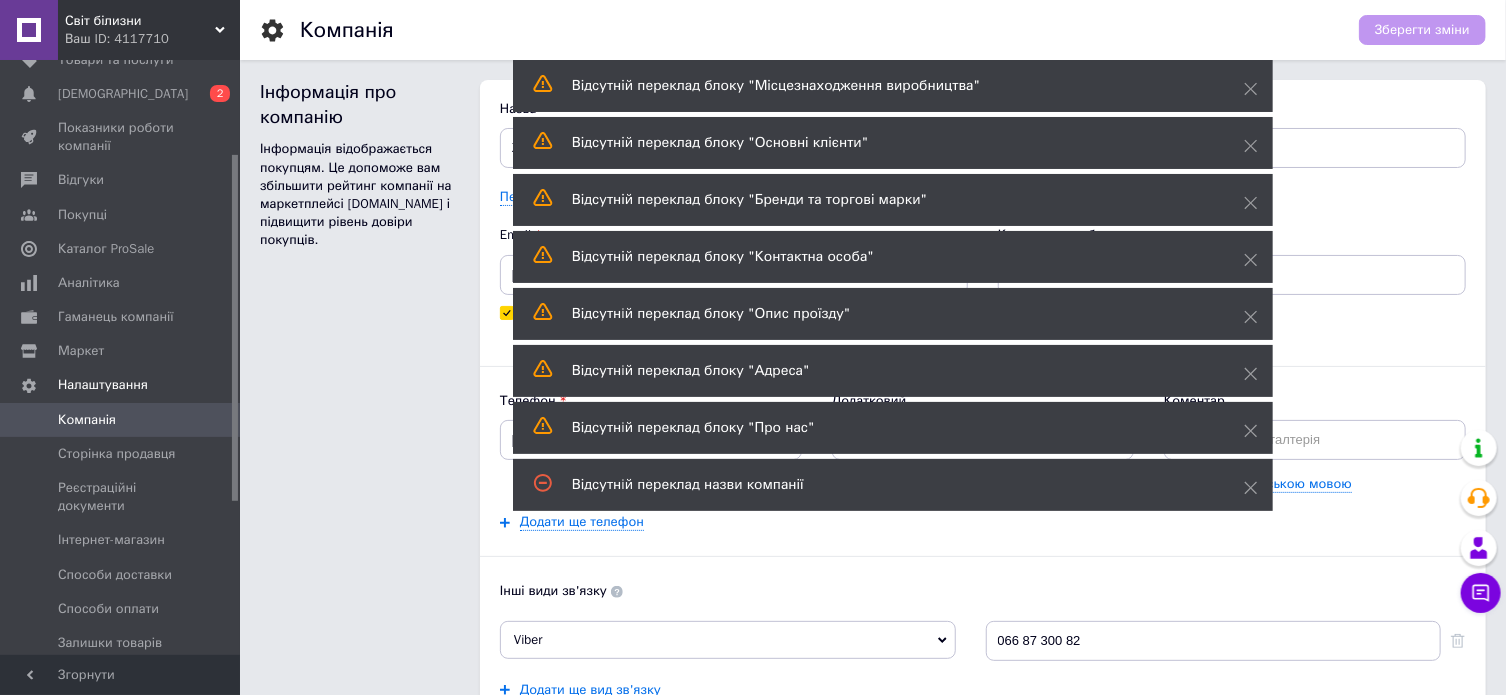 click on "Інші види зв'язку" at bounding box center [983, 591] 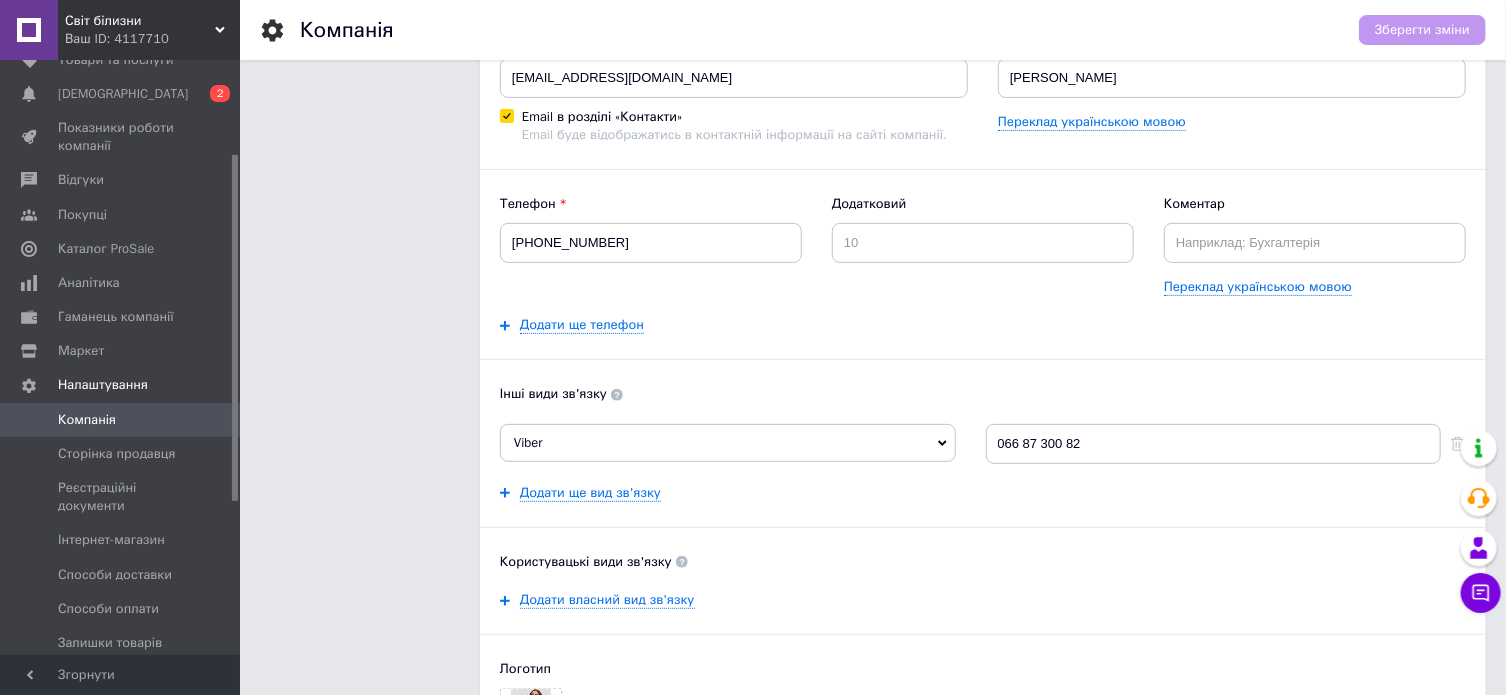 scroll, scrollTop: 200, scrollLeft: 0, axis: vertical 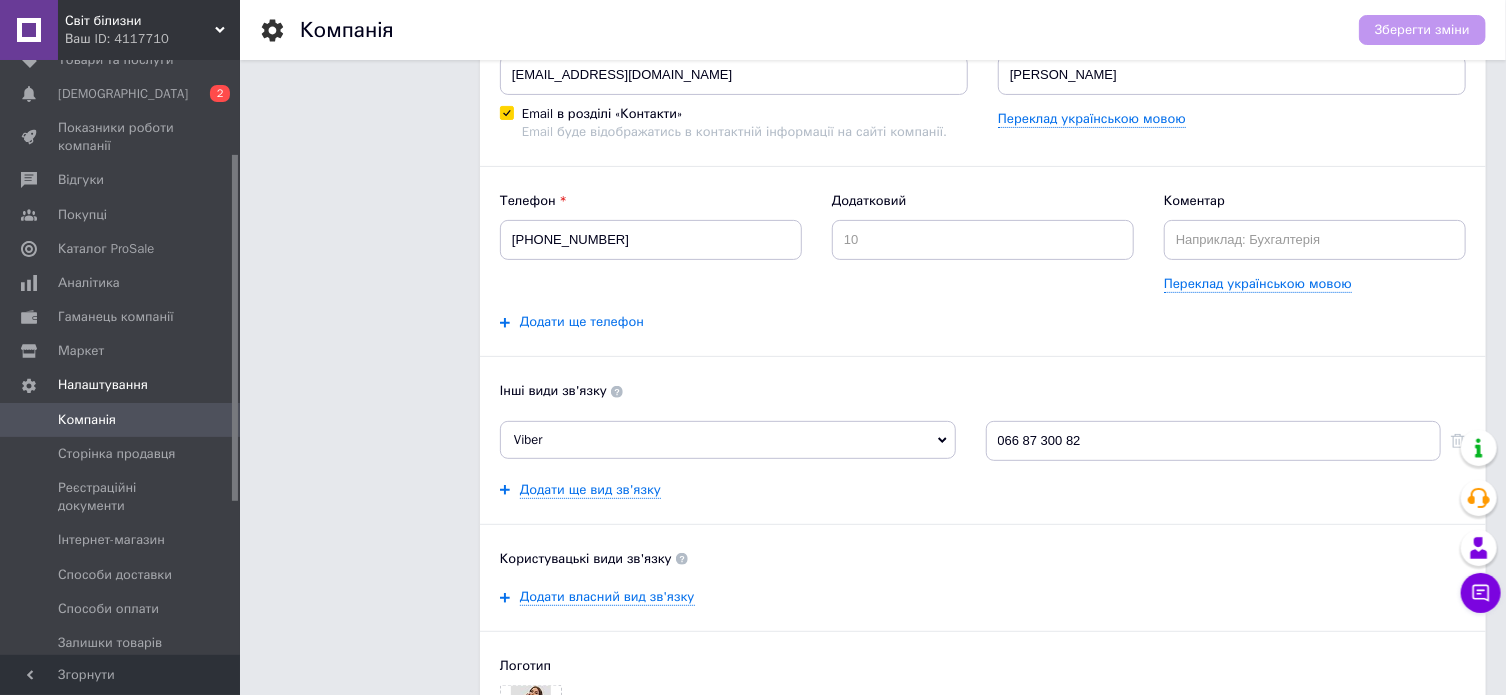 click on "Додати ще телефон" at bounding box center (582, 322) 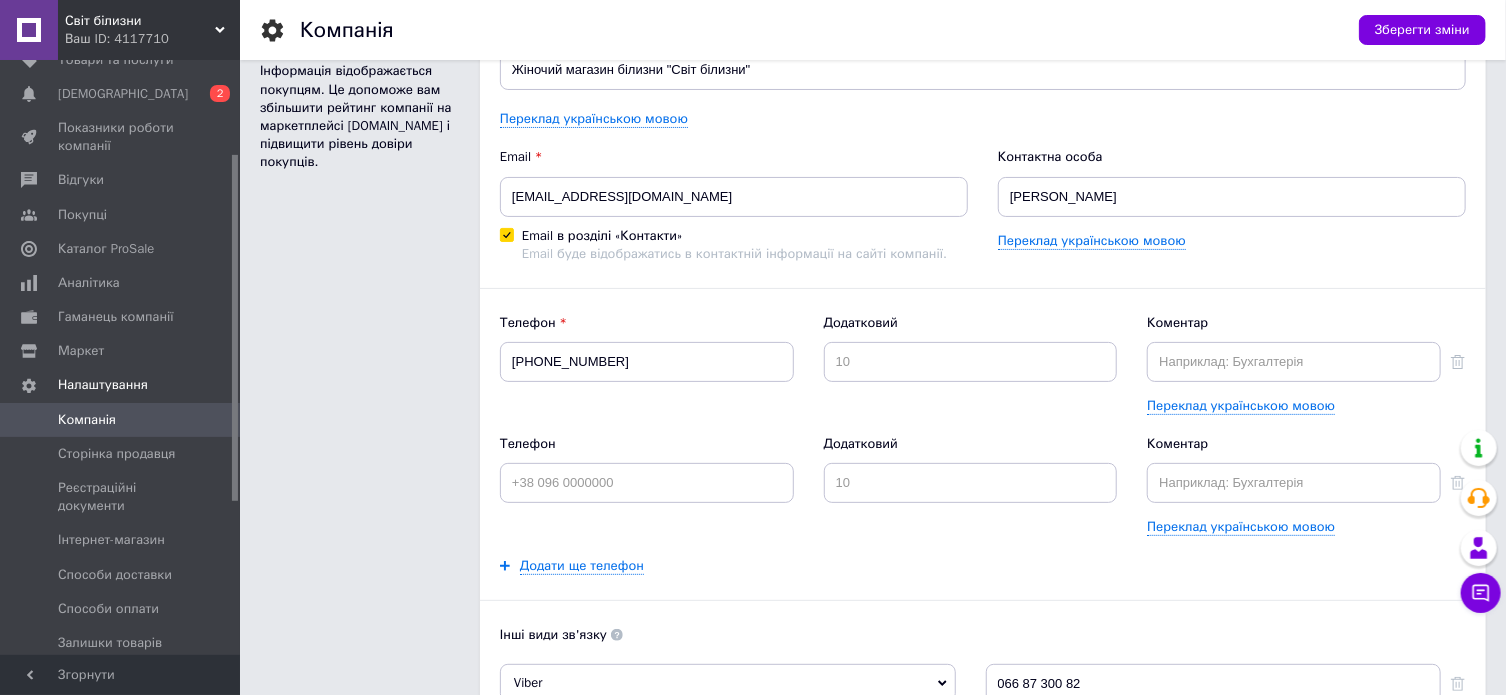 scroll, scrollTop: 0, scrollLeft: 0, axis: both 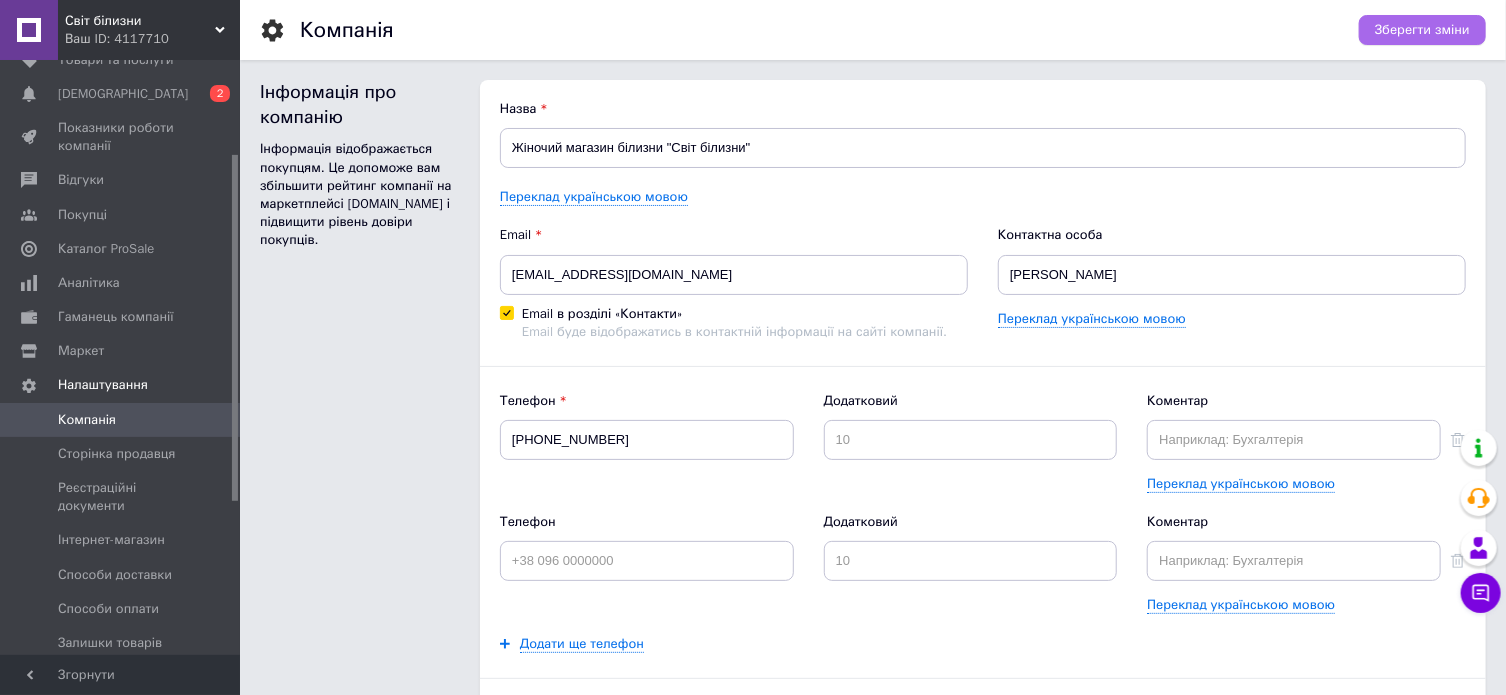 click on "Зберегти зміни" at bounding box center (1422, 30) 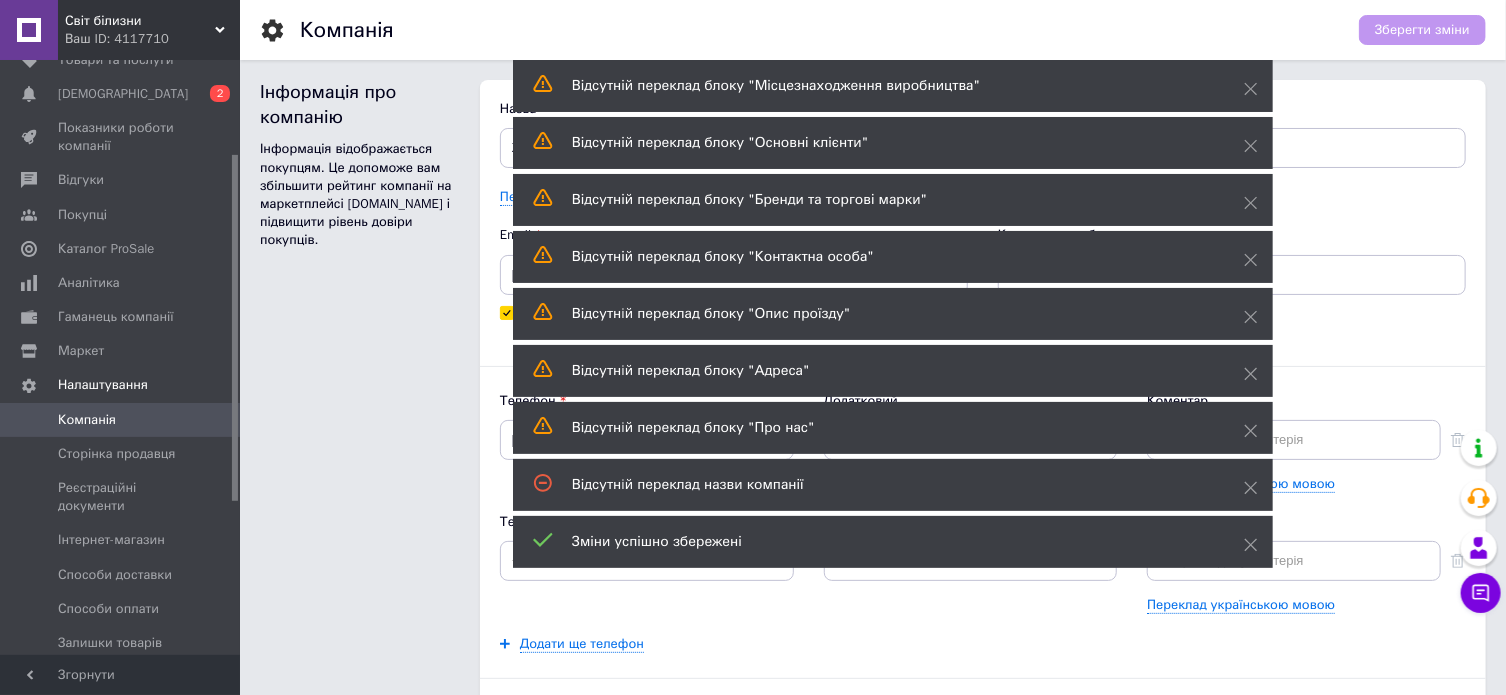 click on "Інформація про компанію Інформація відображається покупцям. Це допоможе вам збільшити
рейтинг компанії на маркетплейсі [DOMAIN_NAME] і підвищити рівень довіри покупців." at bounding box center (360, 584) 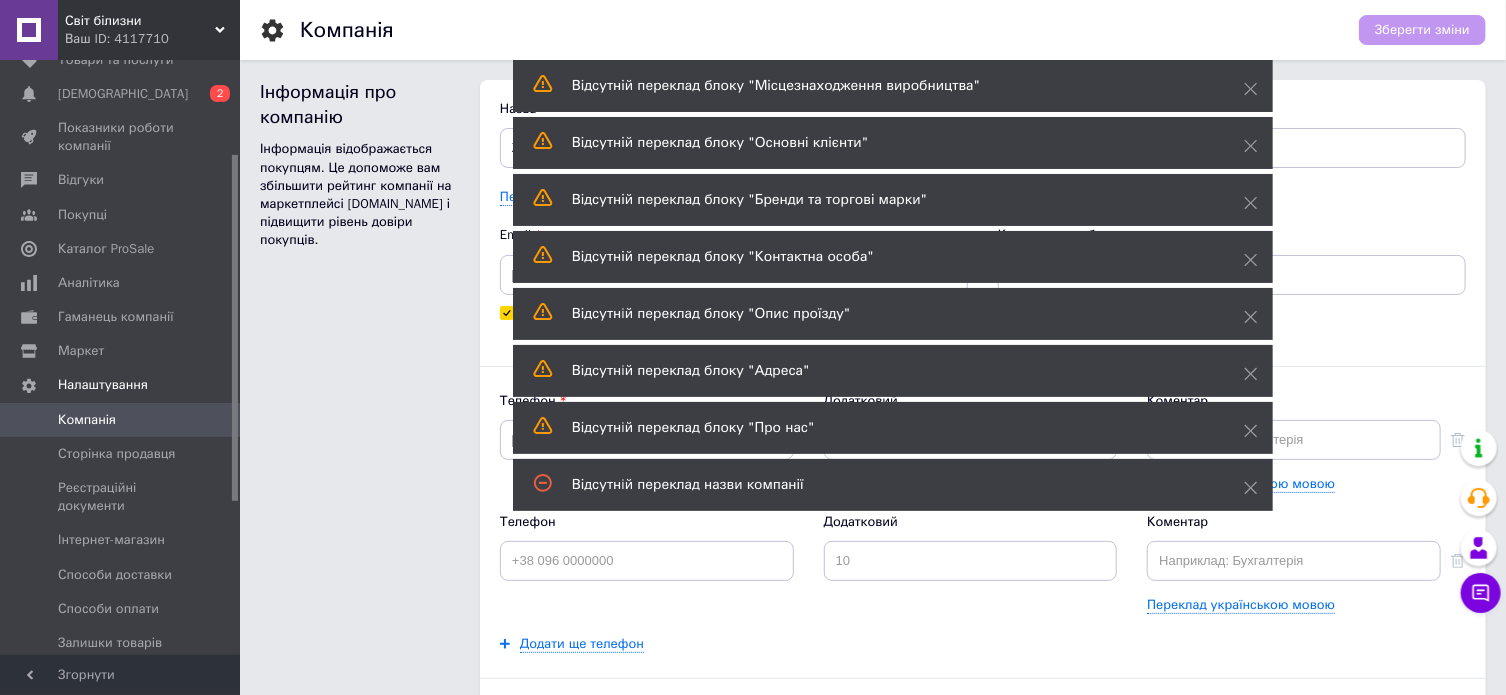 click on "Ваш ID: 4117710" at bounding box center [152, 39] 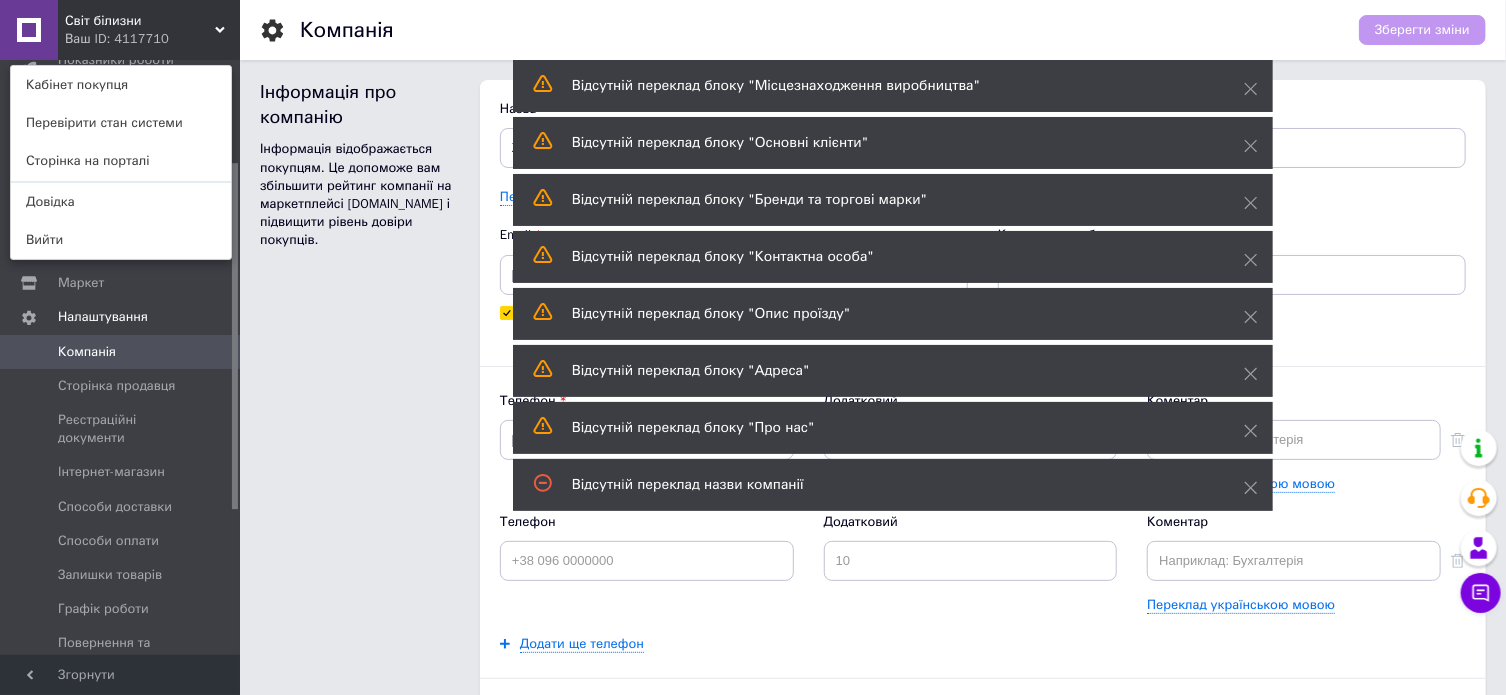 scroll, scrollTop: 360, scrollLeft: 0, axis: vertical 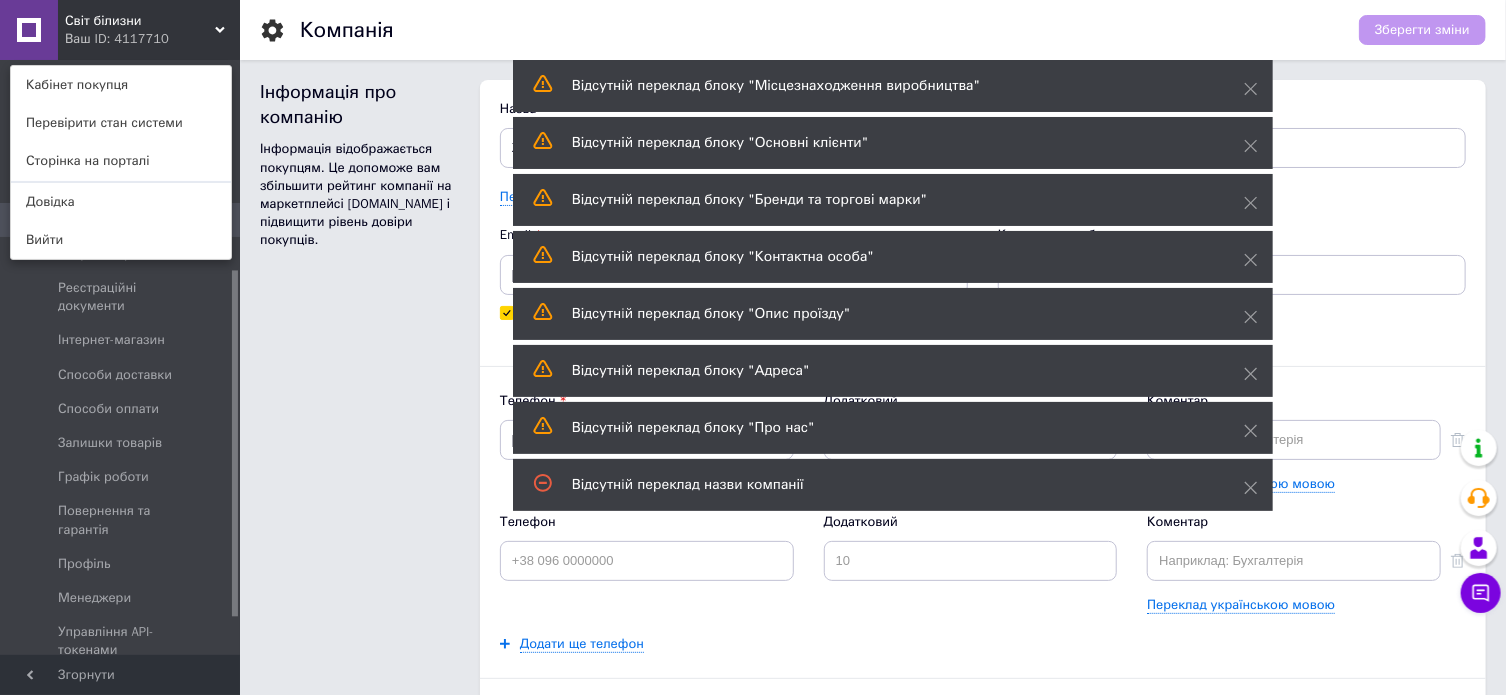 click on "Інформація про компанію Інформація відображається покупцям. Це допоможе вам збільшити
рейтинг компанії на маркетплейсі [DOMAIN_NAME] і підвищити рівень довіри покупців." at bounding box center (360, 584) 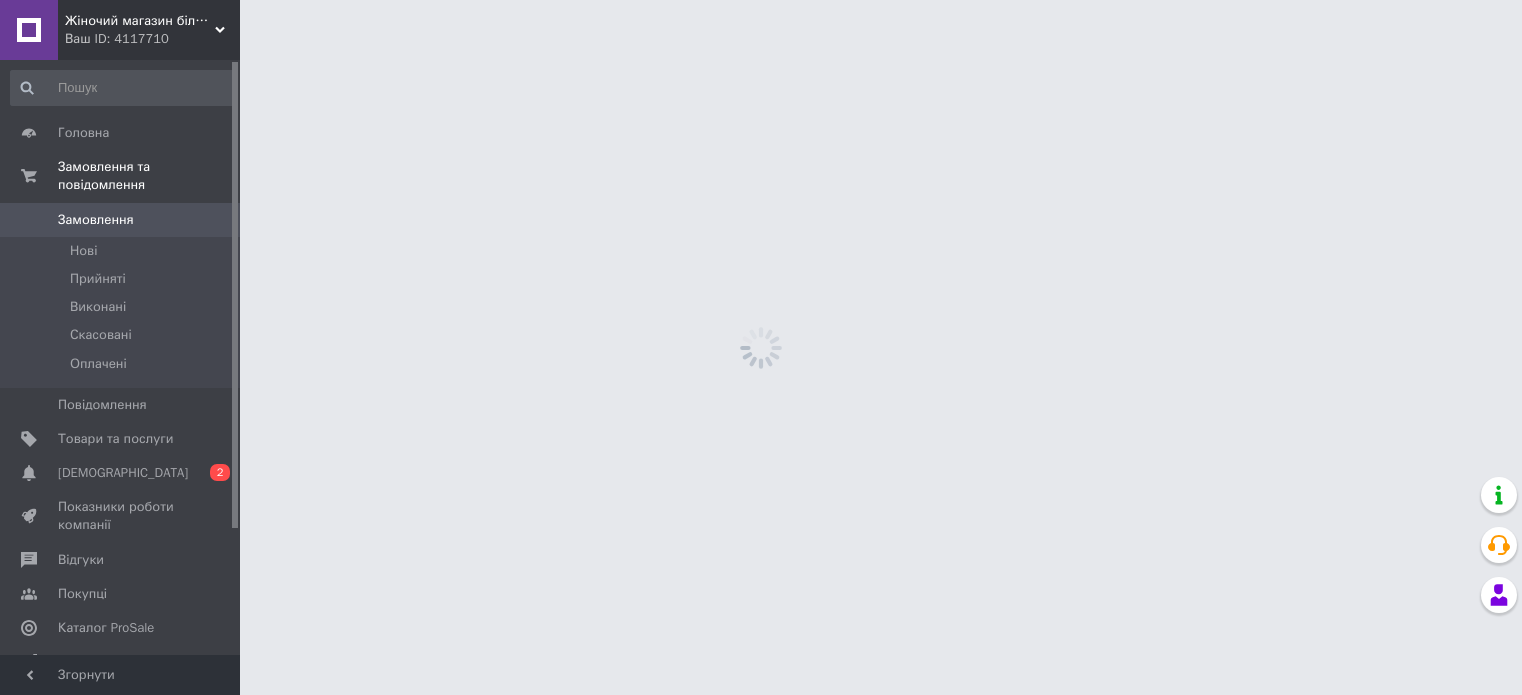 scroll, scrollTop: 0, scrollLeft: 0, axis: both 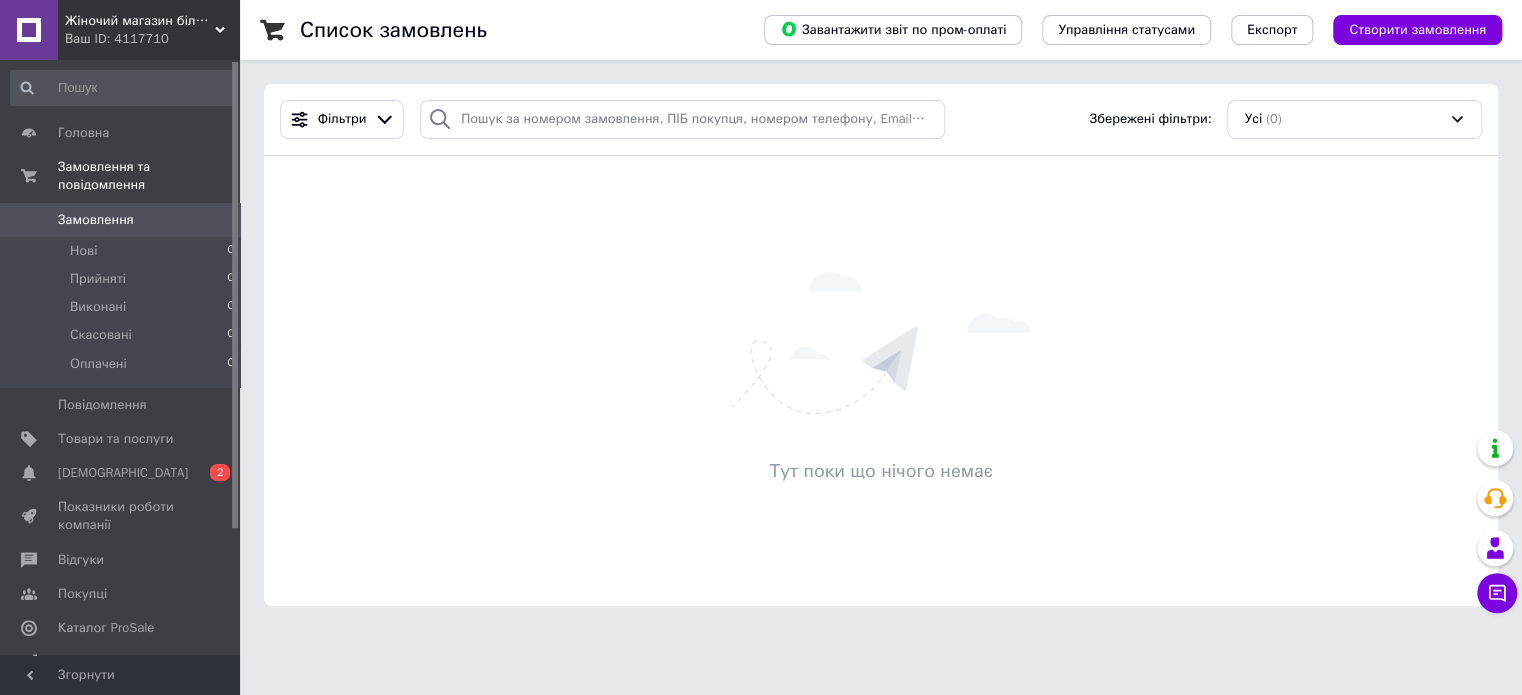 click on "Жіночий магазин білизни "Світ білизни"" at bounding box center (140, 21) 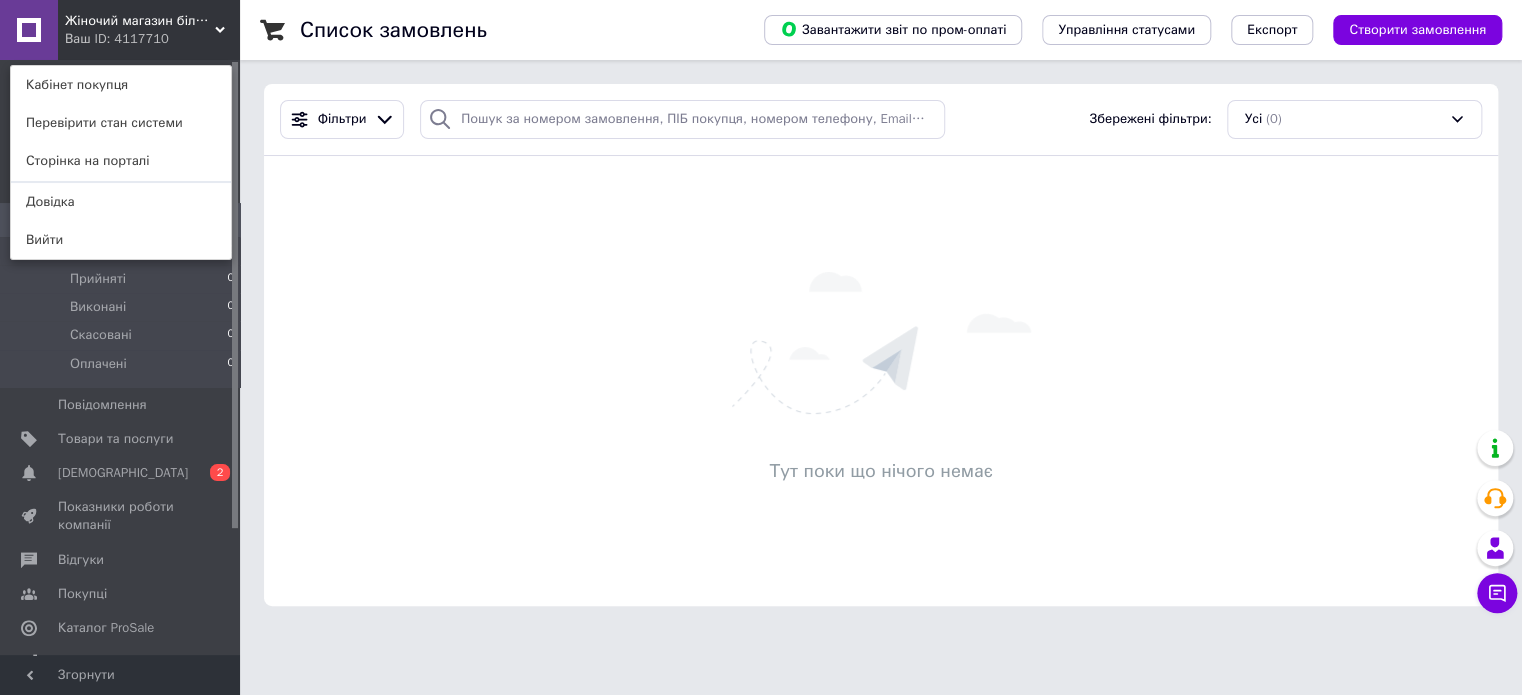 click on "Тут поки що нічого немає" at bounding box center (881, 381) 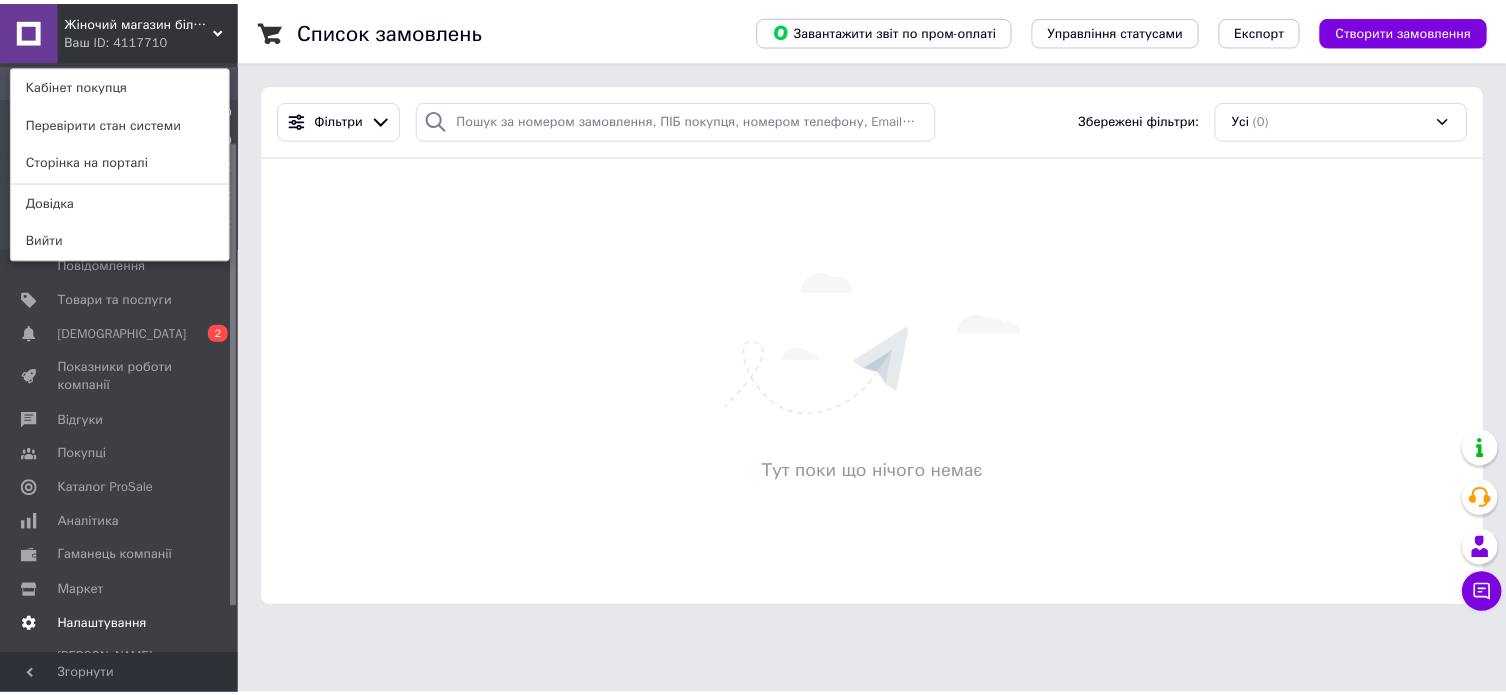 scroll, scrollTop: 160, scrollLeft: 0, axis: vertical 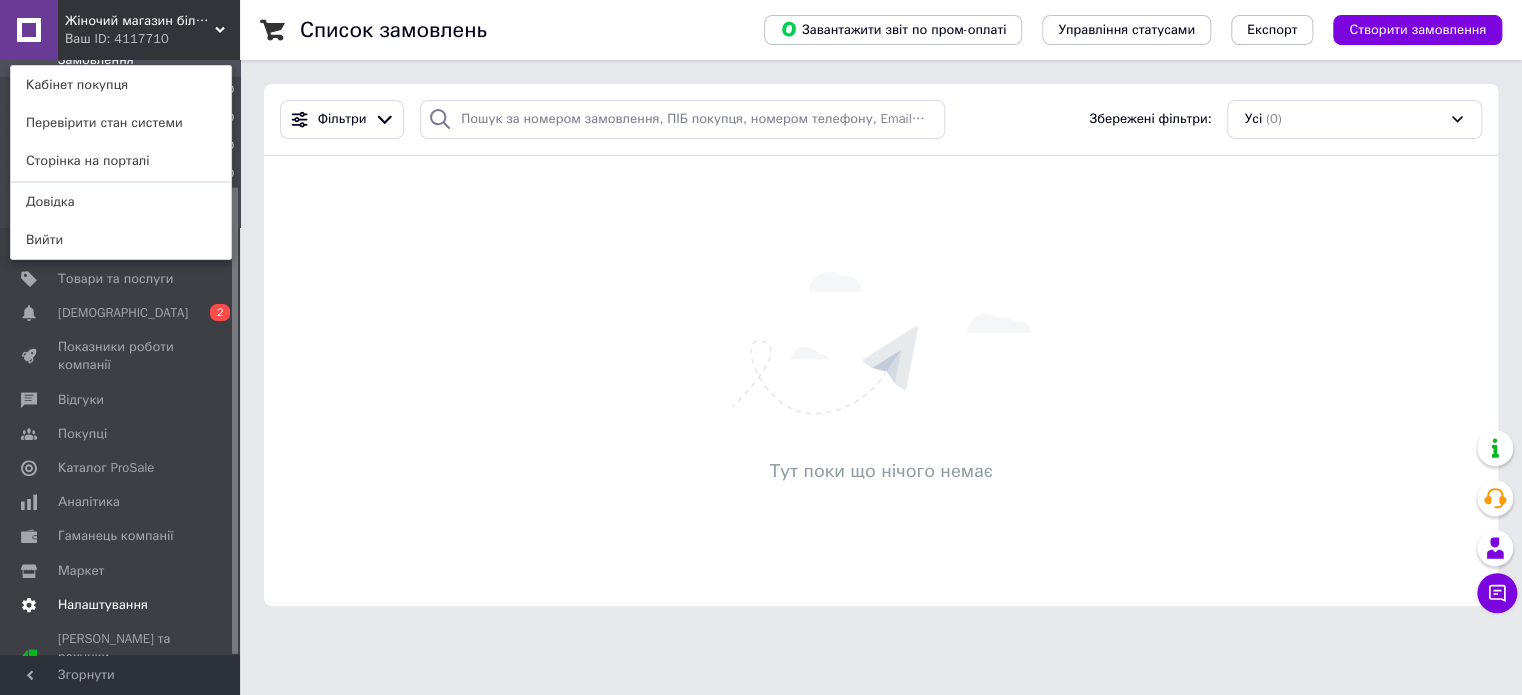 click on "Налаштування" at bounding box center (103, 605) 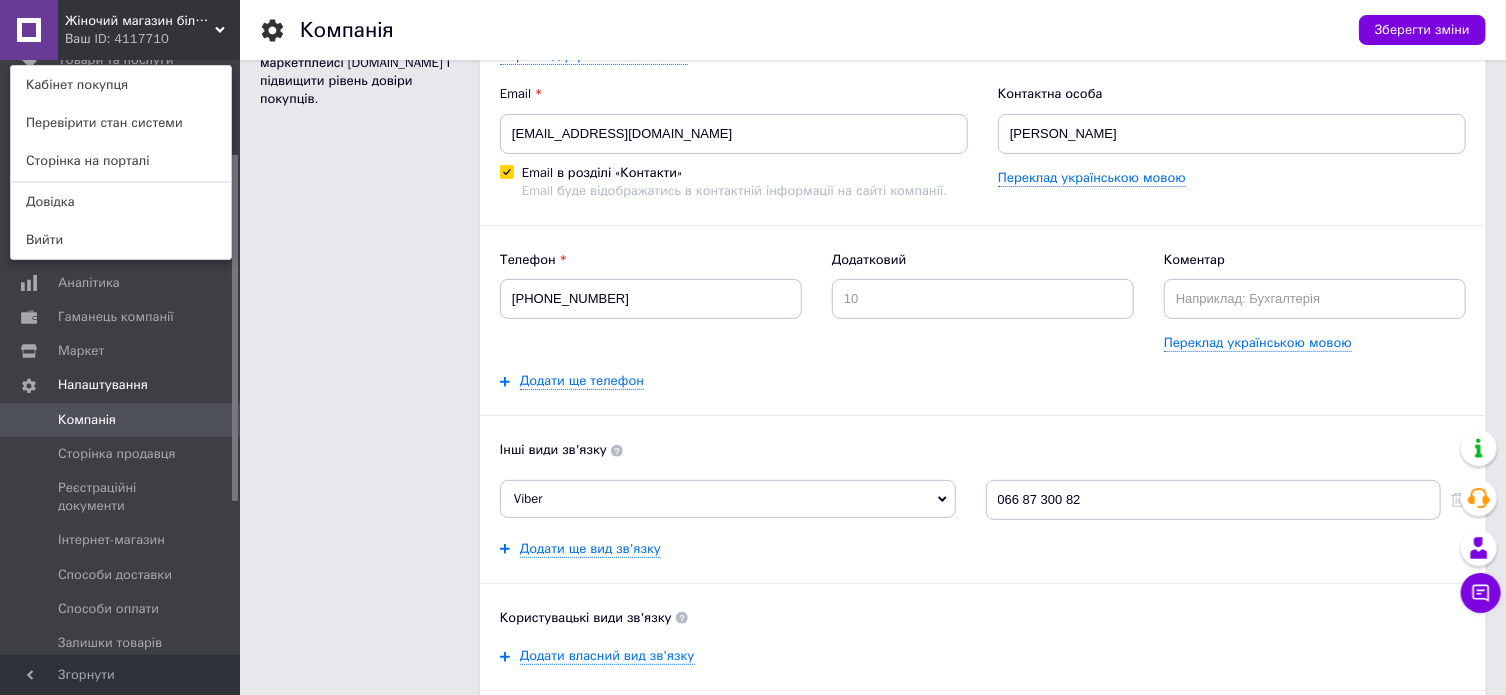 scroll, scrollTop: 400, scrollLeft: 0, axis: vertical 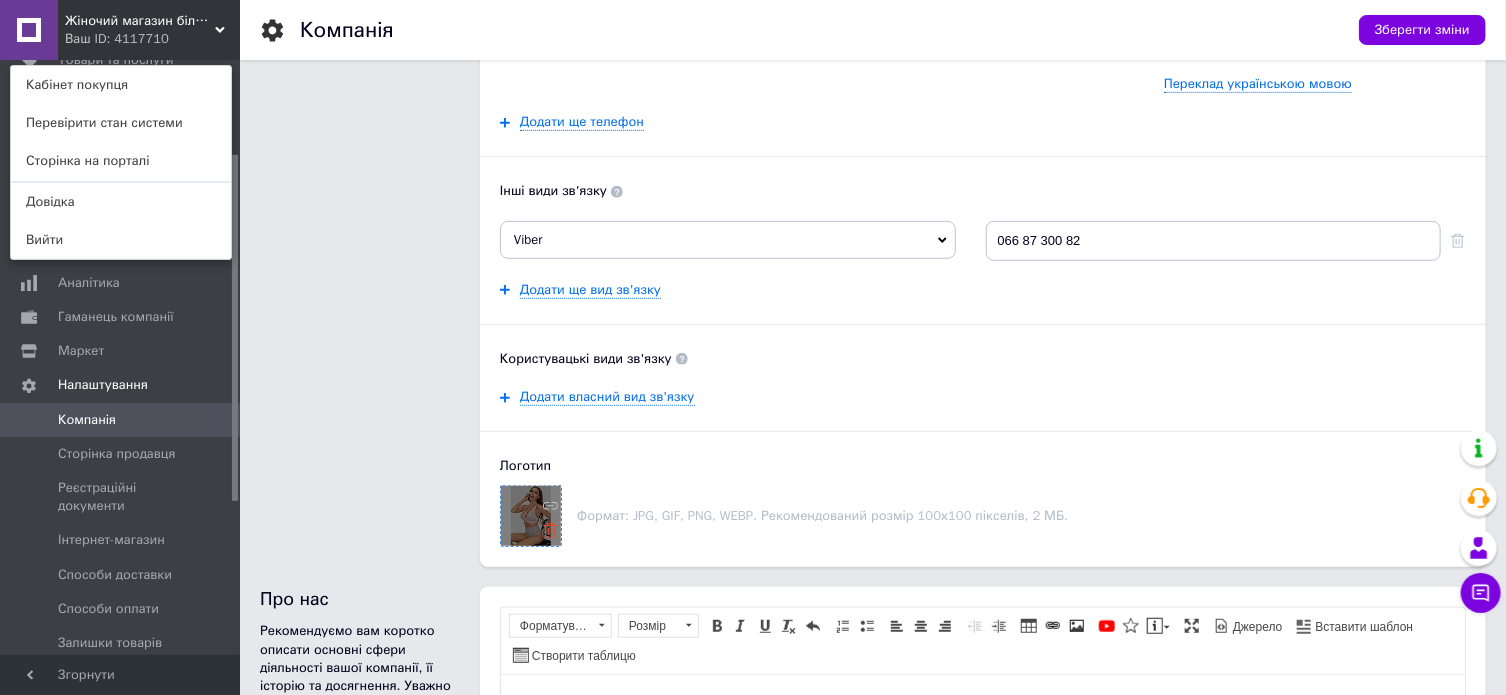 click 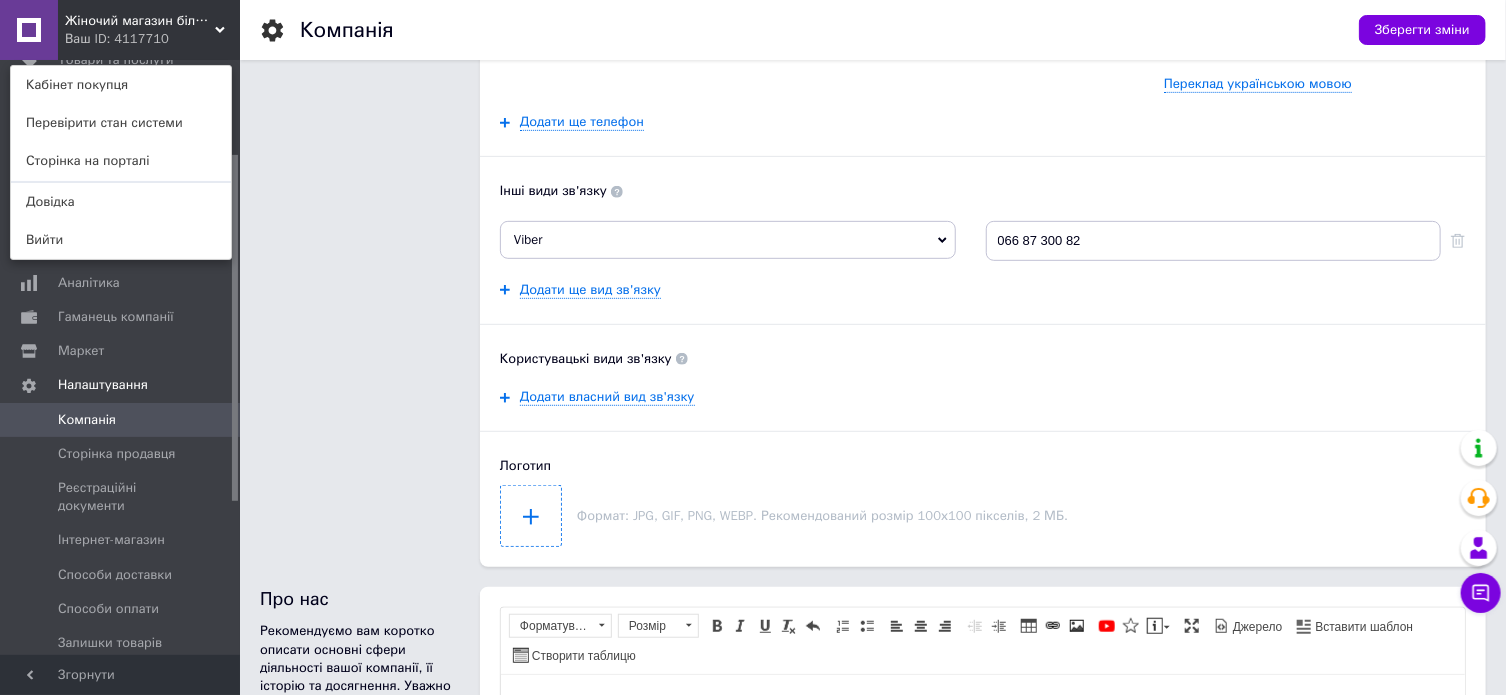 click at bounding box center [531, 516] 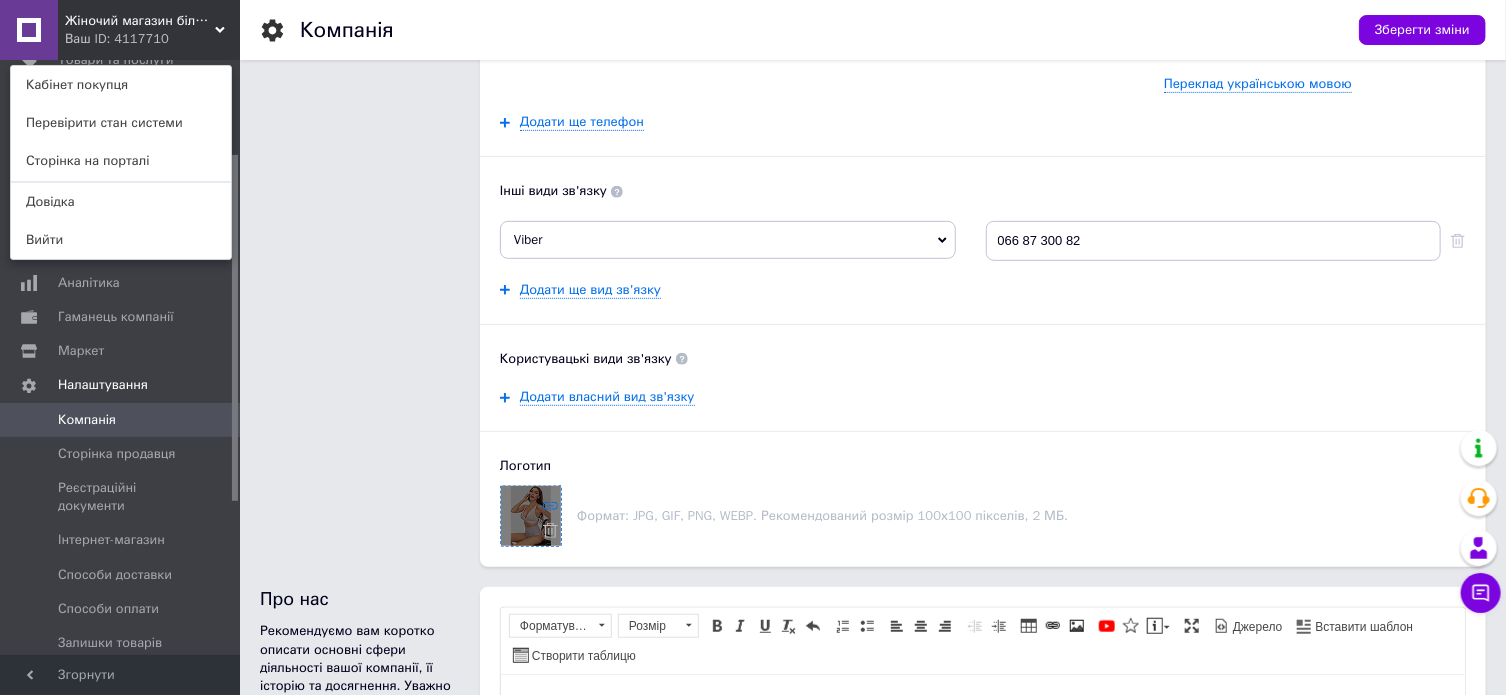 click 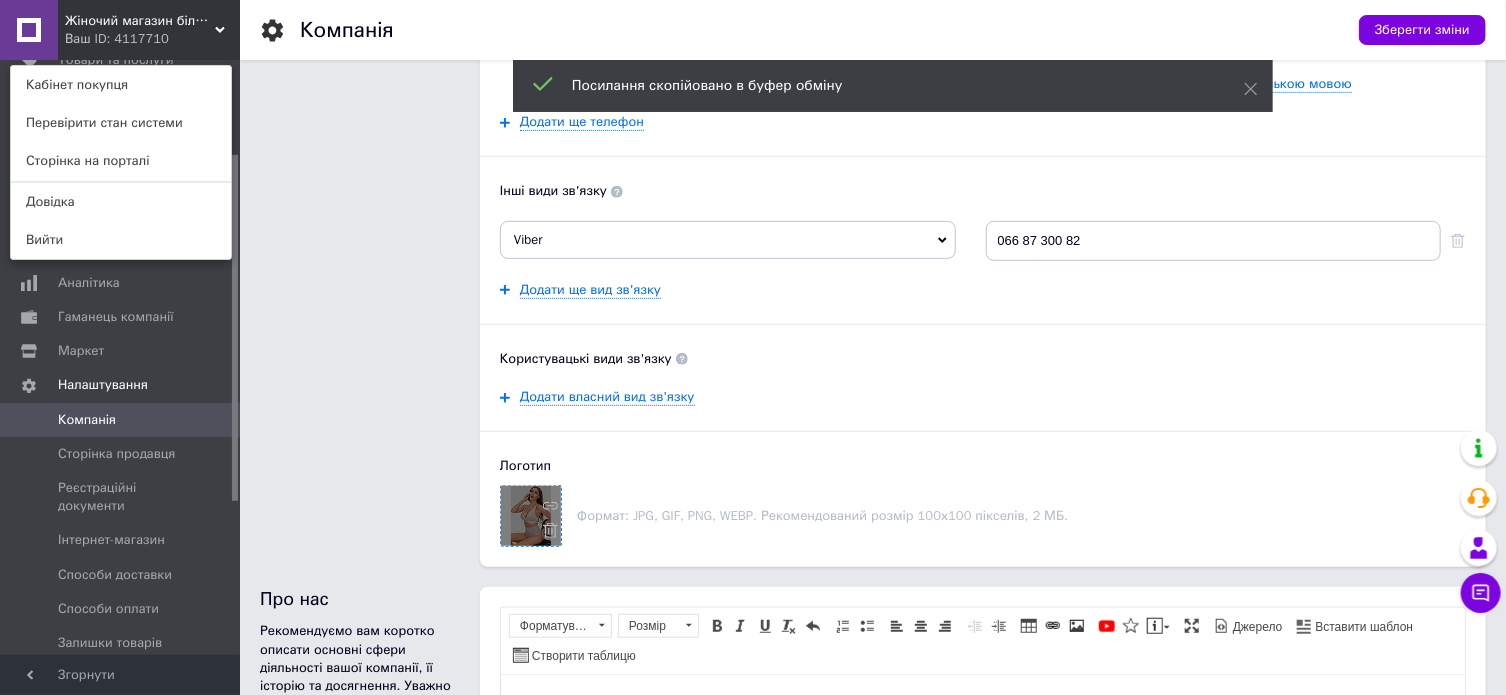 click at bounding box center (531, 516) 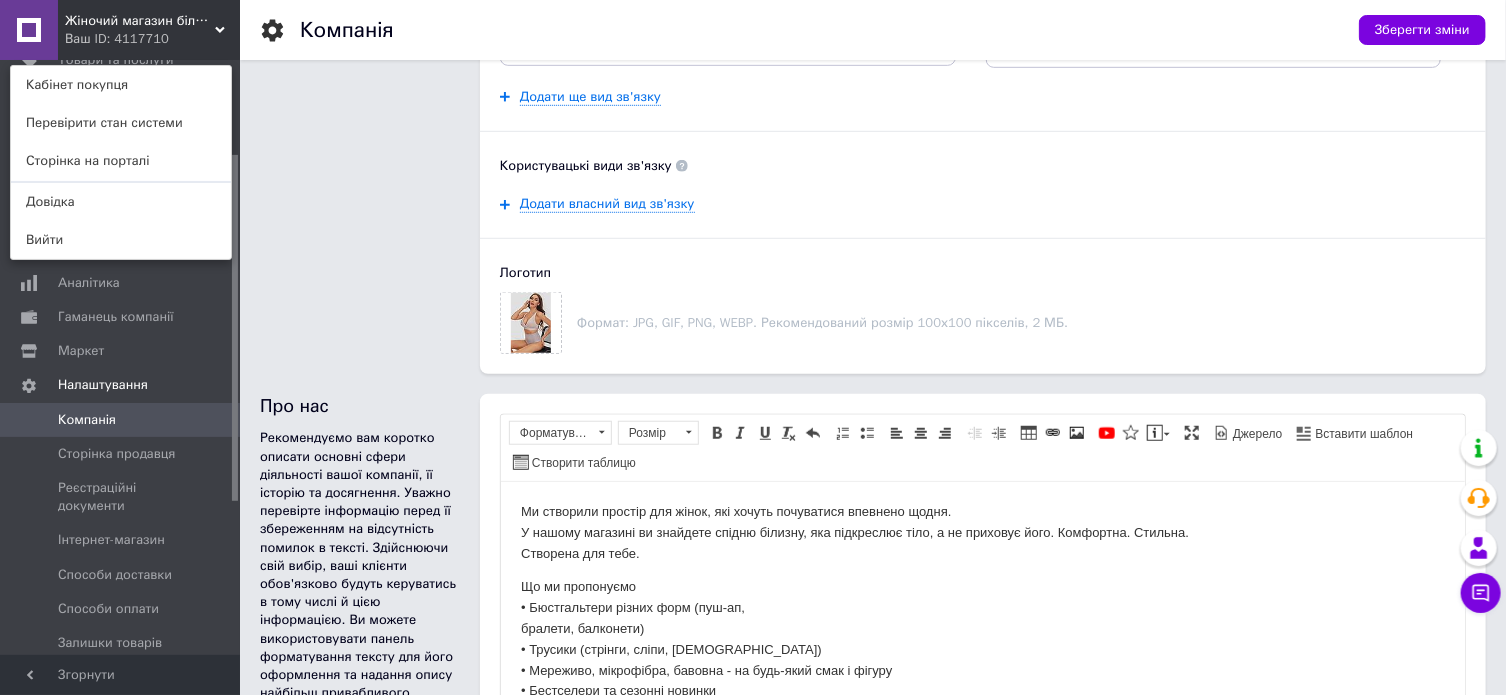 scroll, scrollTop: 600, scrollLeft: 0, axis: vertical 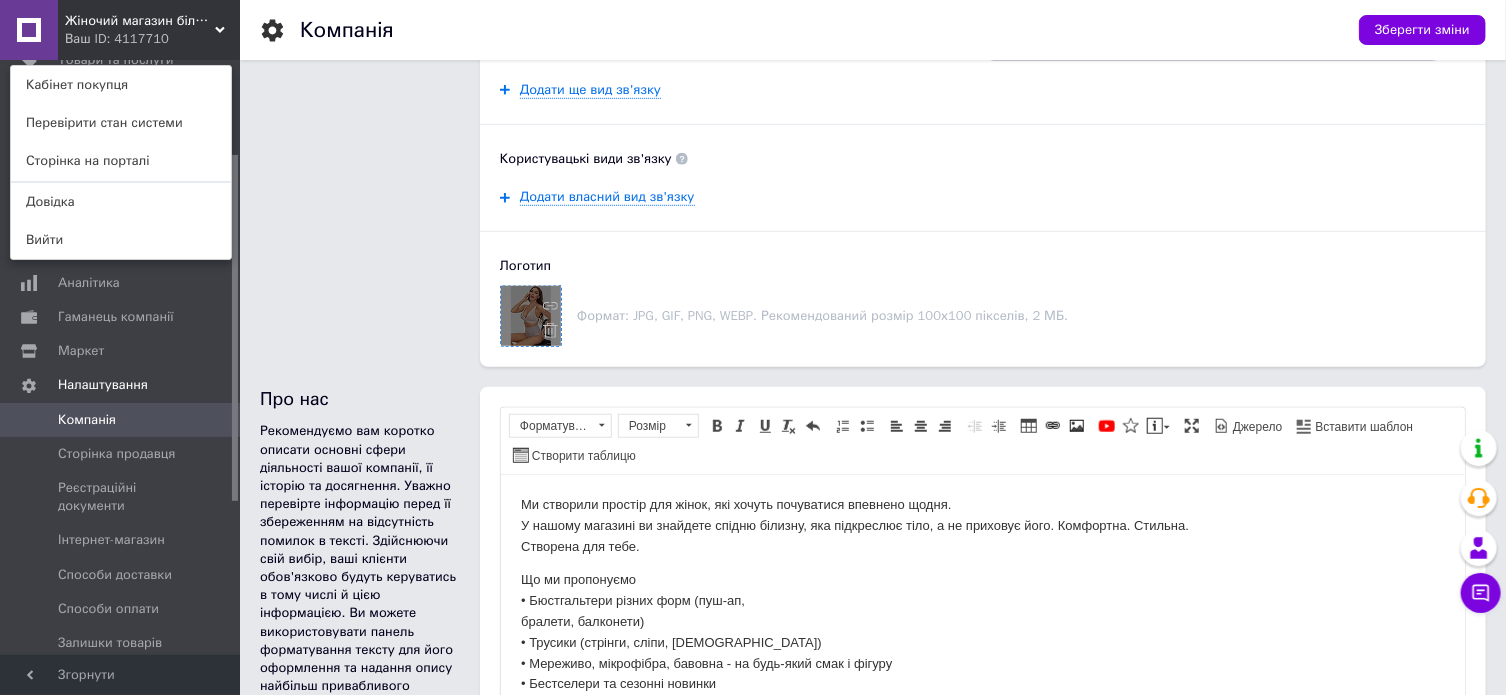 click at bounding box center (531, 316) 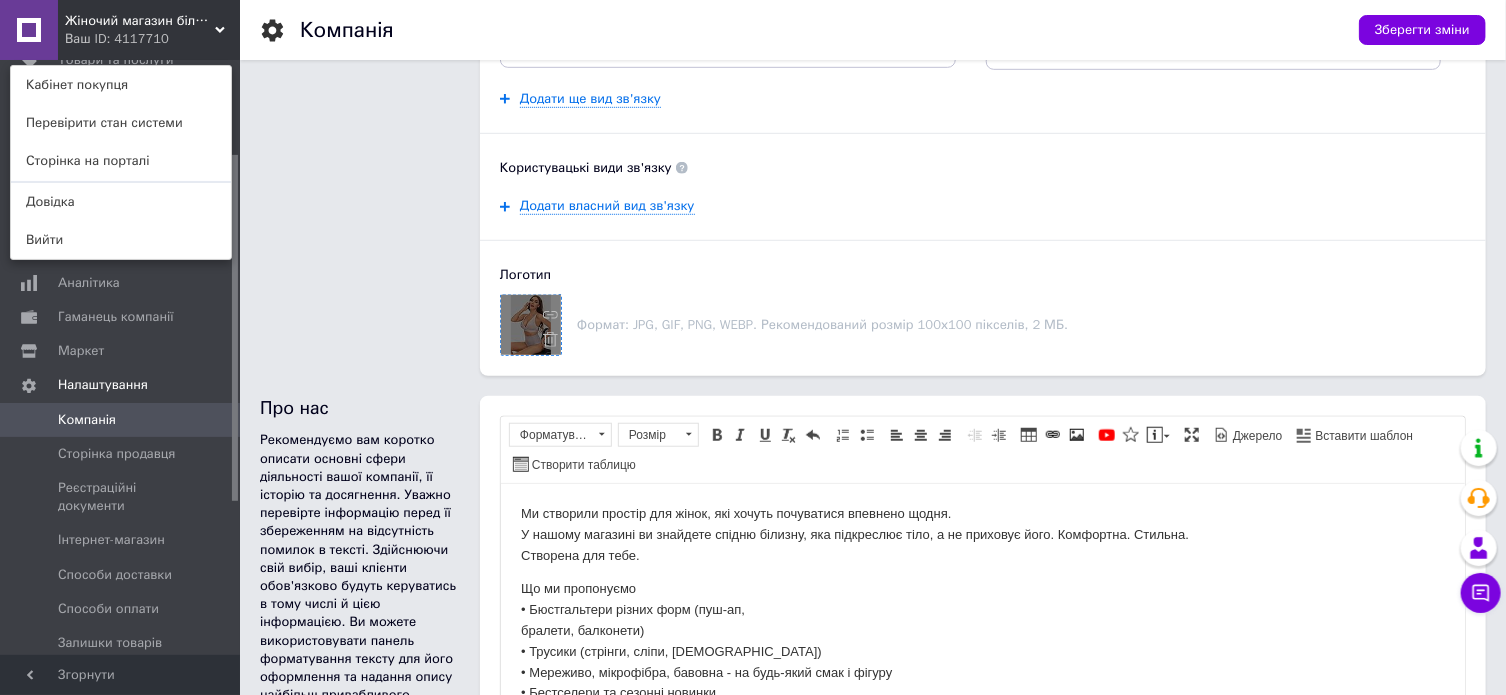 scroll, scrollTop: 600, scrollLeft: 0, axis: vertical 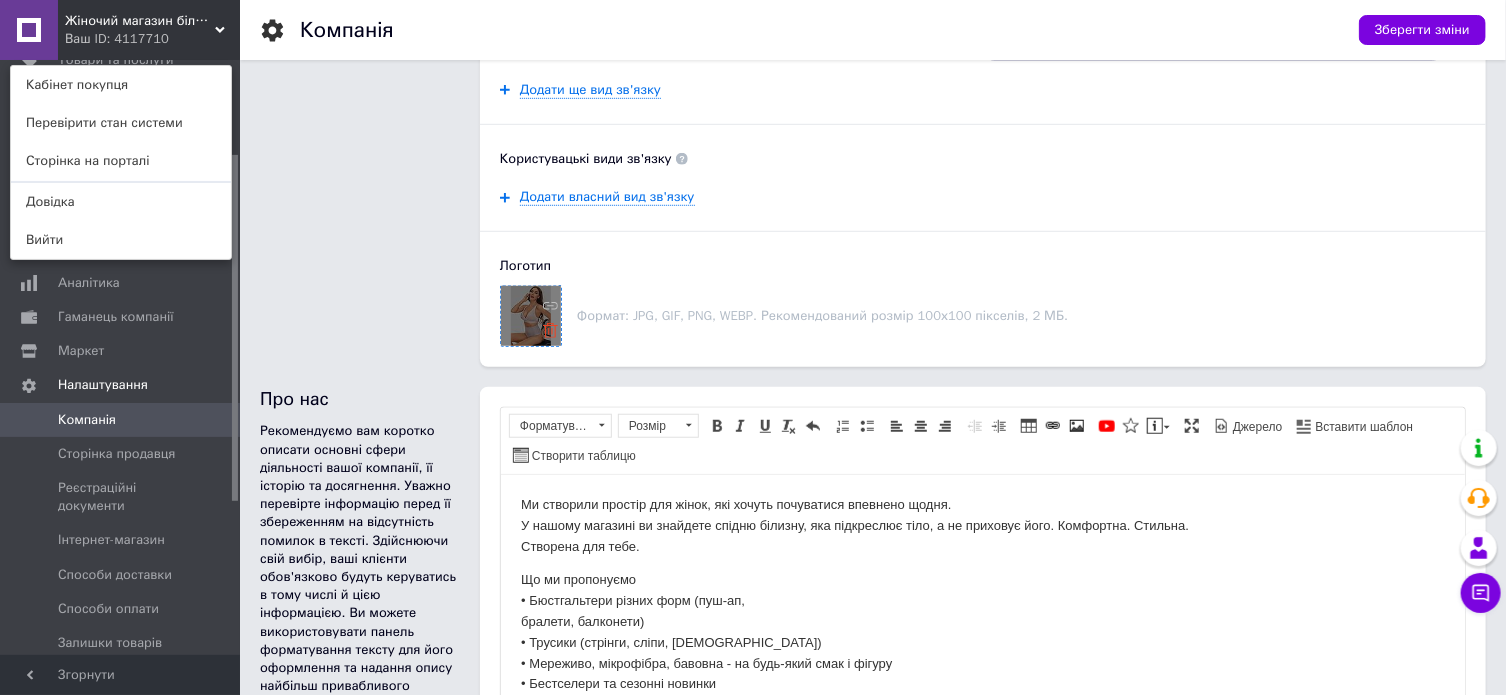 click 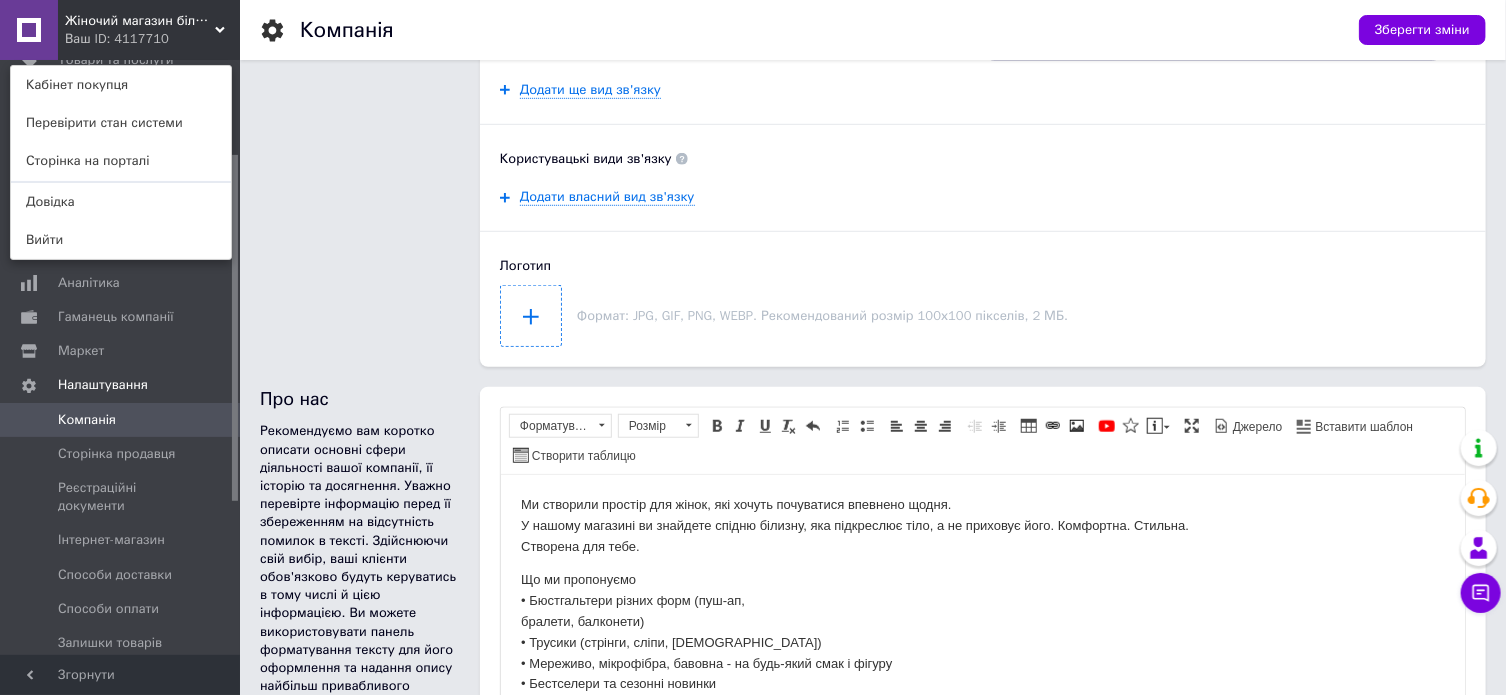 click at bounding box center [531, 316] 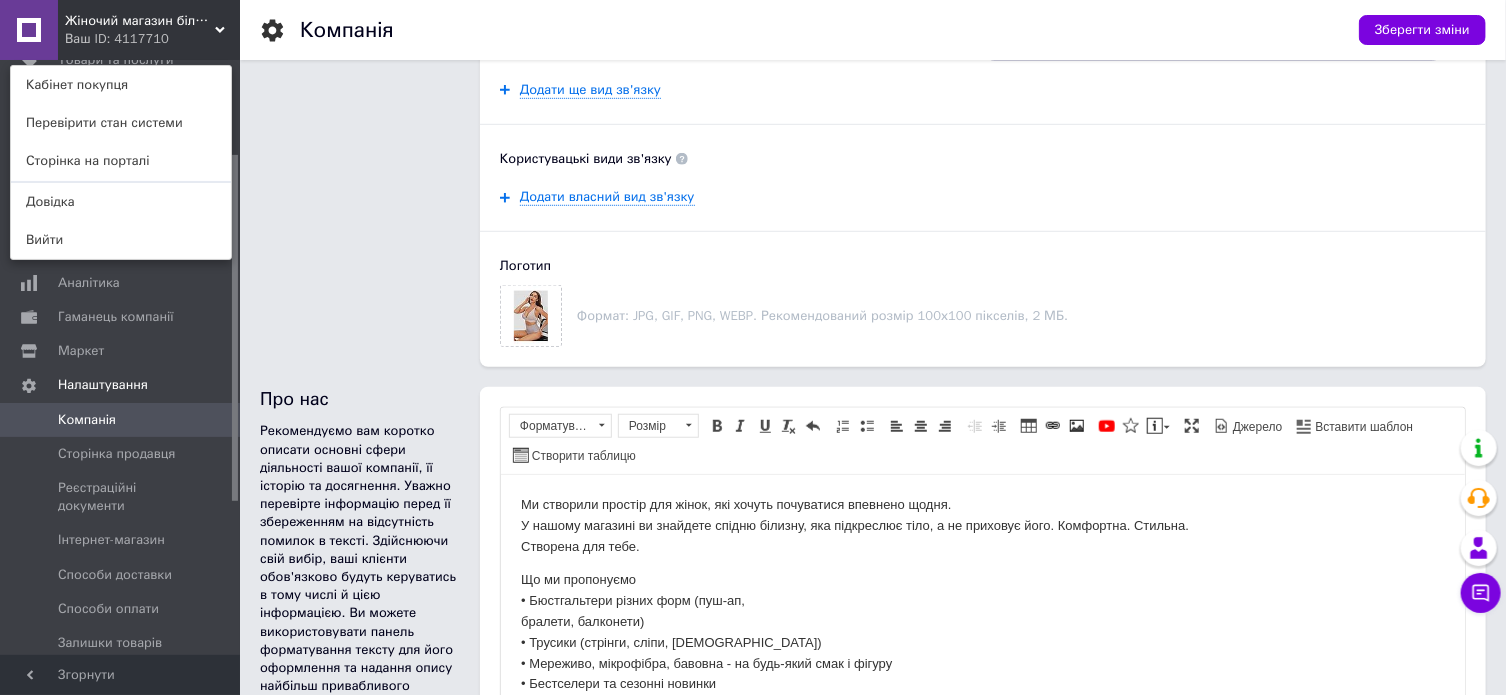 click on "Зберегти зміни" at bounding box center (1422, 30) 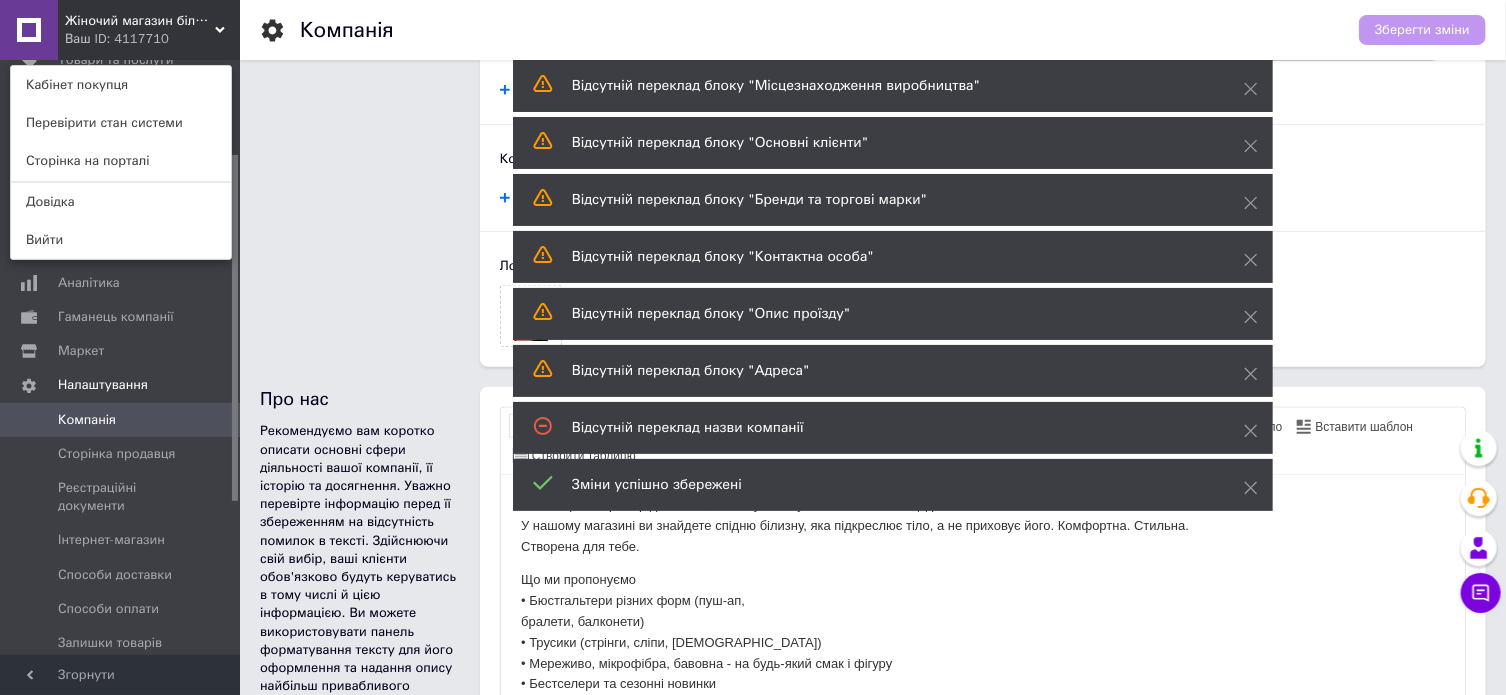 click on "Жіночий магазин білизни "Світ білизни"" at bounding box center [140, 21] 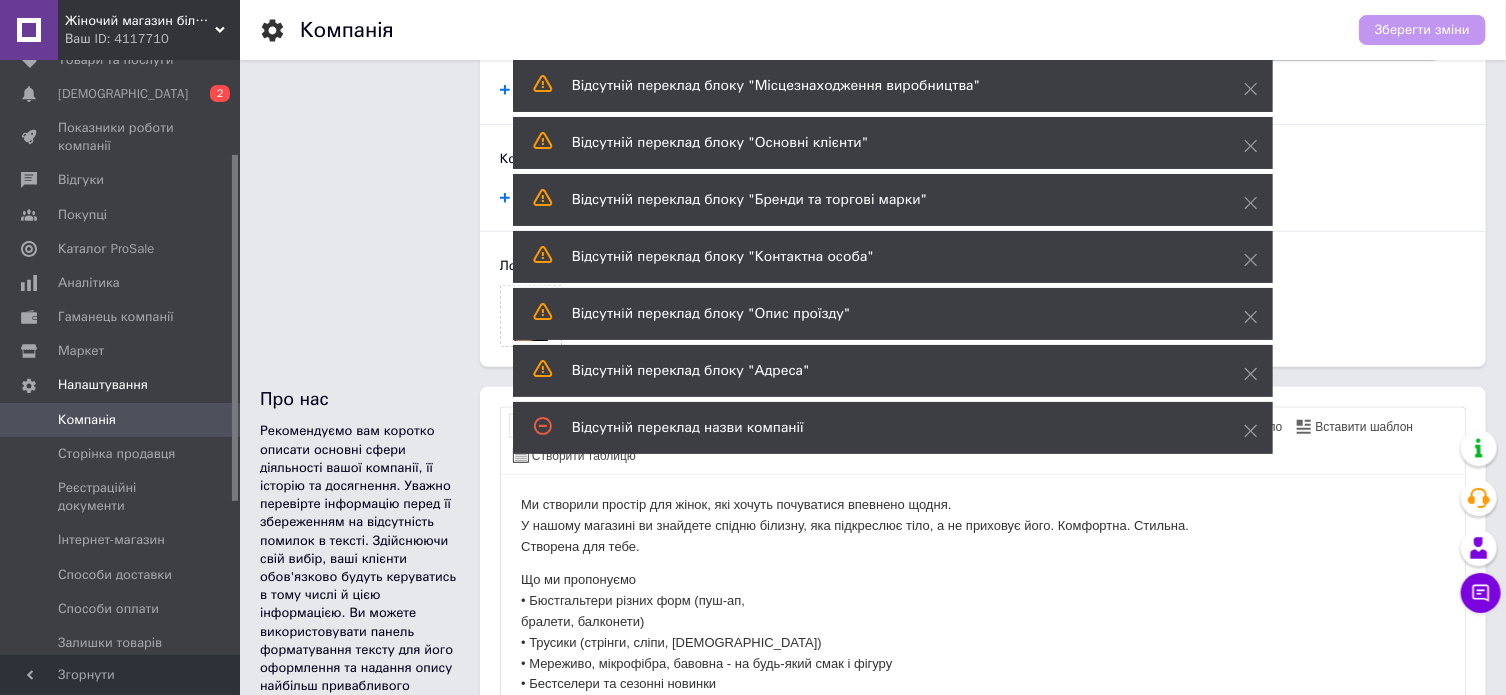 click 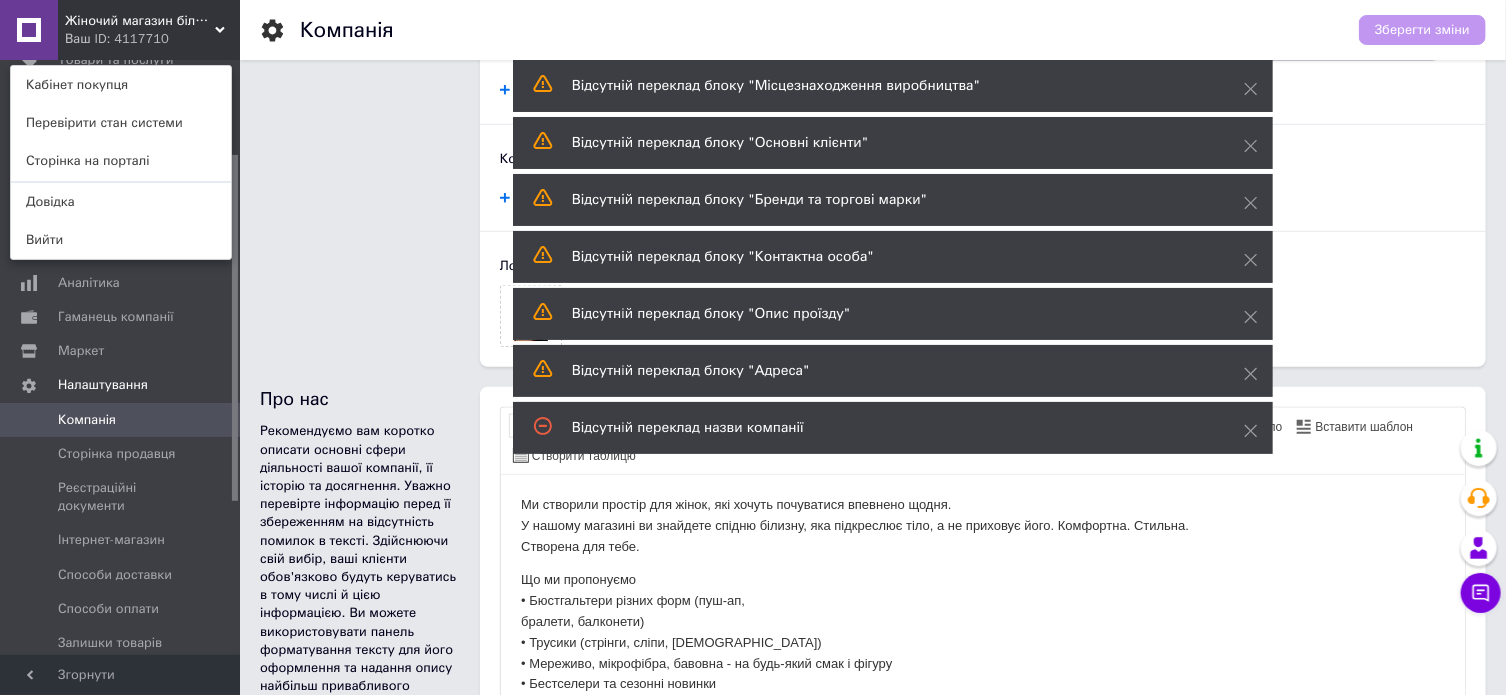 click at bounding box center [29, 30] 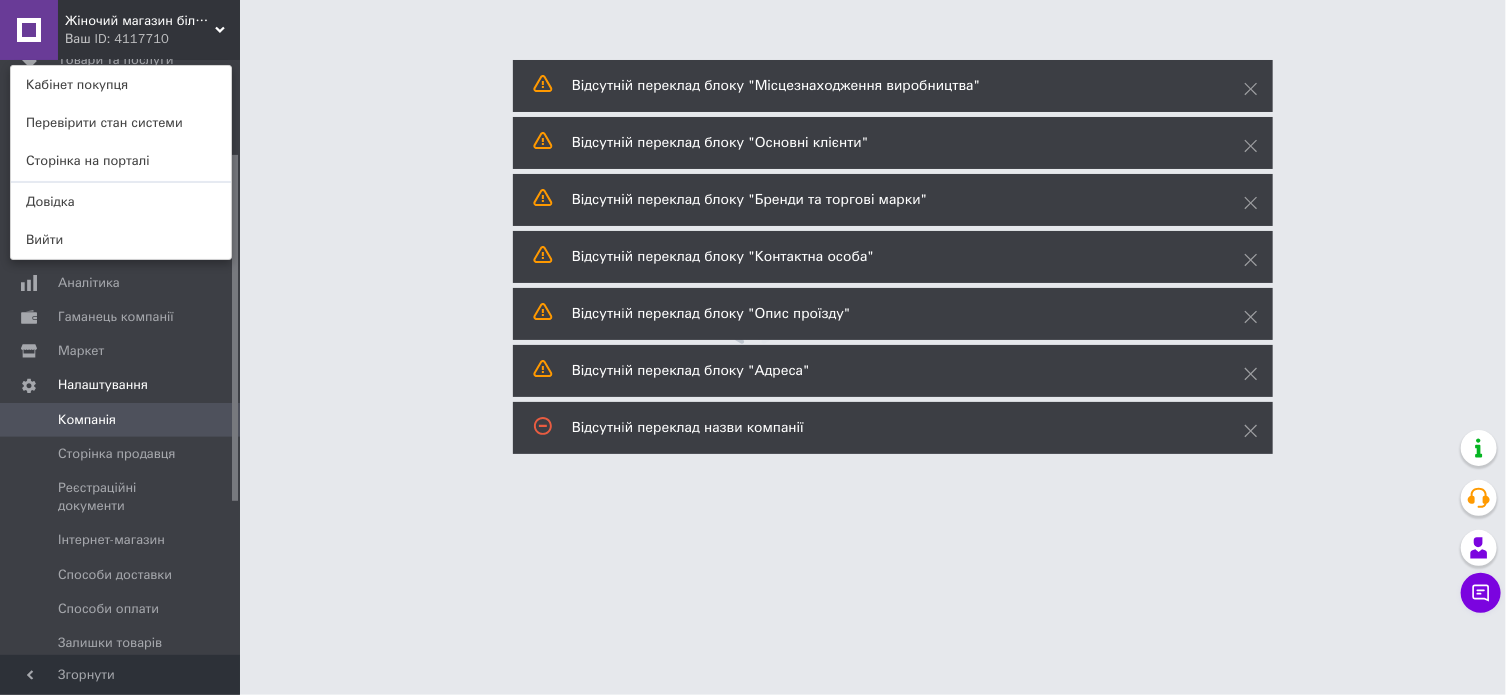 scroll, scrollTop: 0, scrollLeft: 0, axis: both 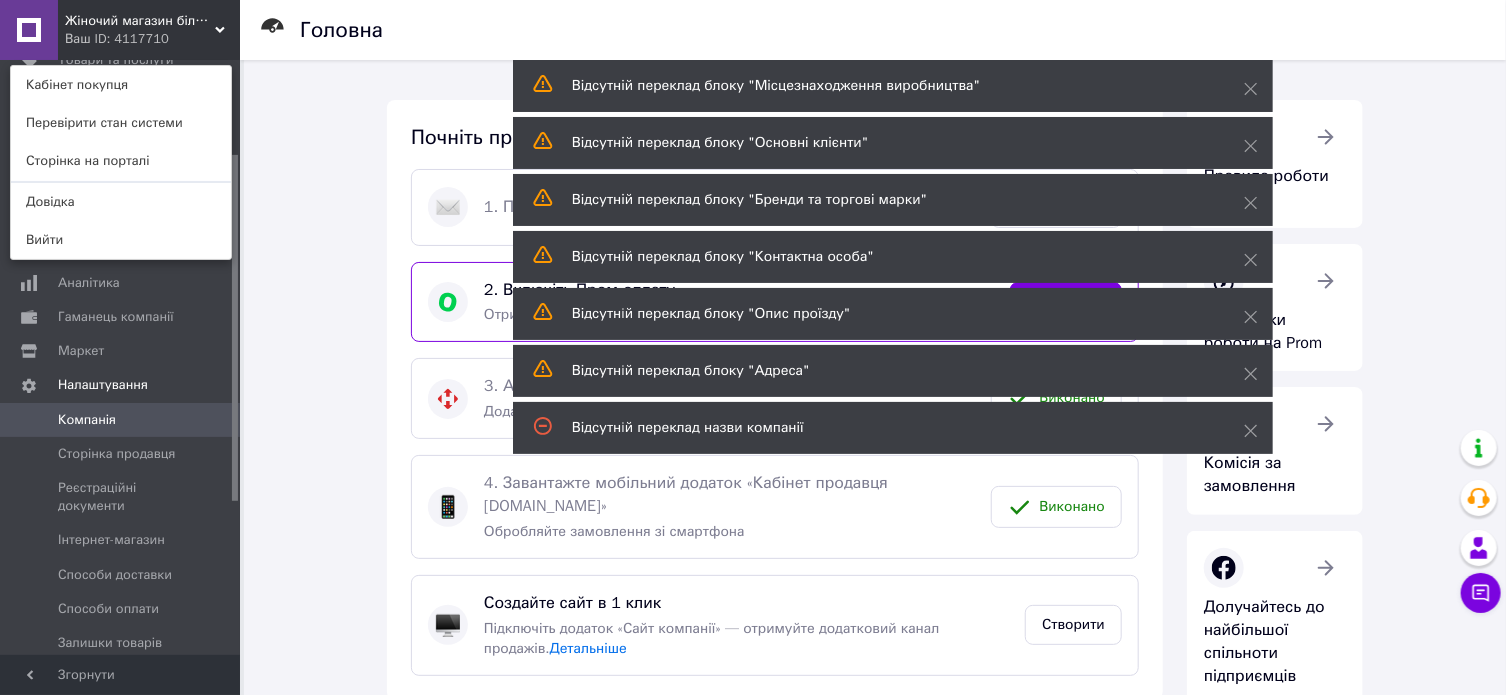 click at bounding box center (29, 30) 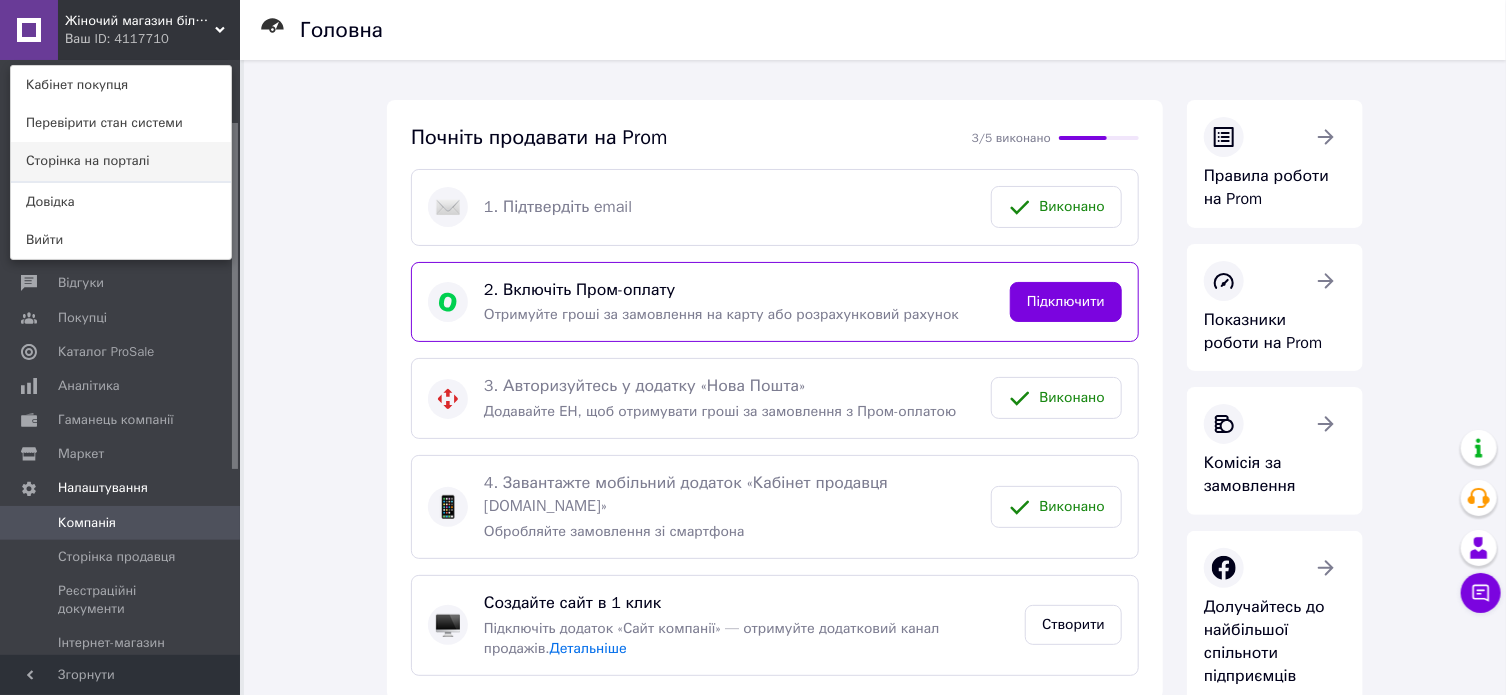 scroll, scrollTop: 0, scrollLeft: 0, axis: both 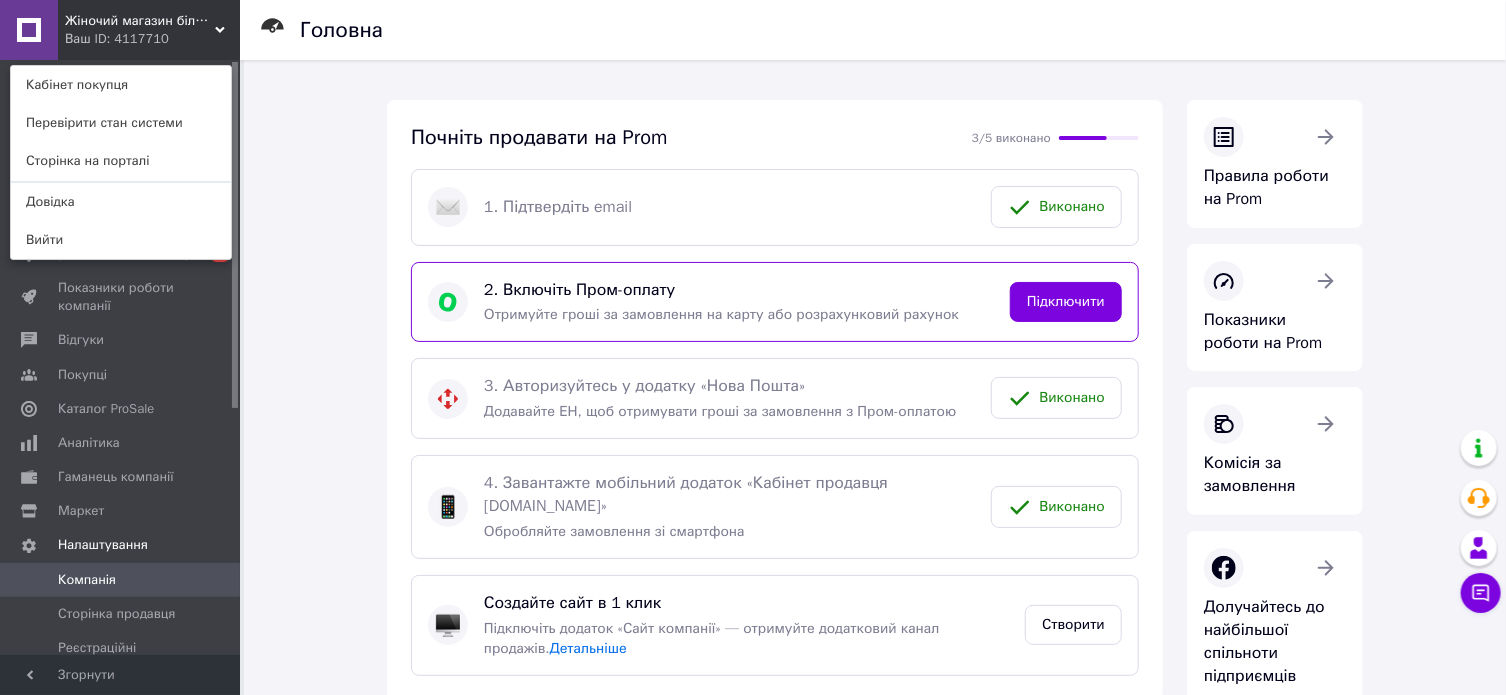 click on "Головна Почніть продавати на Prom 3/5 виконано 1. Підтвердіть email Виконано 2. Включіть Пром-оплату Отримуйте гроші за замовлення на карту або розрахунковий рахунок Підключити 3. Авторизуйтесь у додатку «Нова Пошта» Додавайте ЕН, щоб отримувати гроші за замовлення з Пром-оплатою Виконано 4. Завантажте мобільний додаток «Кабінет продавця [DOMAIN_NAME]» Обробляйте замовлення зі смартфона Виконано Создайте сайт в 1 клик Підключіть додаток «Сайт компанії» — отримуйте додатковий канал продажів.  Детальніше Створити Підготуйте товари Показати все  (6) 11 / 1000 імпорт .  (7)" at bounding box center (875, 827) 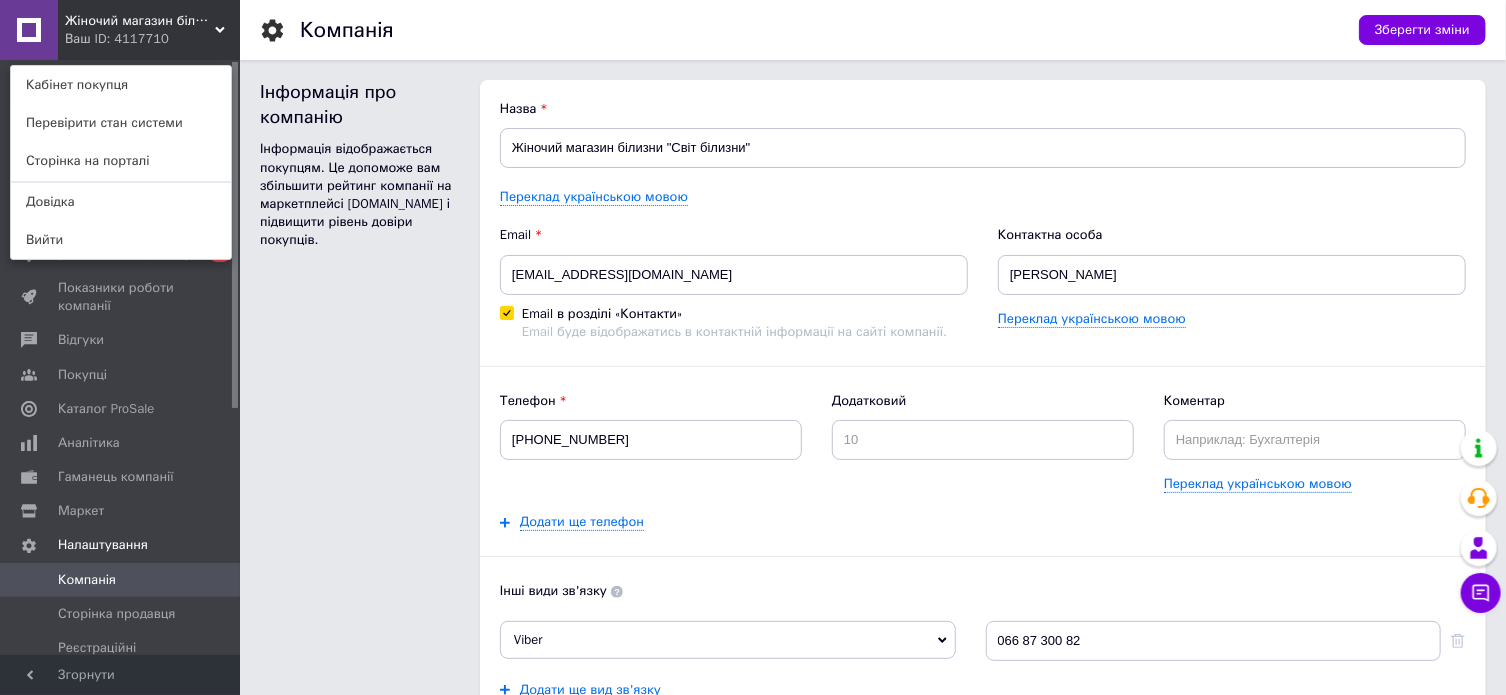 click on "Інформація про компанію Інформація відображається покупцям. Це допоможе вам збільшити
рейтинг компанії на маркетплейсі [DOMAIN_NAME] і підвищити рівень довіри покупців." at bounding box center [360, 523] 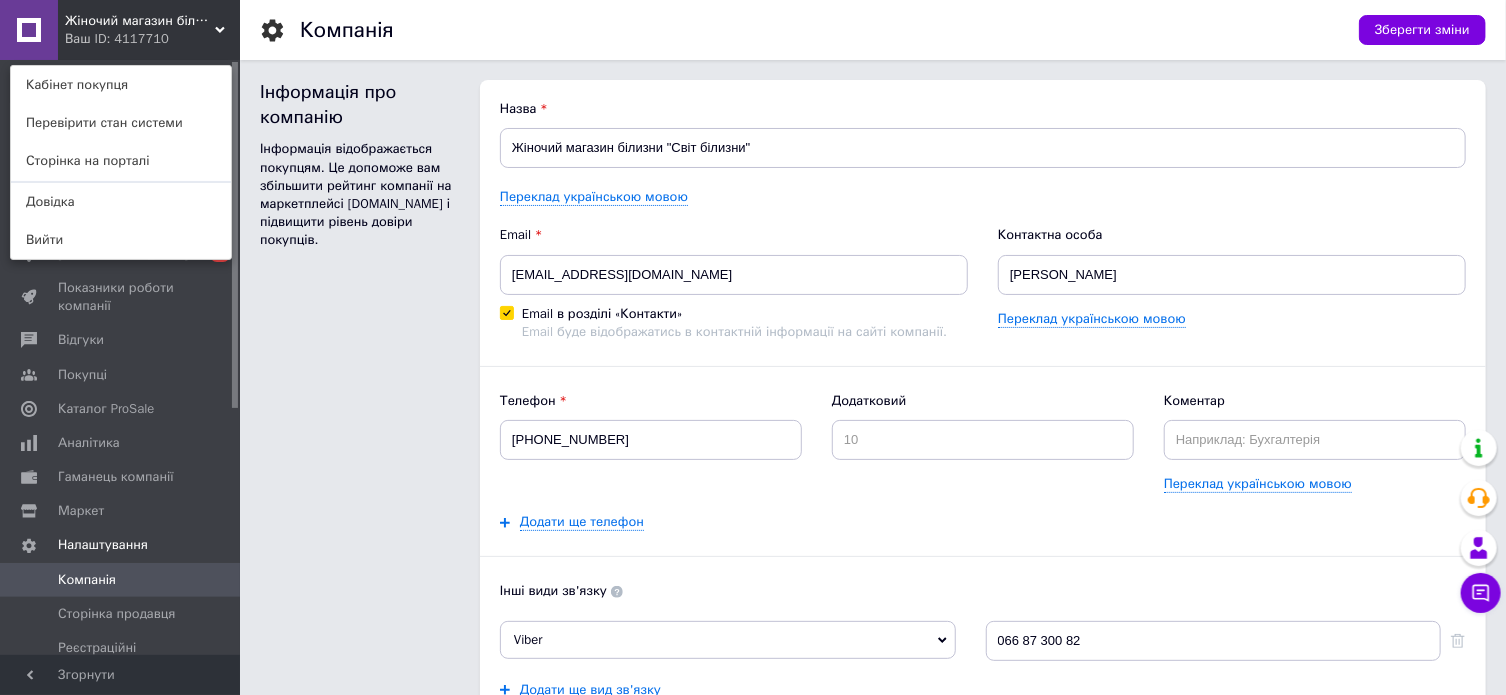 click on "Інформація про компанію Інформація відображається покупцям. Це допоможе вам збільшити
рейтинг компанії на маркетплейсі [DOMAIN_NAME] і підвищити рівень довіри покупців." at bounding box center (360, 523) 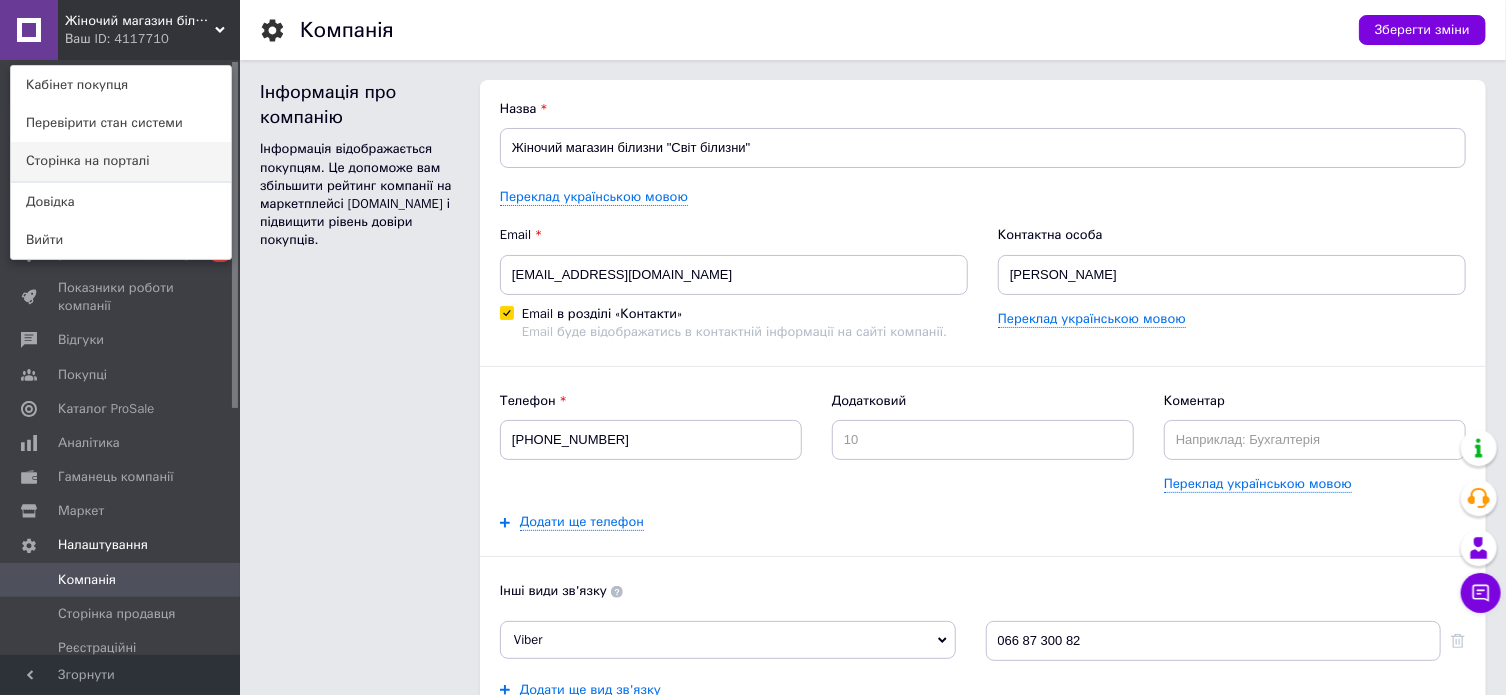 click on "Сторінка на порталі" at bounding box center (121, 161) 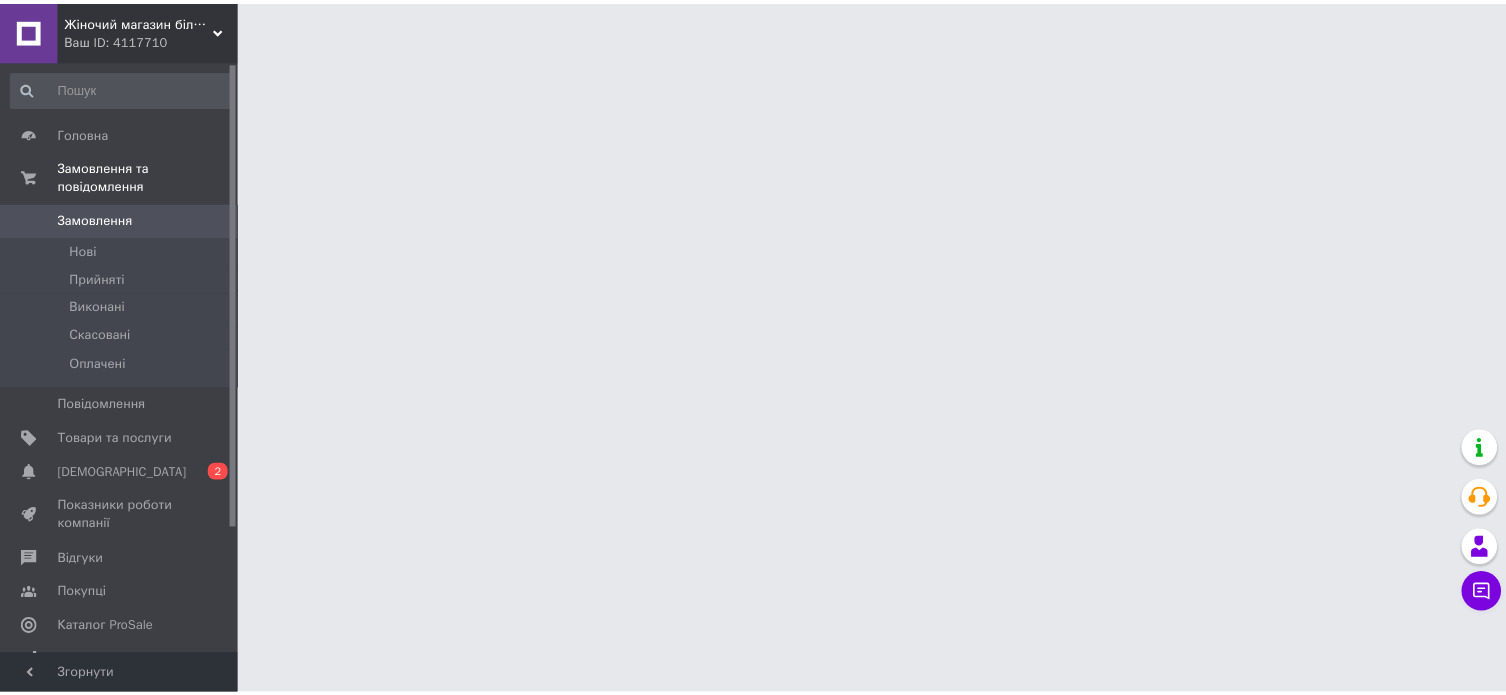 scroll, scrollTop: 0, scrollLeft: 0, axis: both 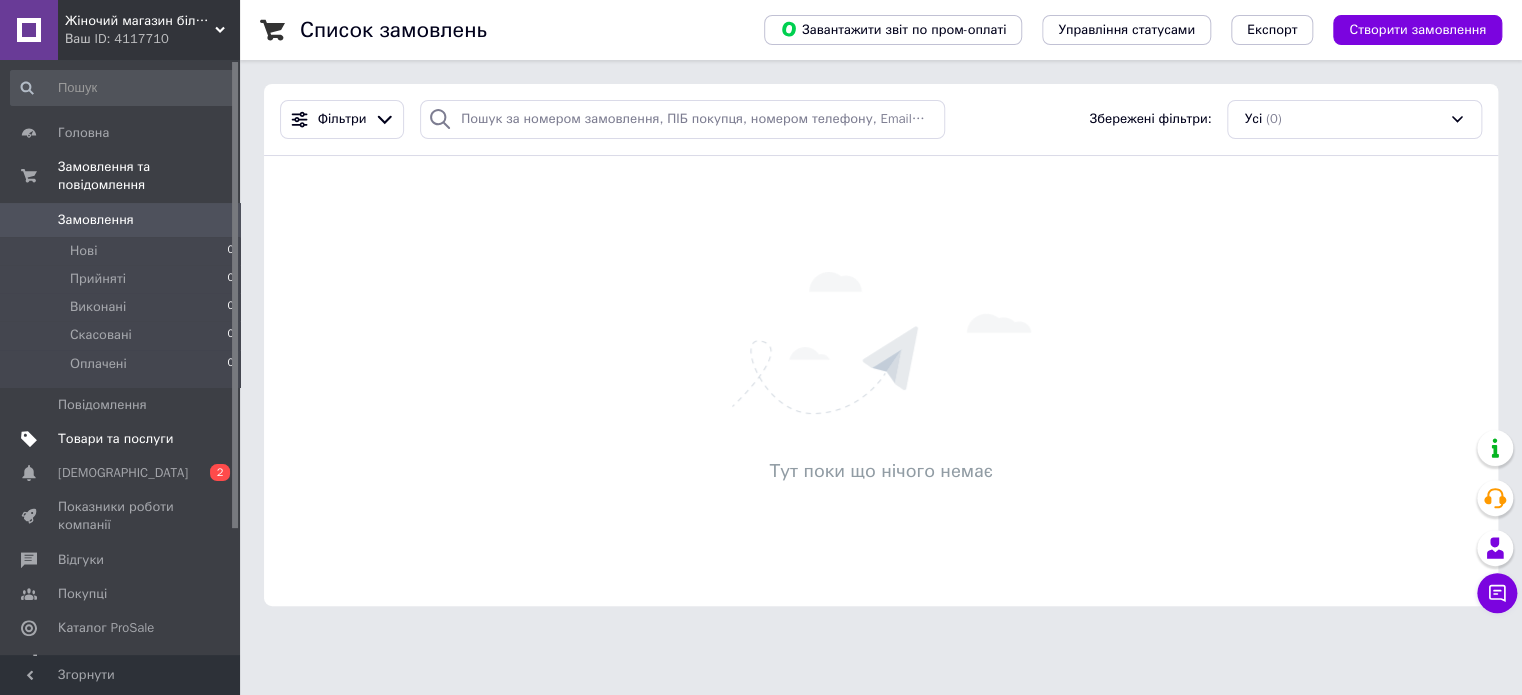 click on "Товари та послуги" at bounding box center (115, 439) 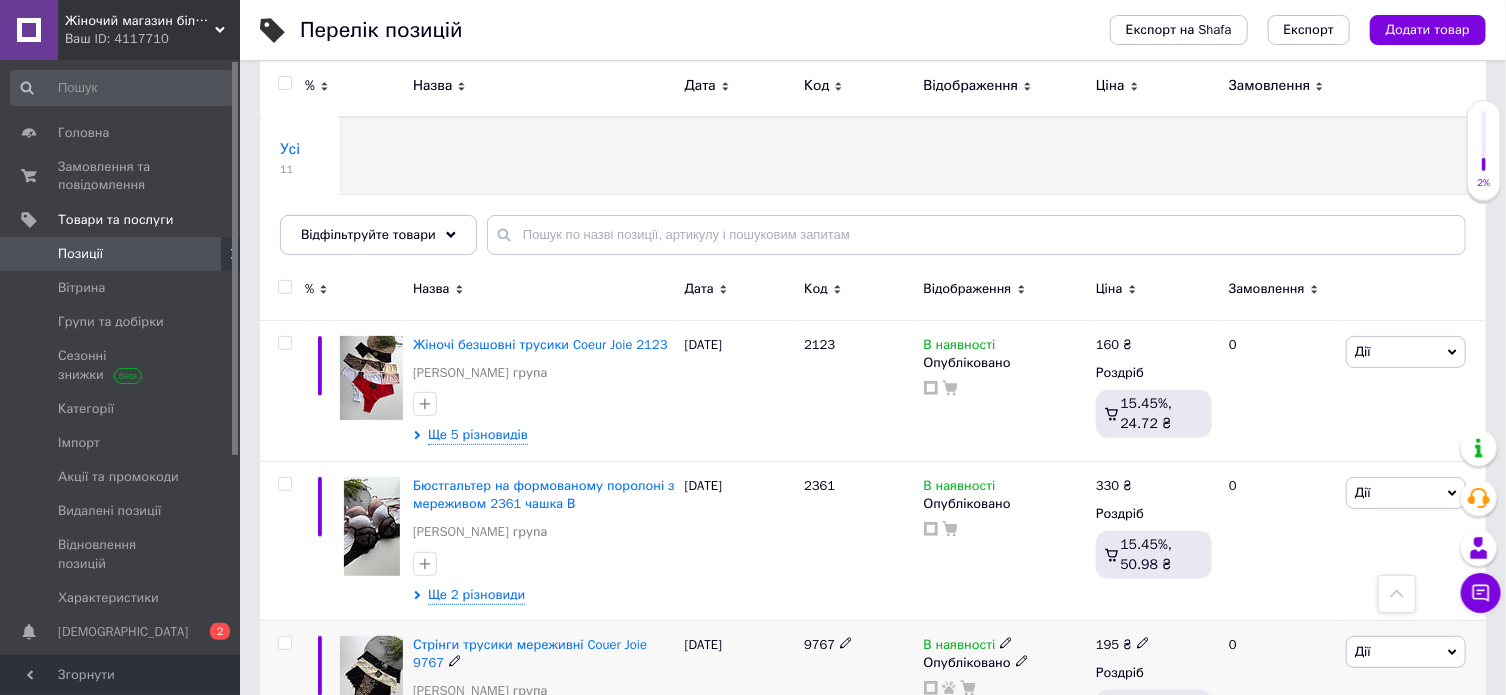 scroll, scrollTop: 100, scrollLeft: 0, axis: vertical 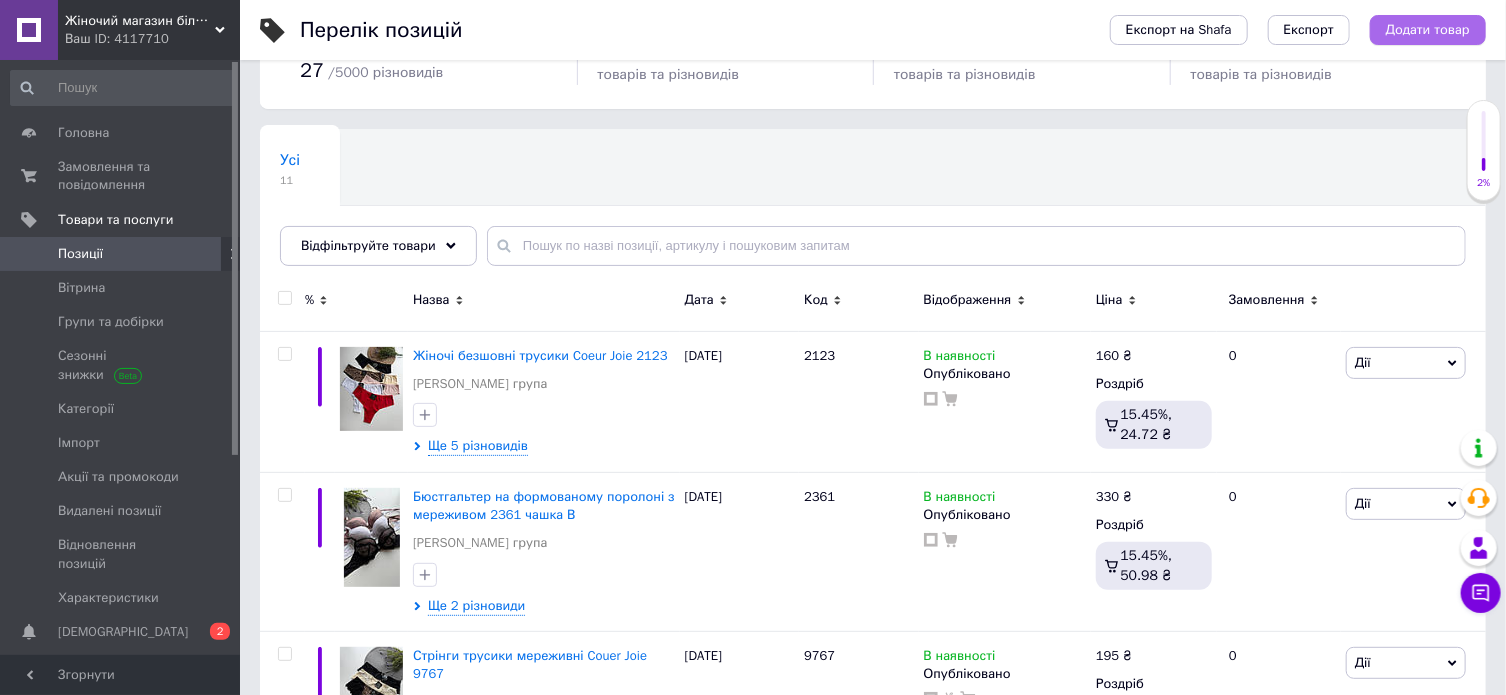click on "Додати товар" at bounding box center [1428, 30] 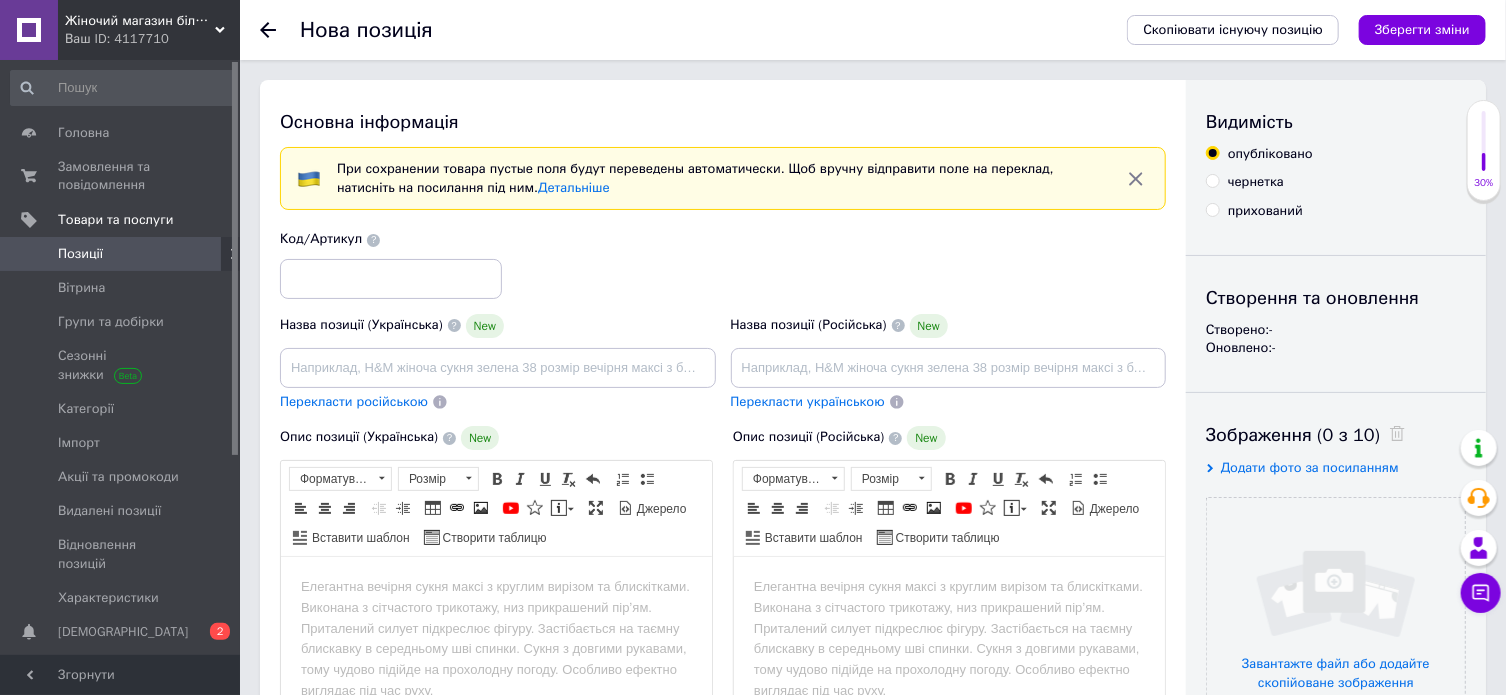 scroll, scrollTop: 0, scrollLeft: 0, axis: both 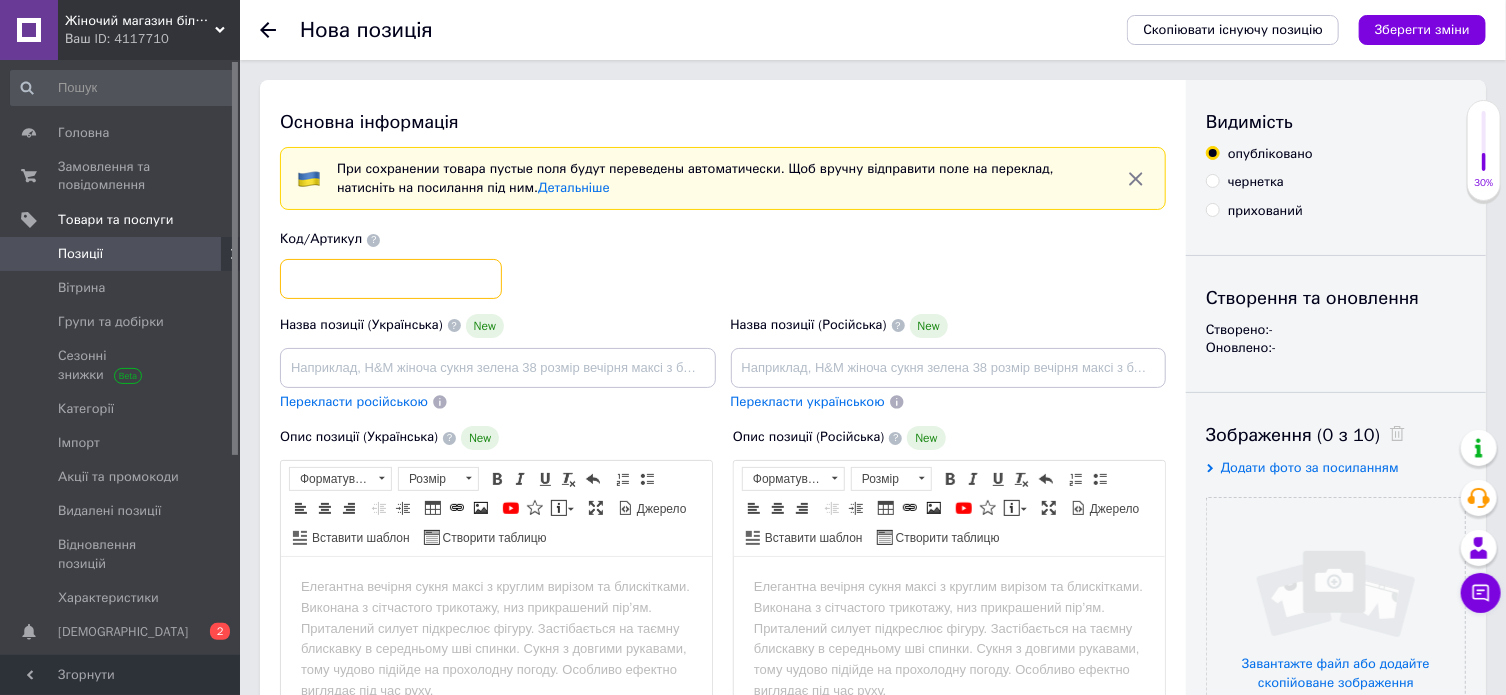 click at bounding box center (391, 279) 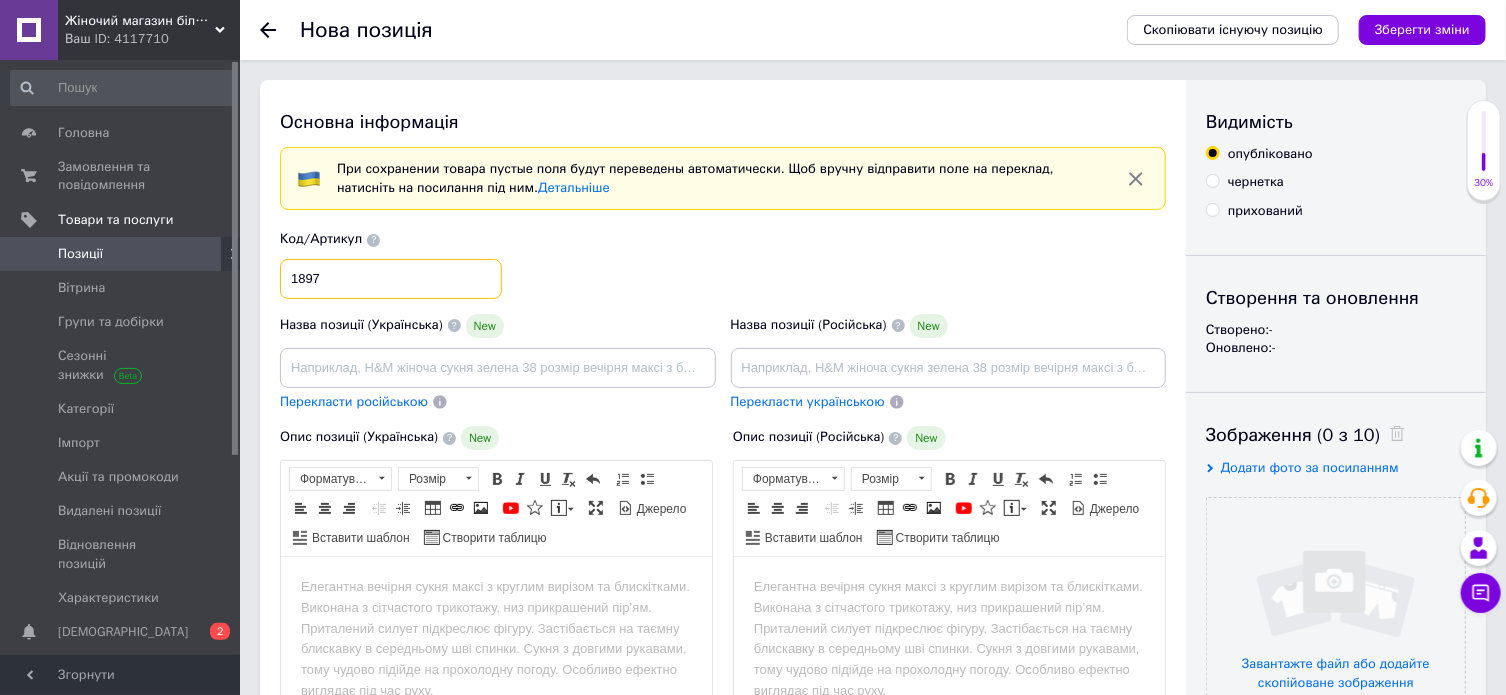 type on "1897" 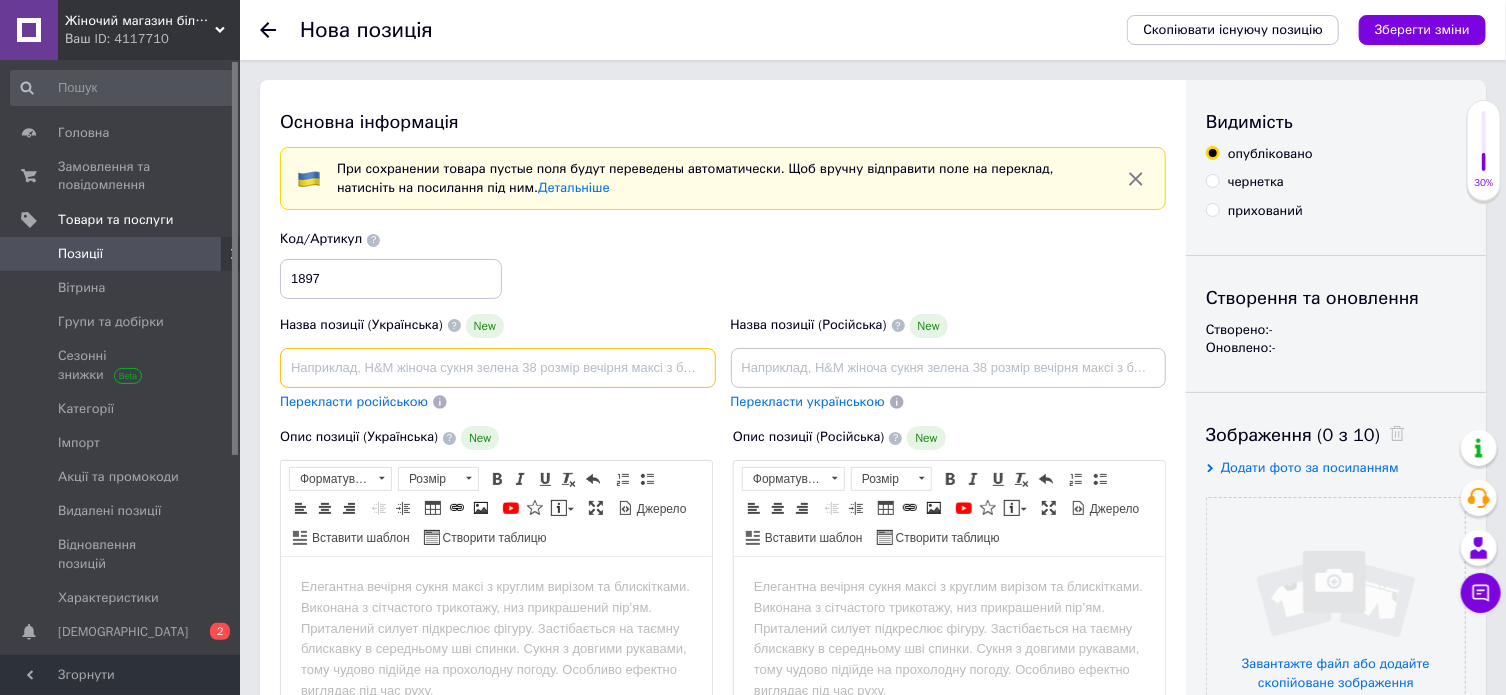 click at bounding box center [498, 368] 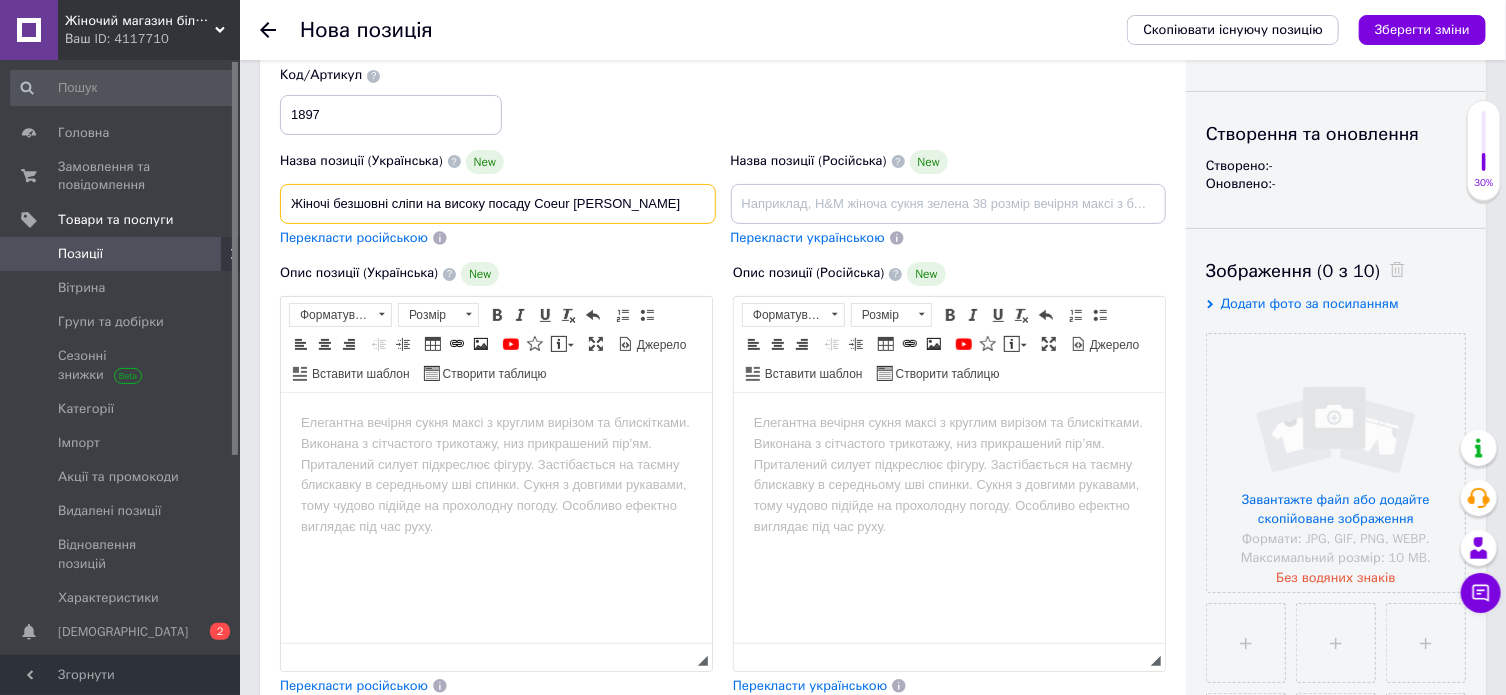 scroll, scrollTop: 200, scrollLeft: 0, axis: vertical 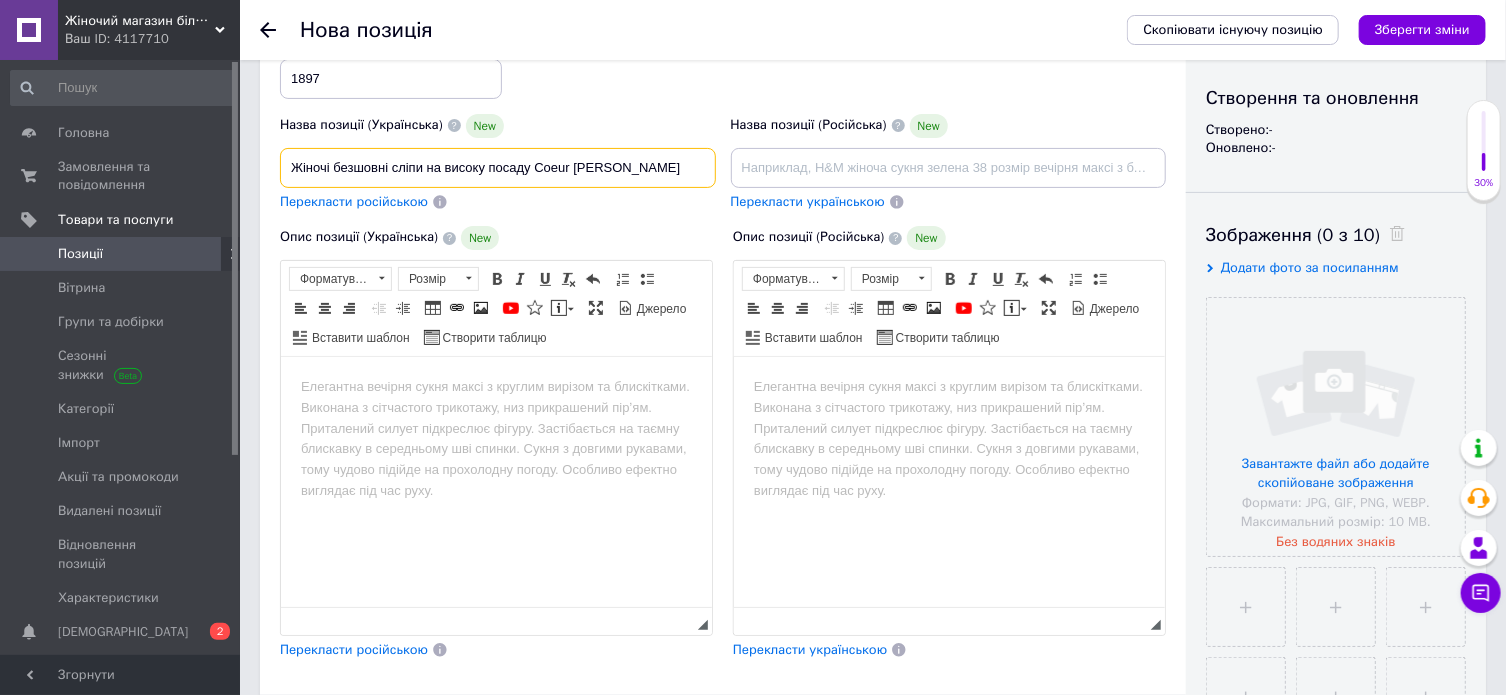 type on "Жіночі безшовні сліпи на високу посаду Coeur Joie" 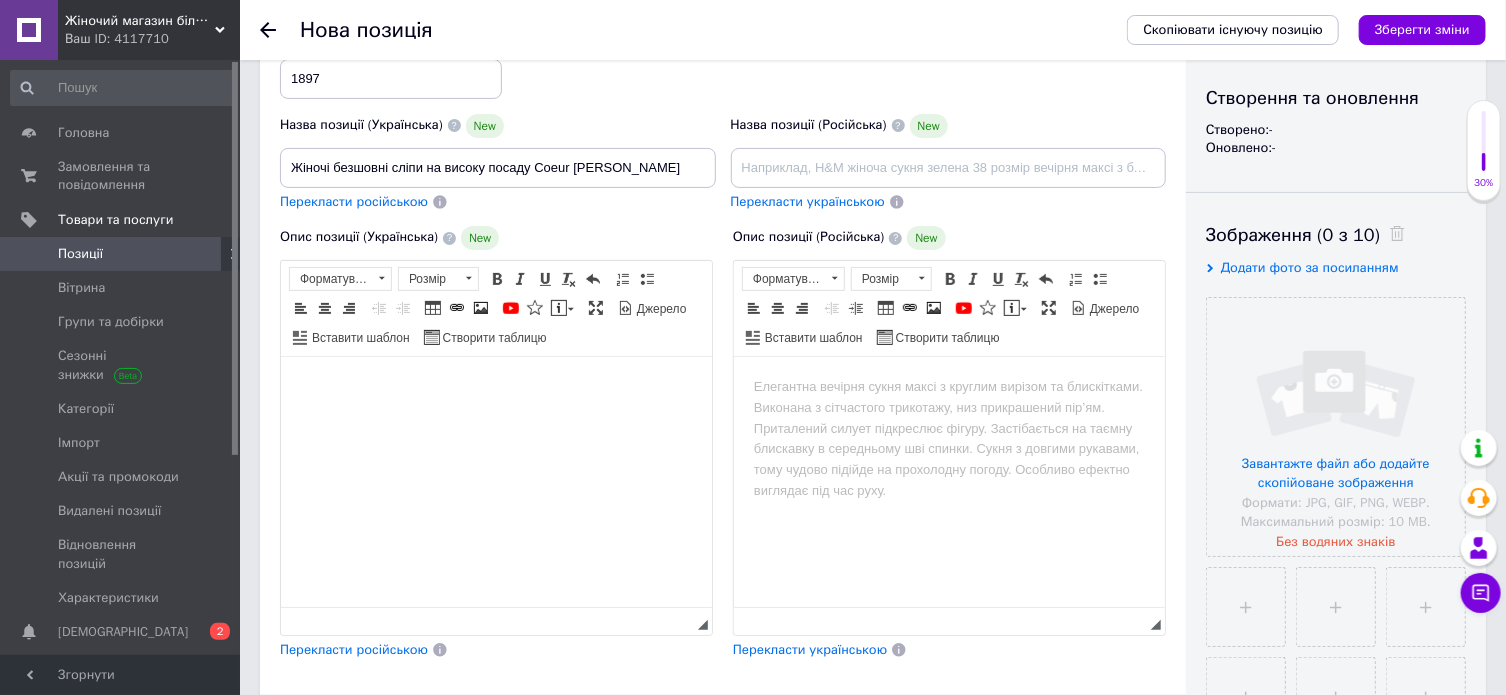click at bounding box center (495, 387) 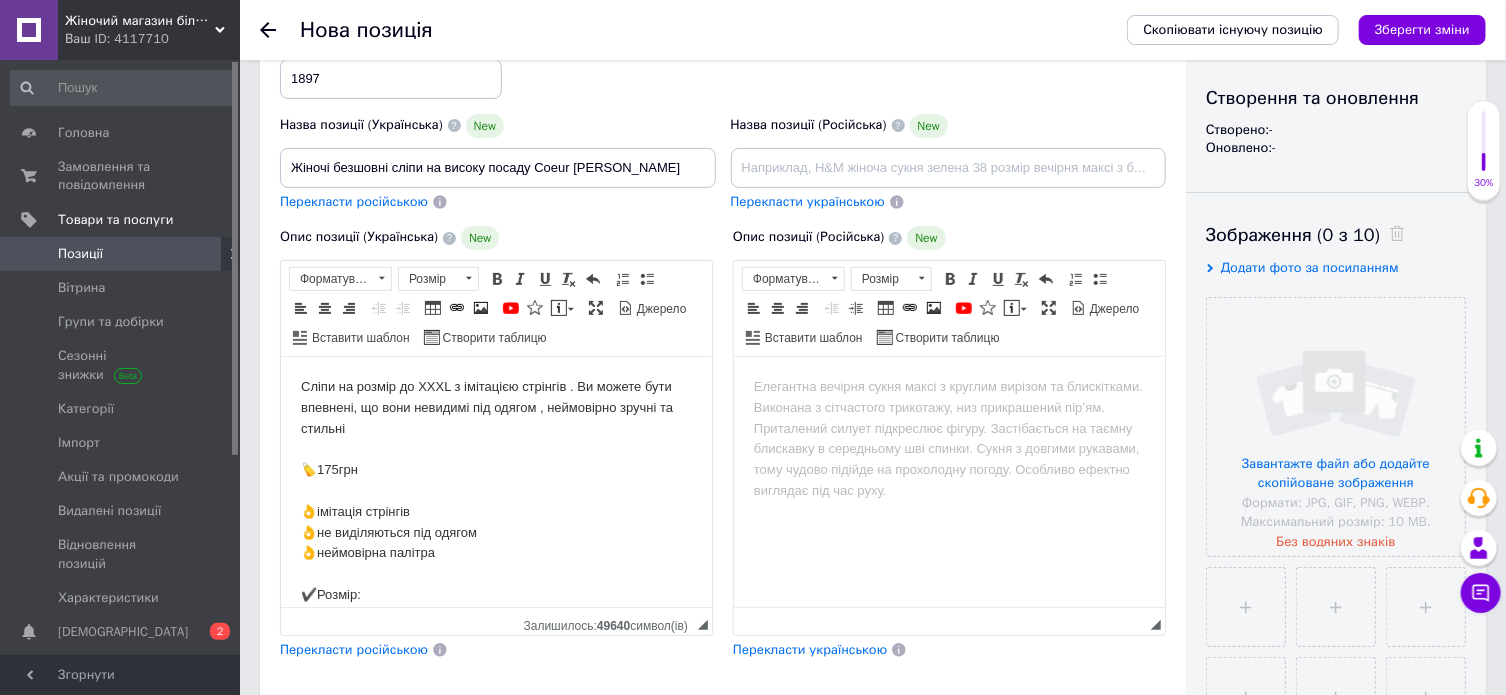 scroll, scrollTop: 0, scrollLeft: 0, axis: both 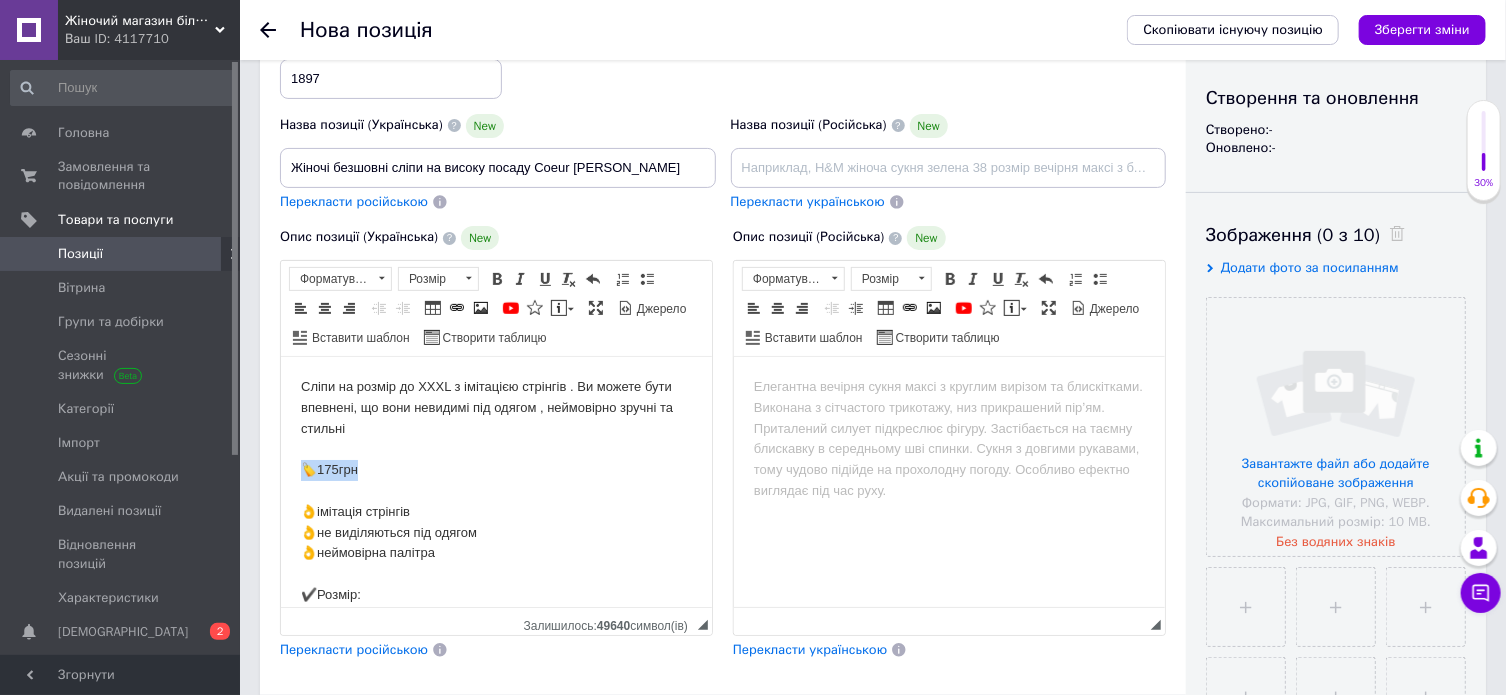 drag, startPoint x: 371, startPoint y: 470, endPoint x: 273, endPoint y: 472, distance: 98.02041 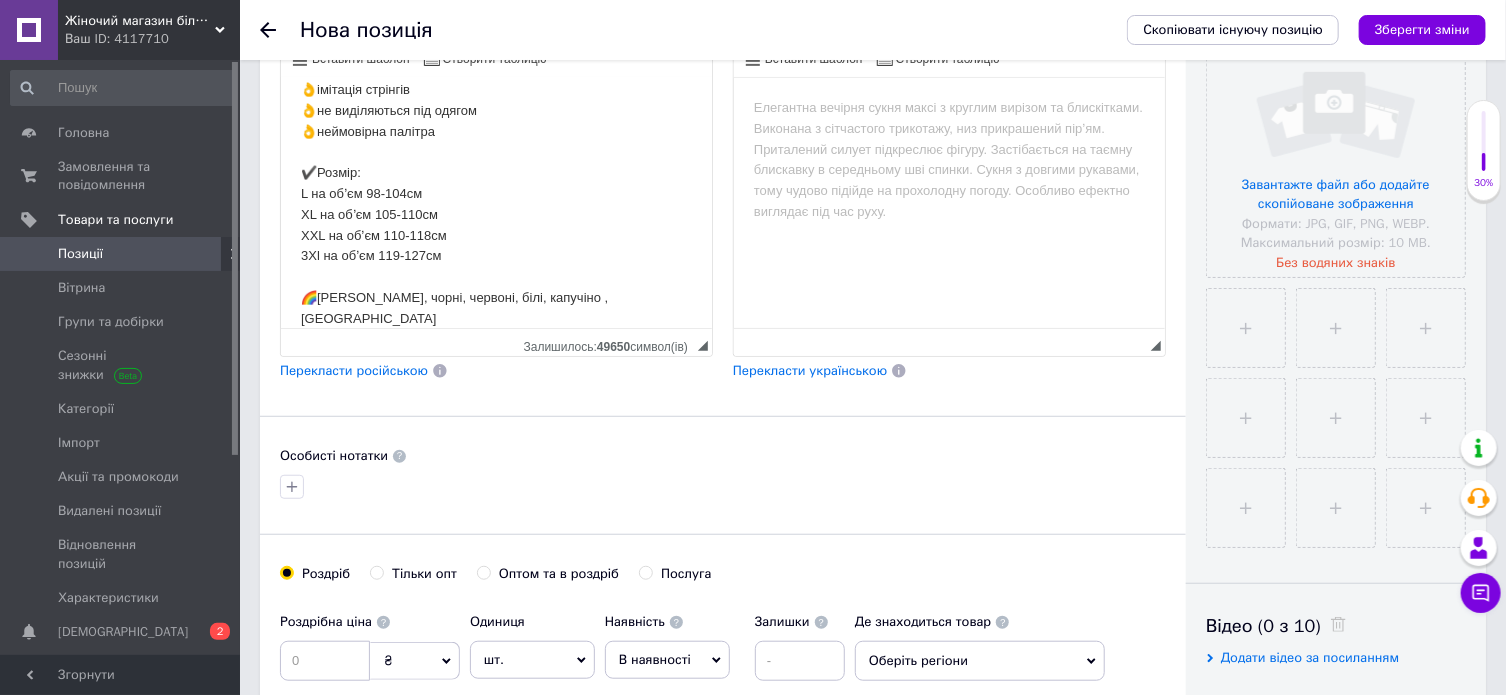 scroll, scrollTop: 600, scrollLeft: 0, axis: vertical 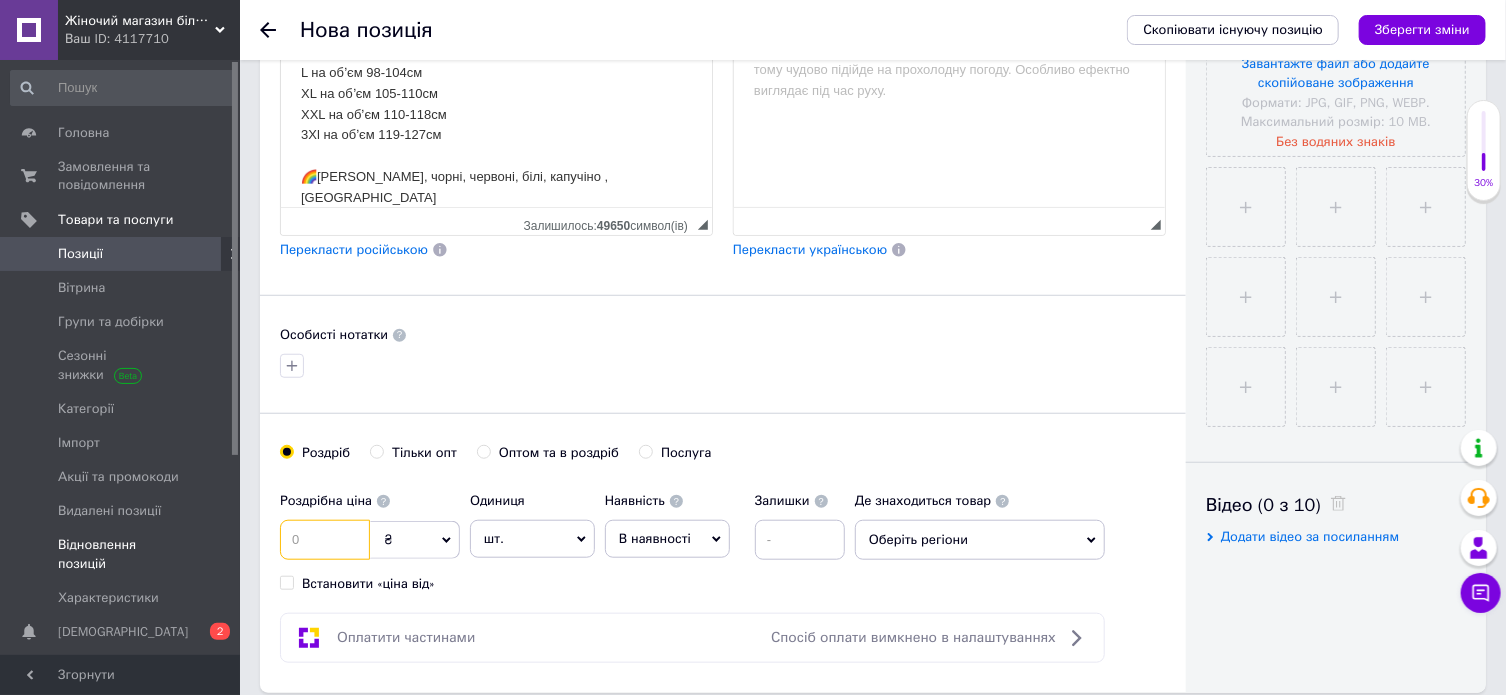 drag, startPoint x: 308, startPoint y: 539, endPoint x: 239, endPoint y: 543, distance: 69.115845 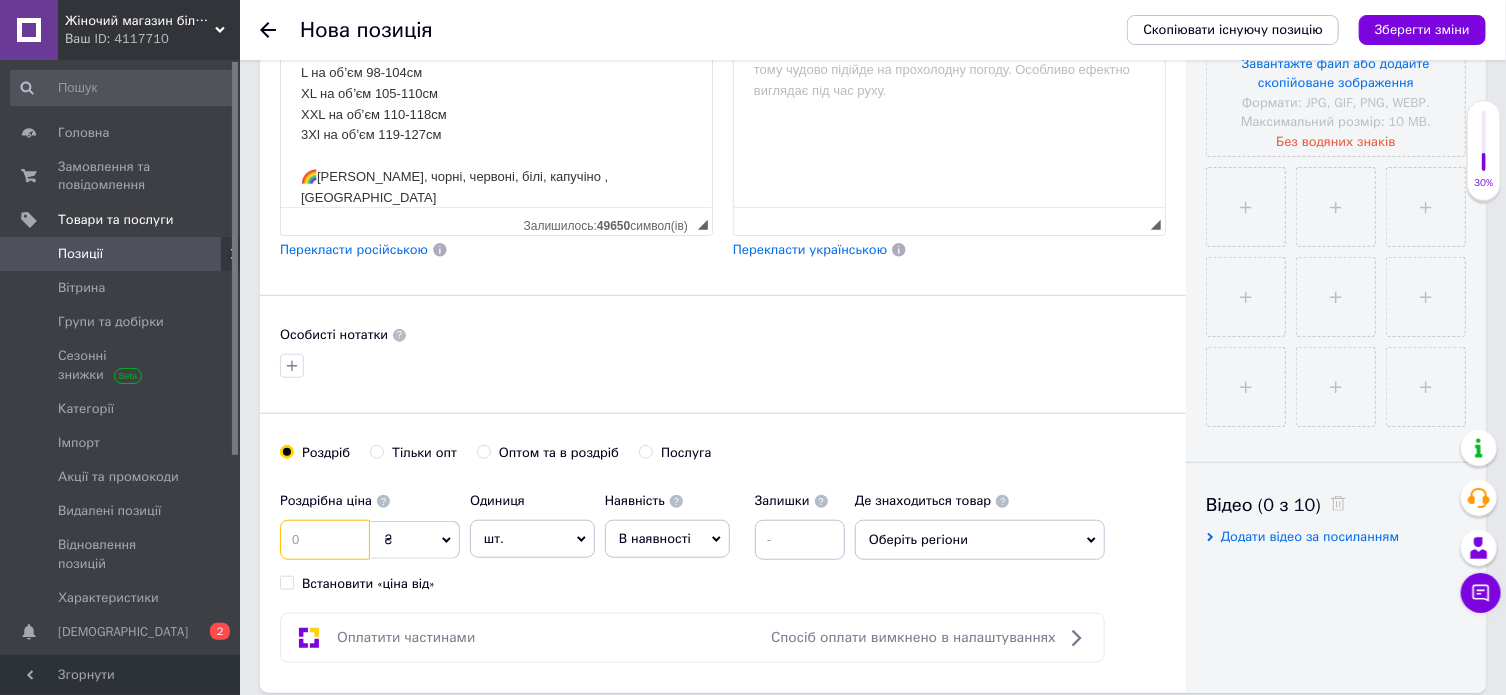 click at bounding box center (325, 540) 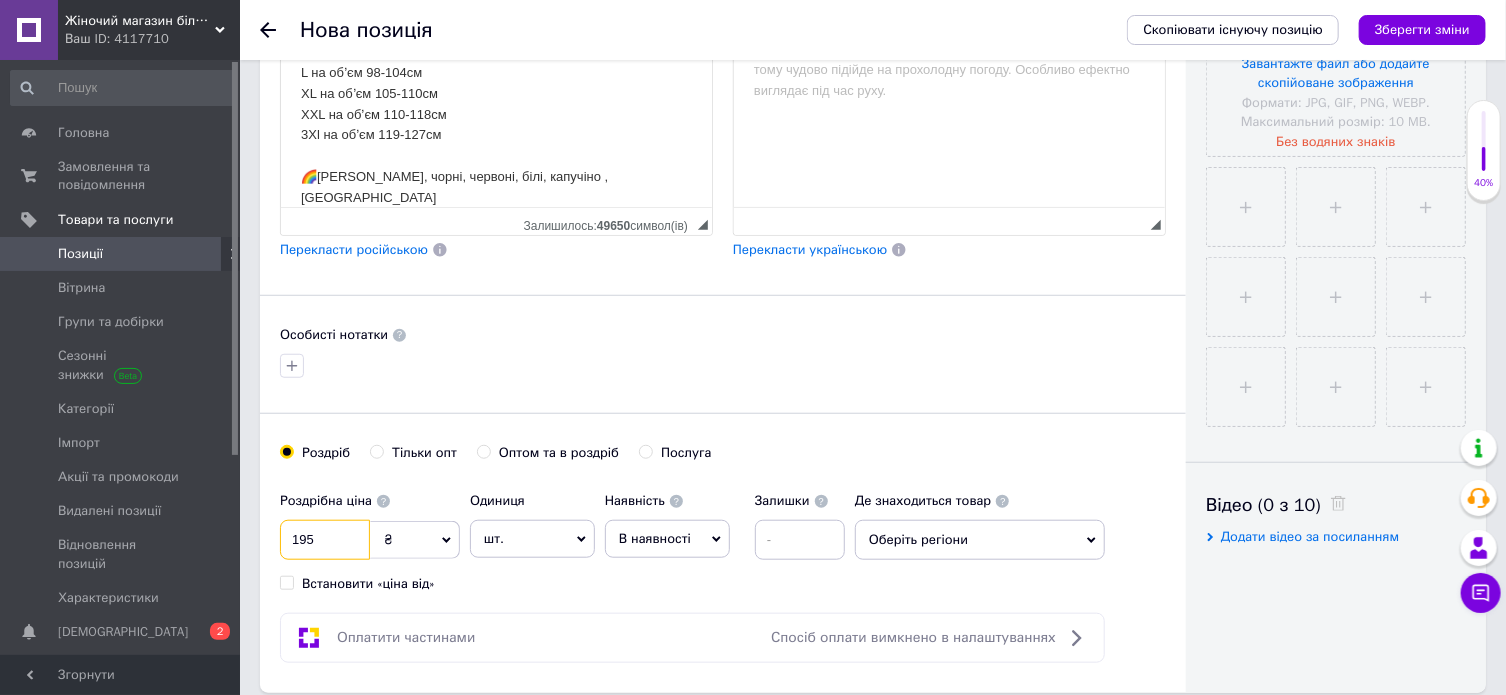 type on "195" 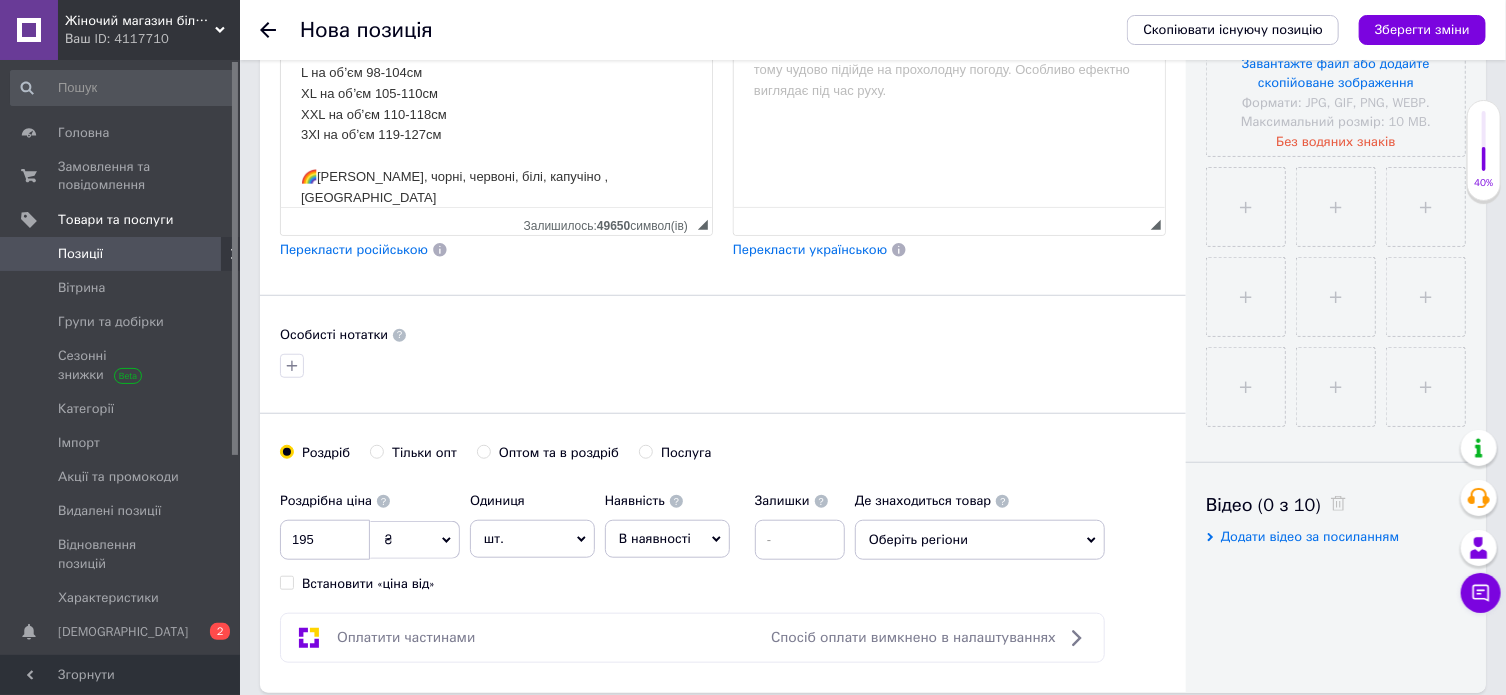 click on "Роздріб Тільки опт Оптом та в роздріб Послуга" at bounding box center (723, 463) 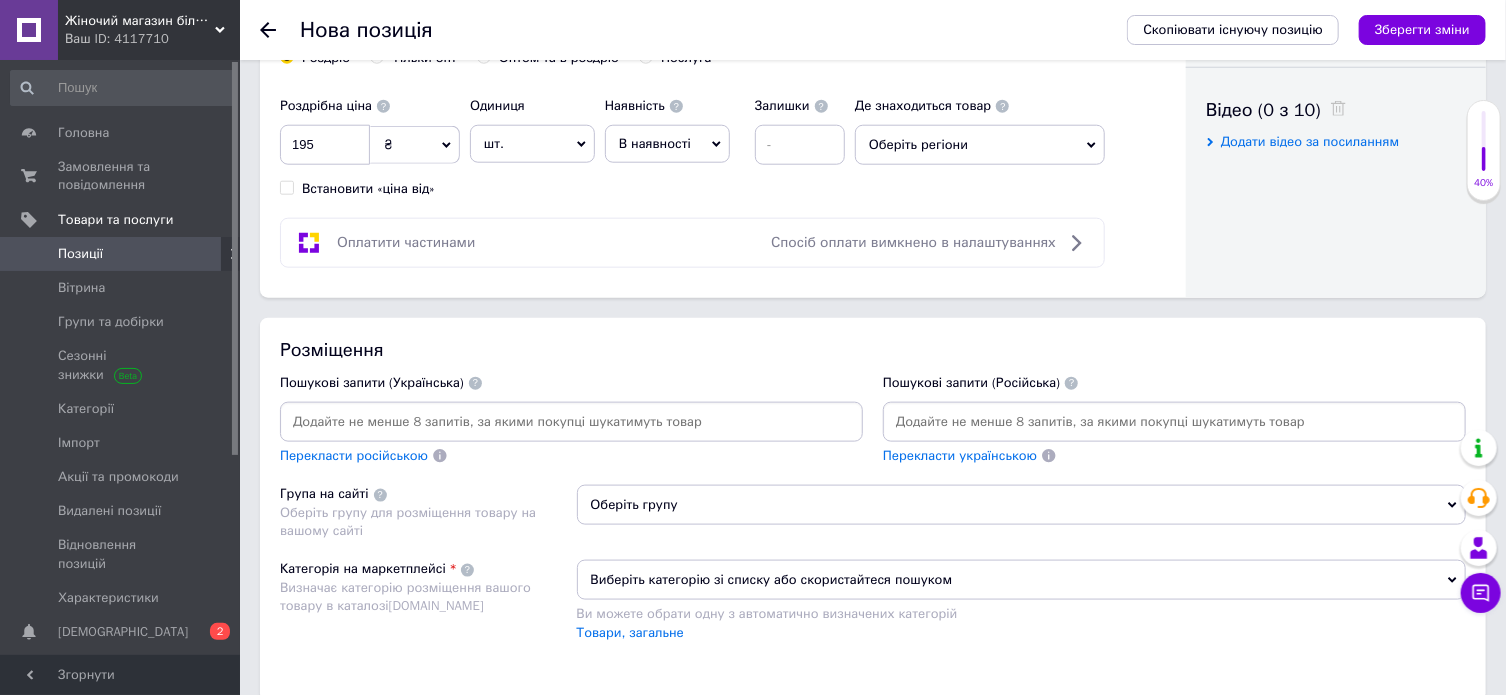 scroll, scrollTop: 1000, scrollLeft: 0, axis: vertical 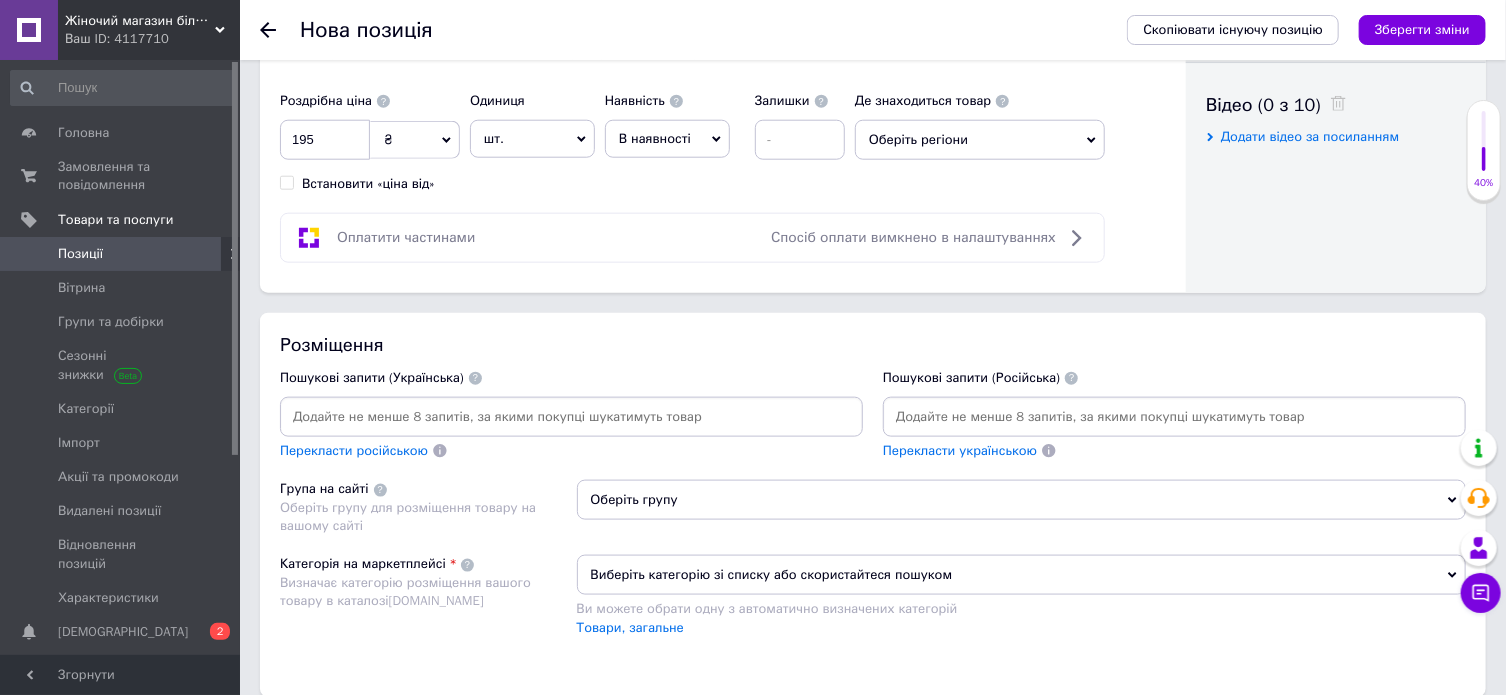 click at bounding box center (571, 417) 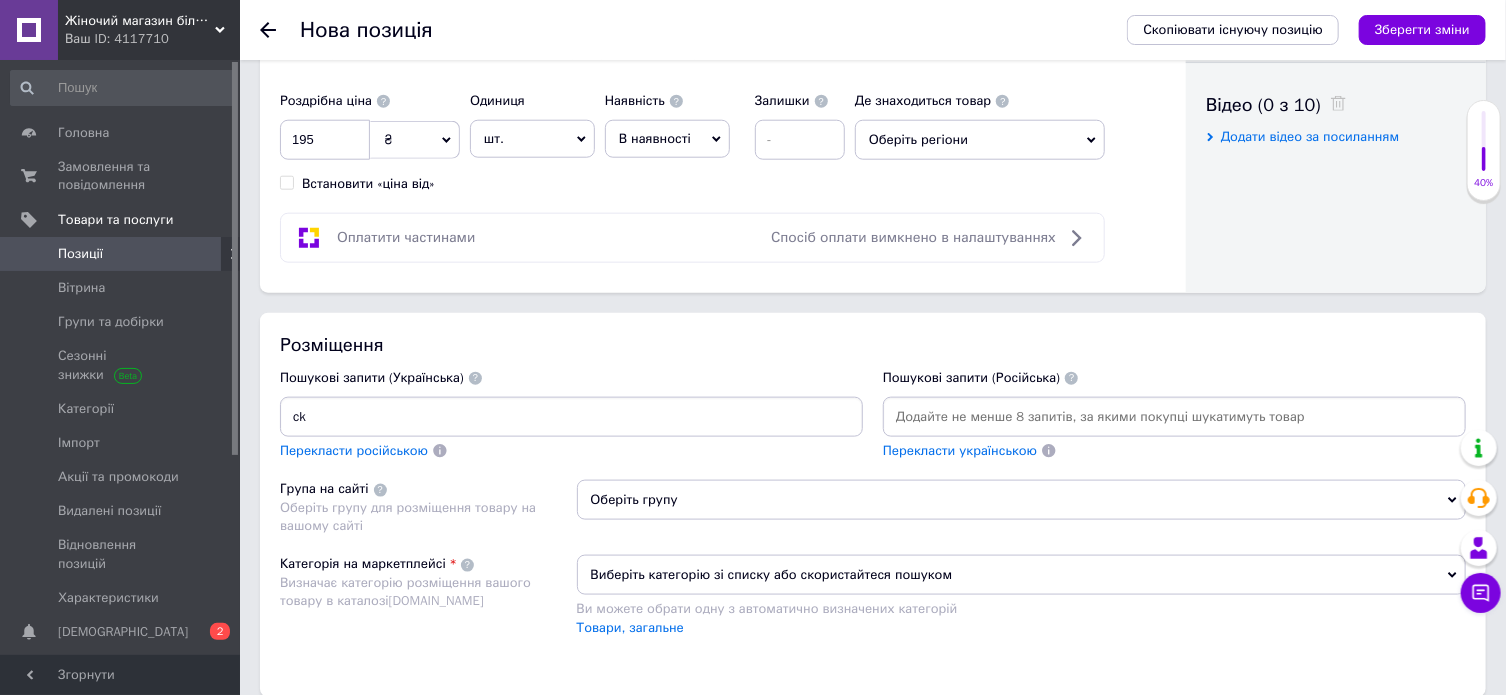 type on "c" 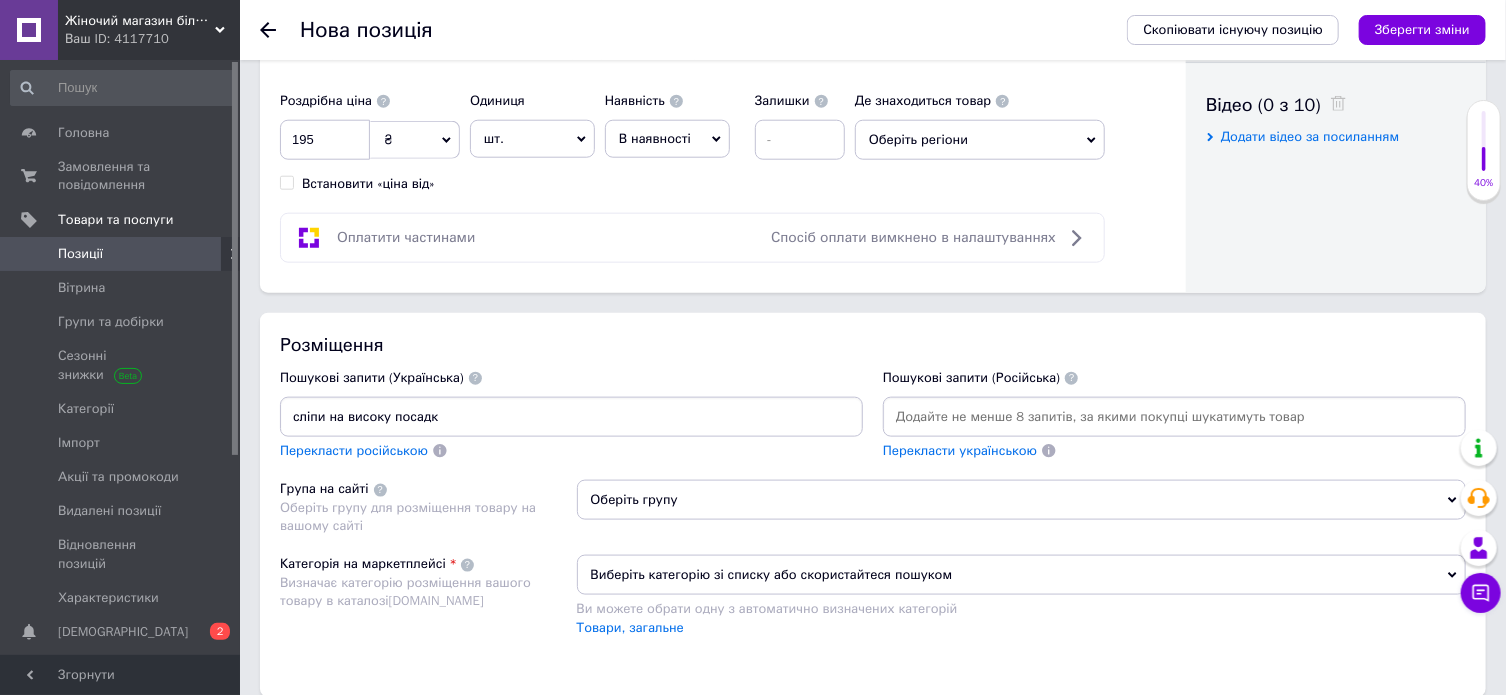 type on "сліпи на високу посадку" 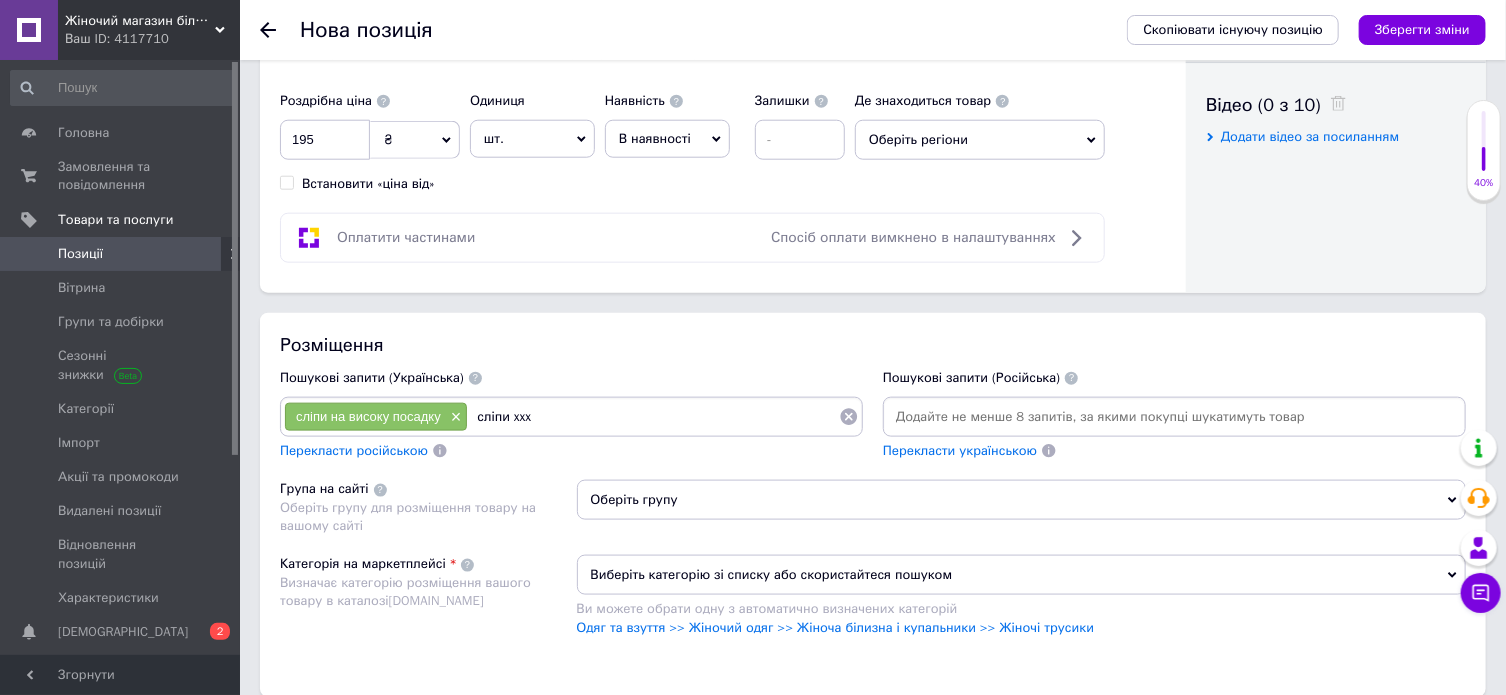 type on "сліпи xxxl" 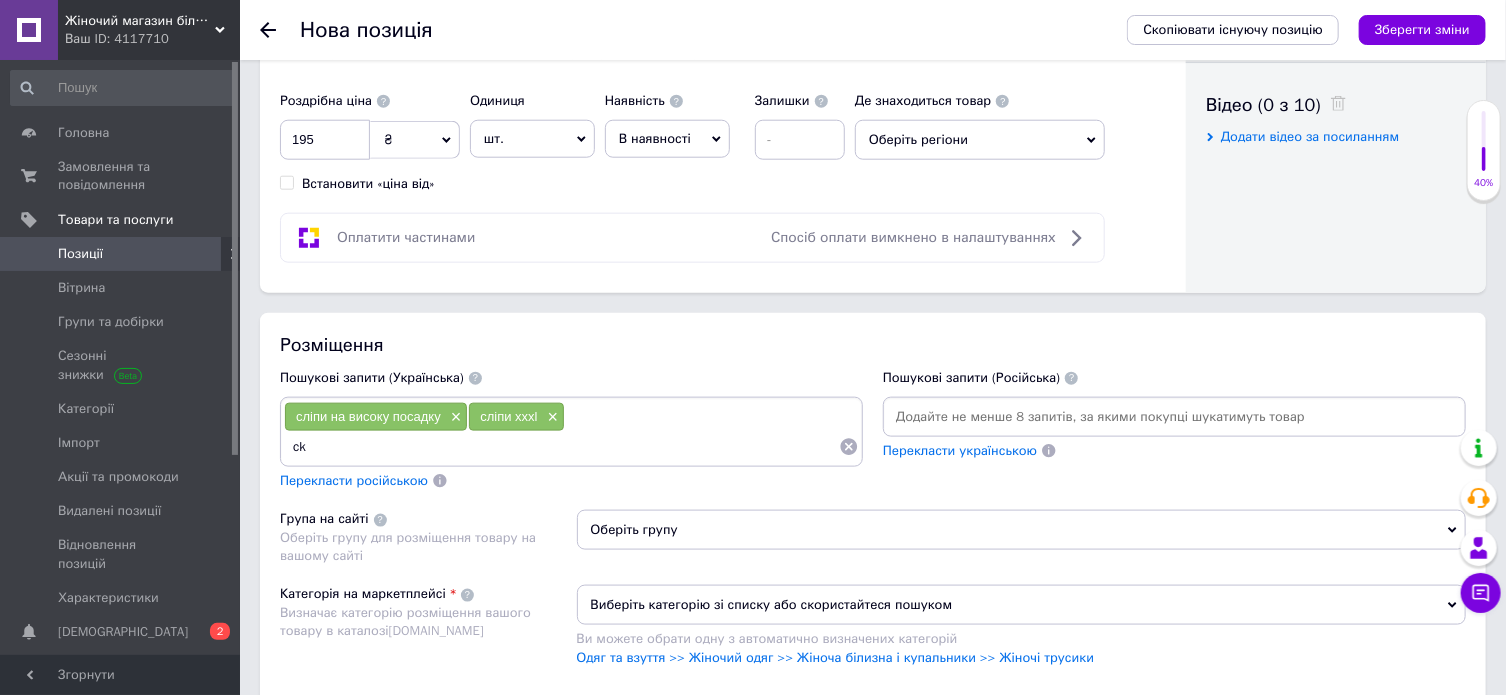 type on "c" 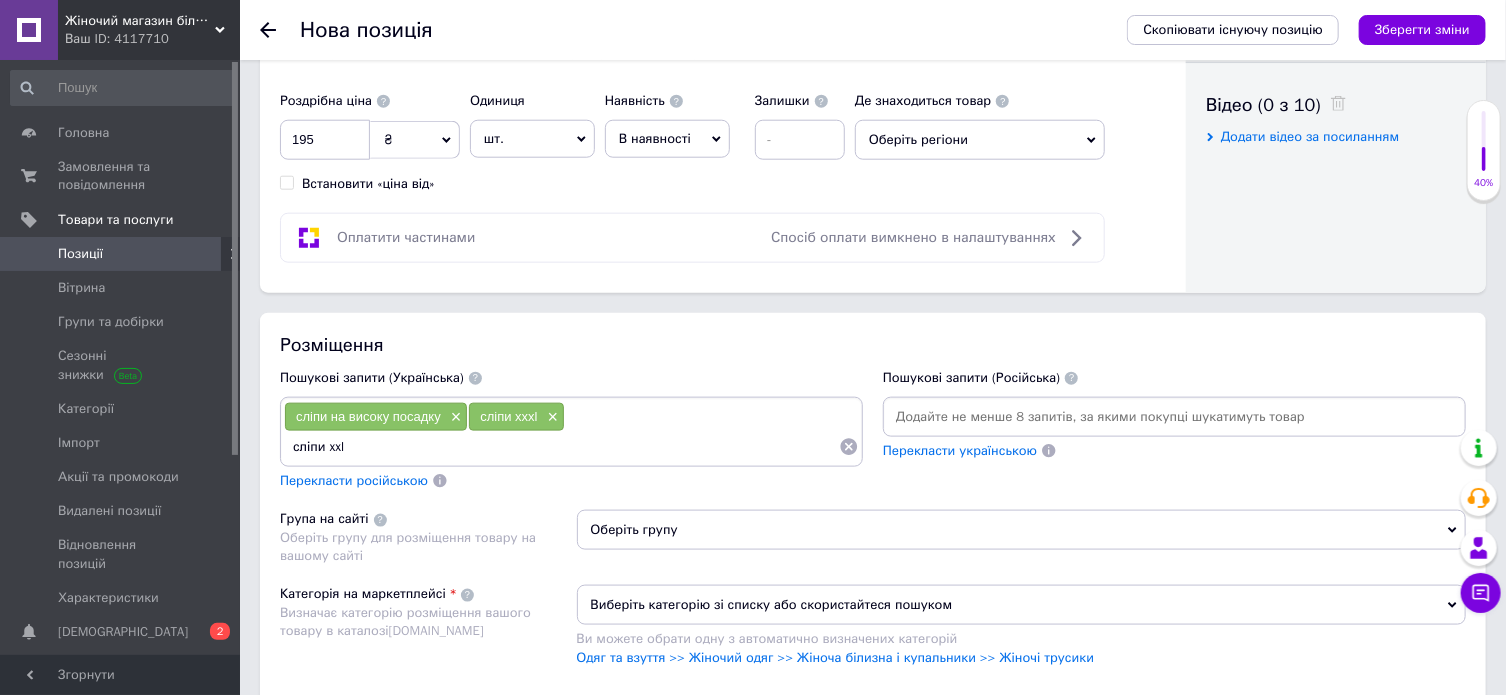 type on "сліпи xxl" 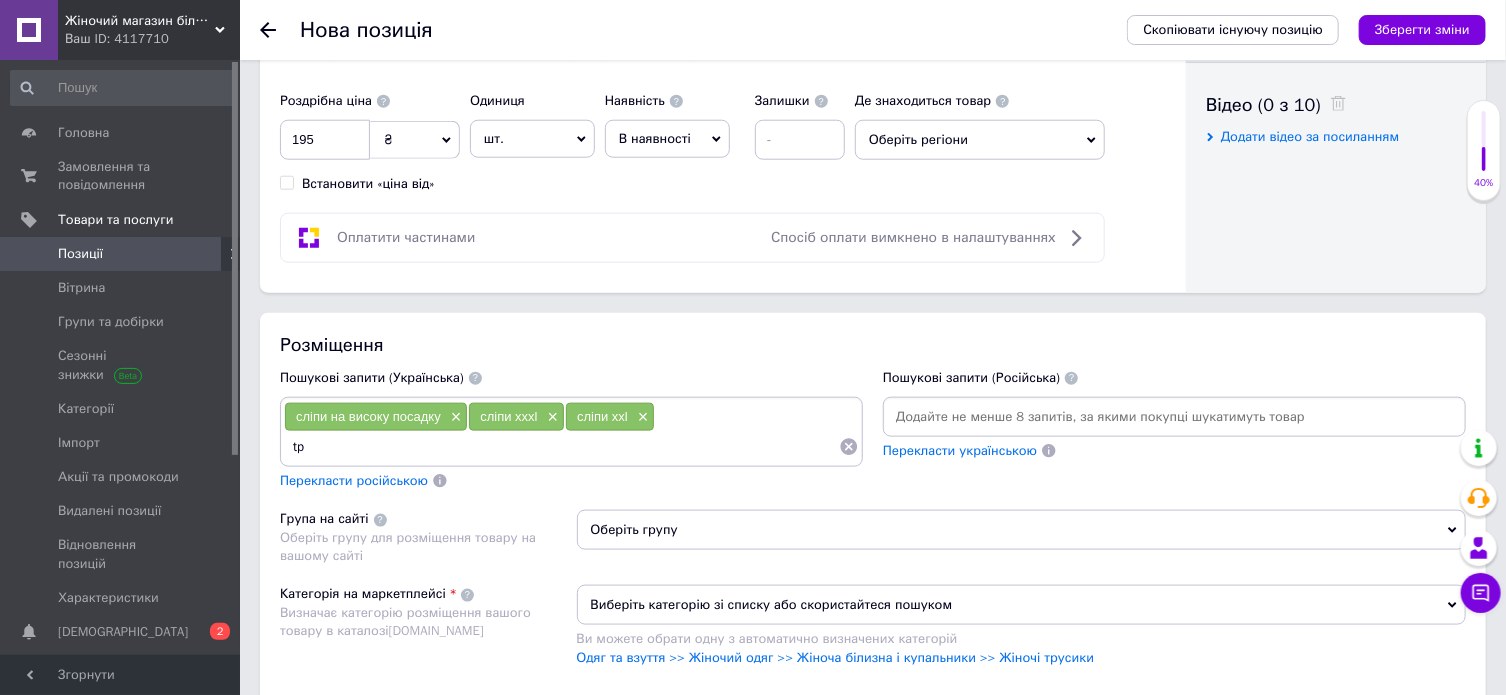 type on "t" 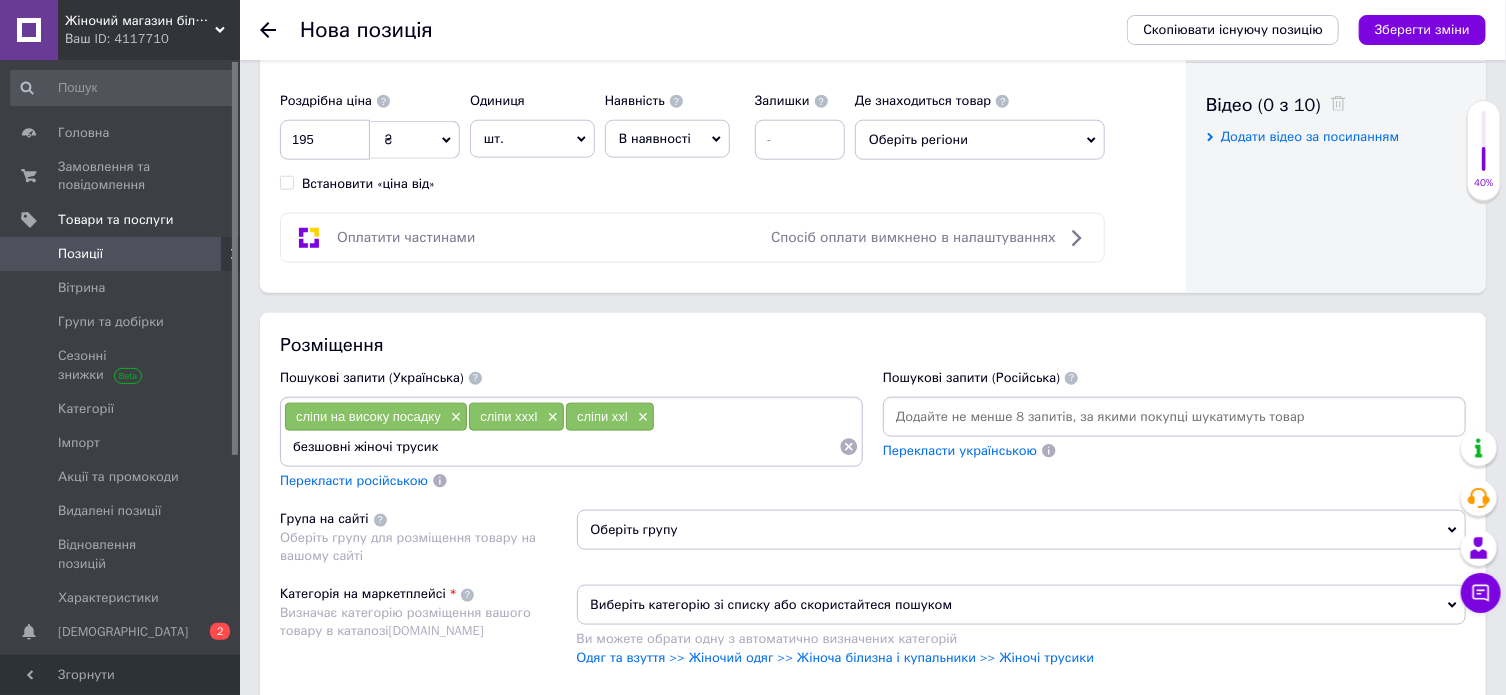 type on "безшовні жіночі трусики" 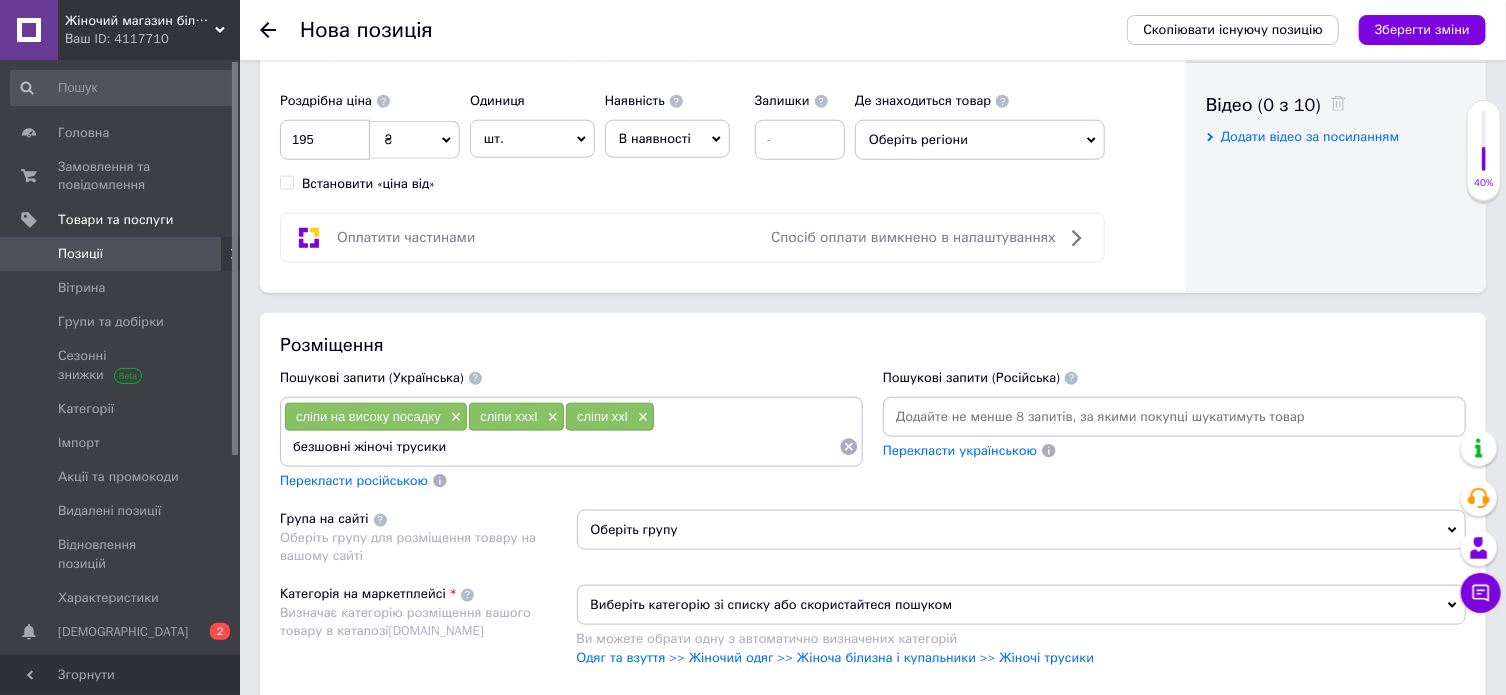 type 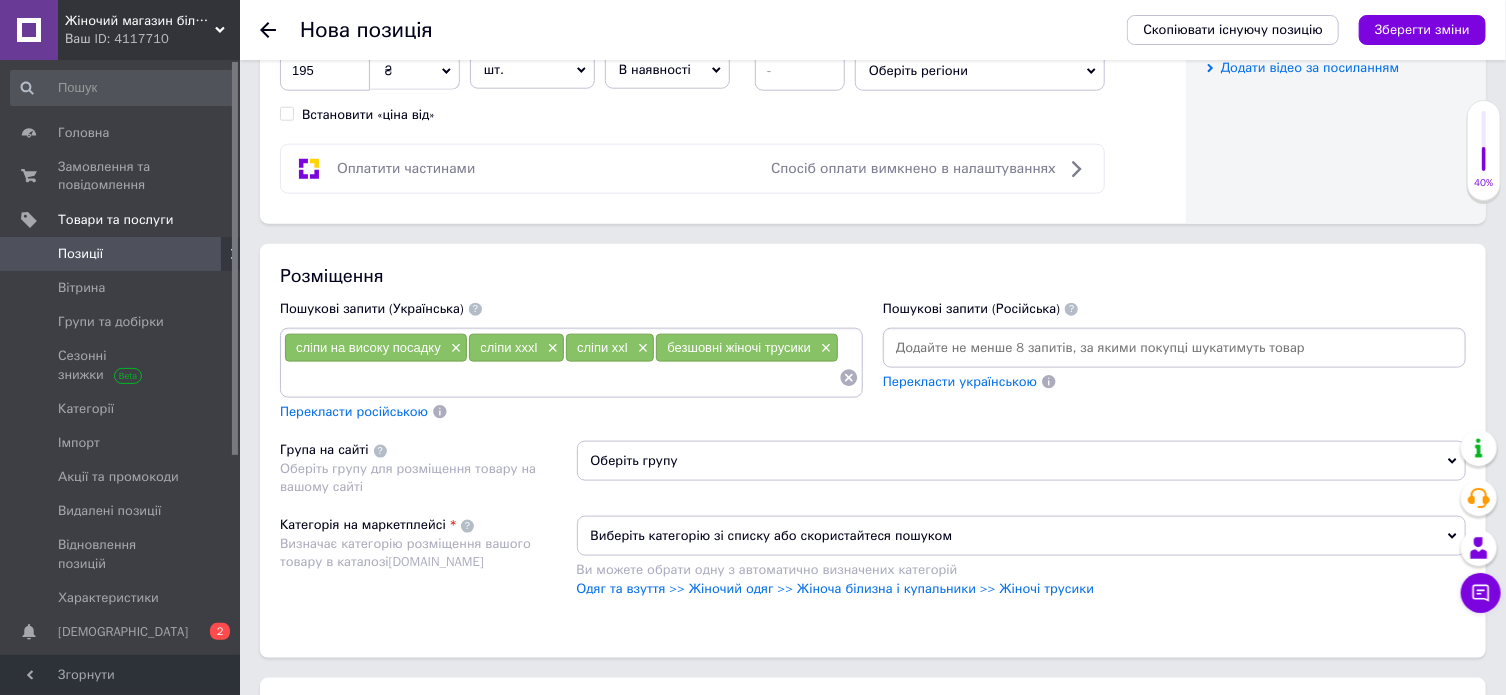 scroll, scrollTop: 1100, scrollLeft: 0, axis: vertical 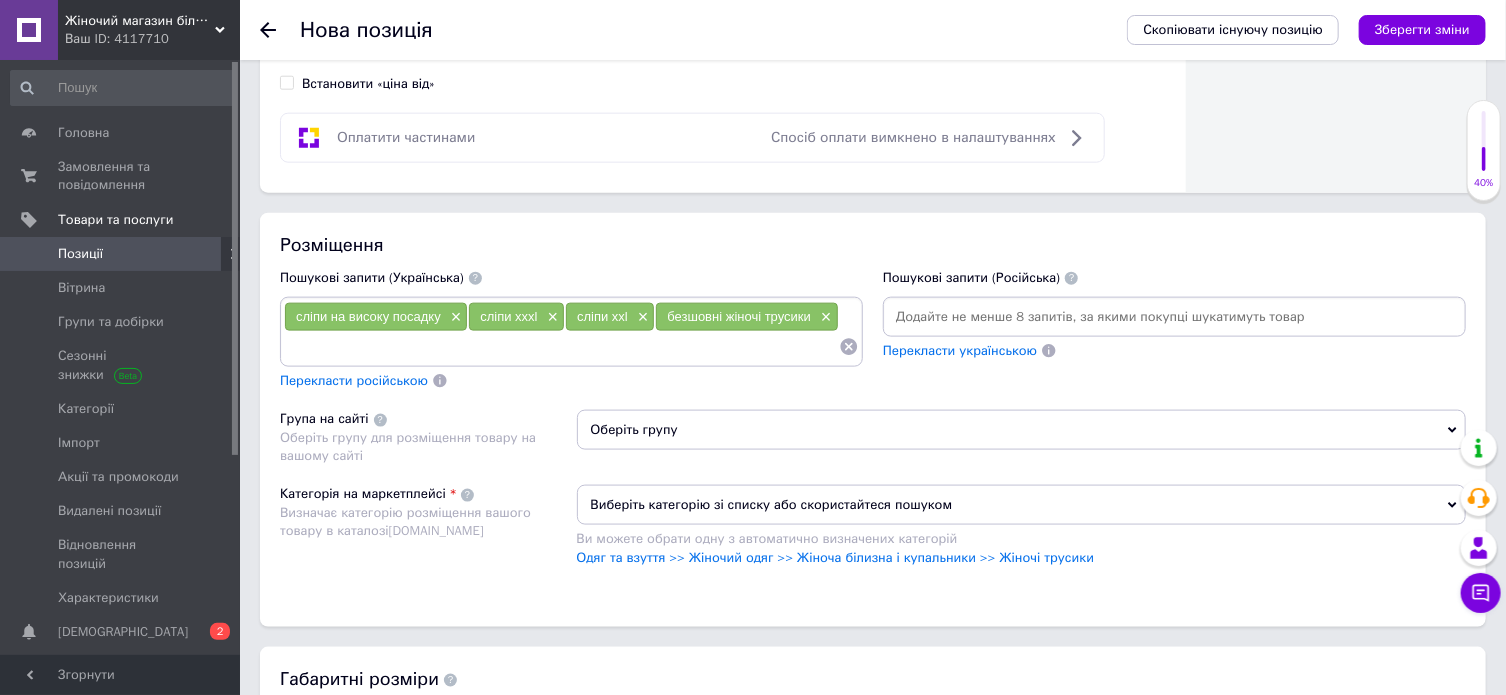 click on "Оберіть групу" at bounding box center (1022, 430) 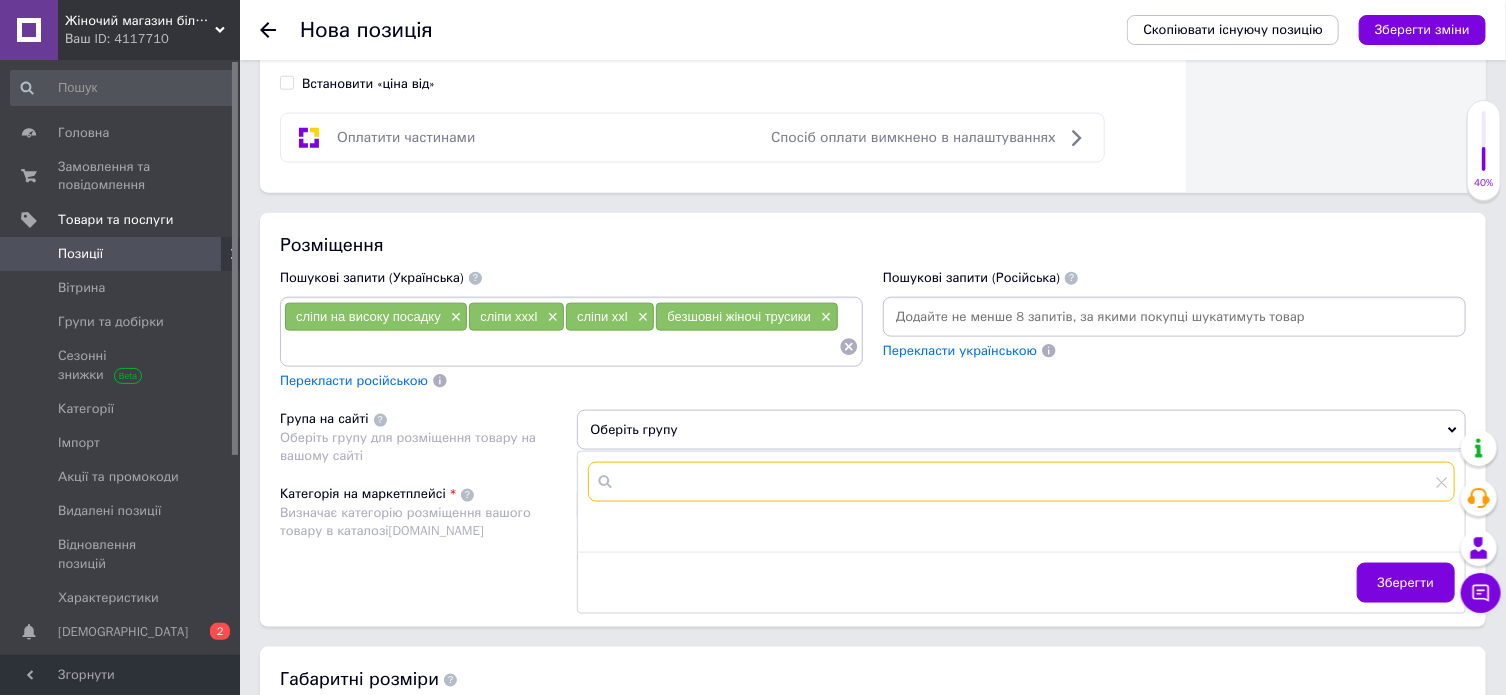 click at bounding box center (1022, 482) 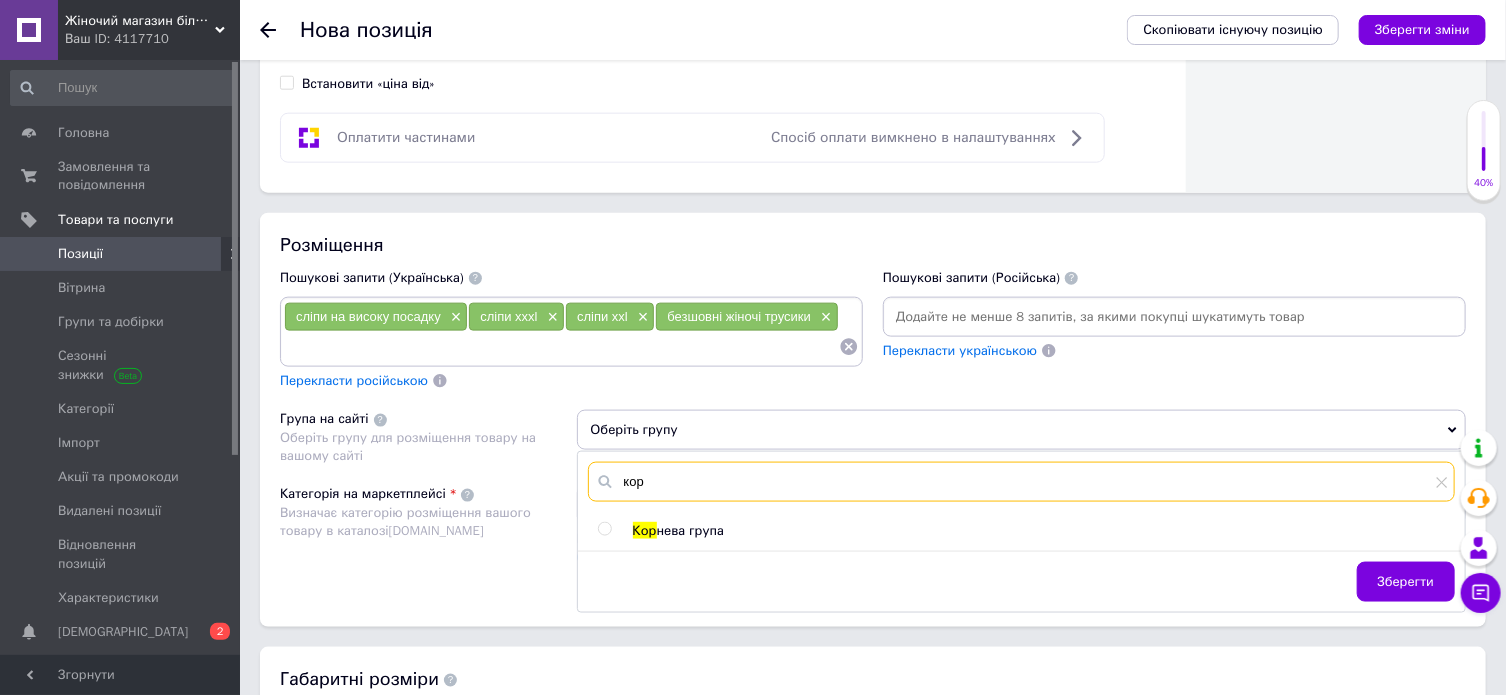 type on "кор" 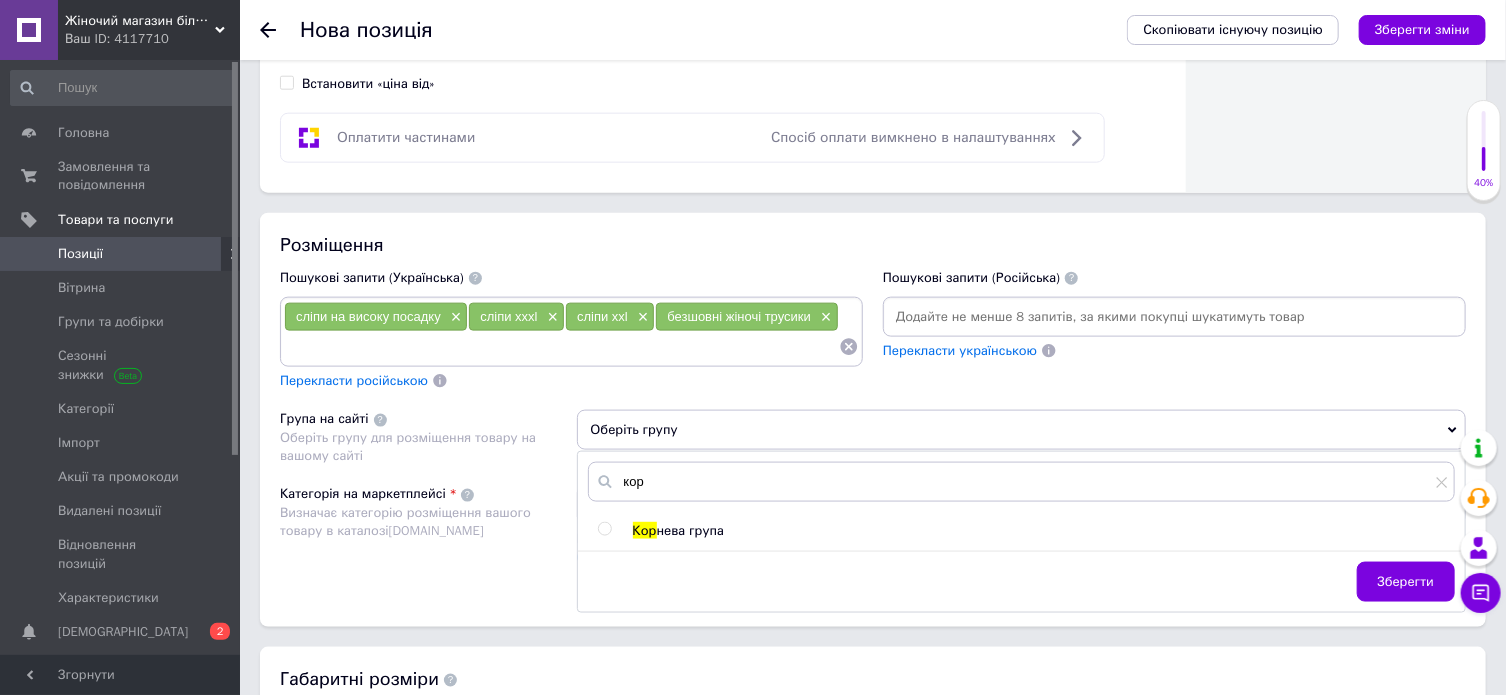 click on "кор Кор нева група Зберегти" at bounding box center [1022, 531] 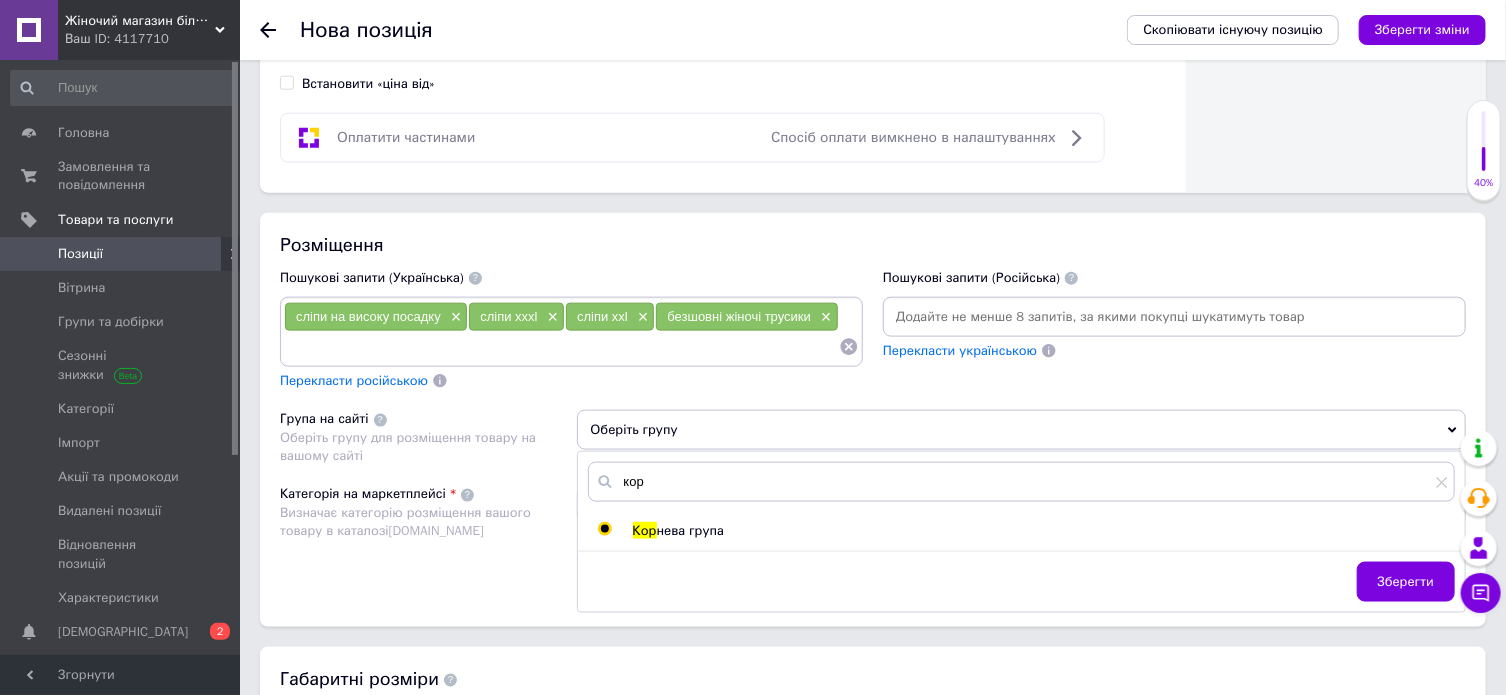 radio on "true" 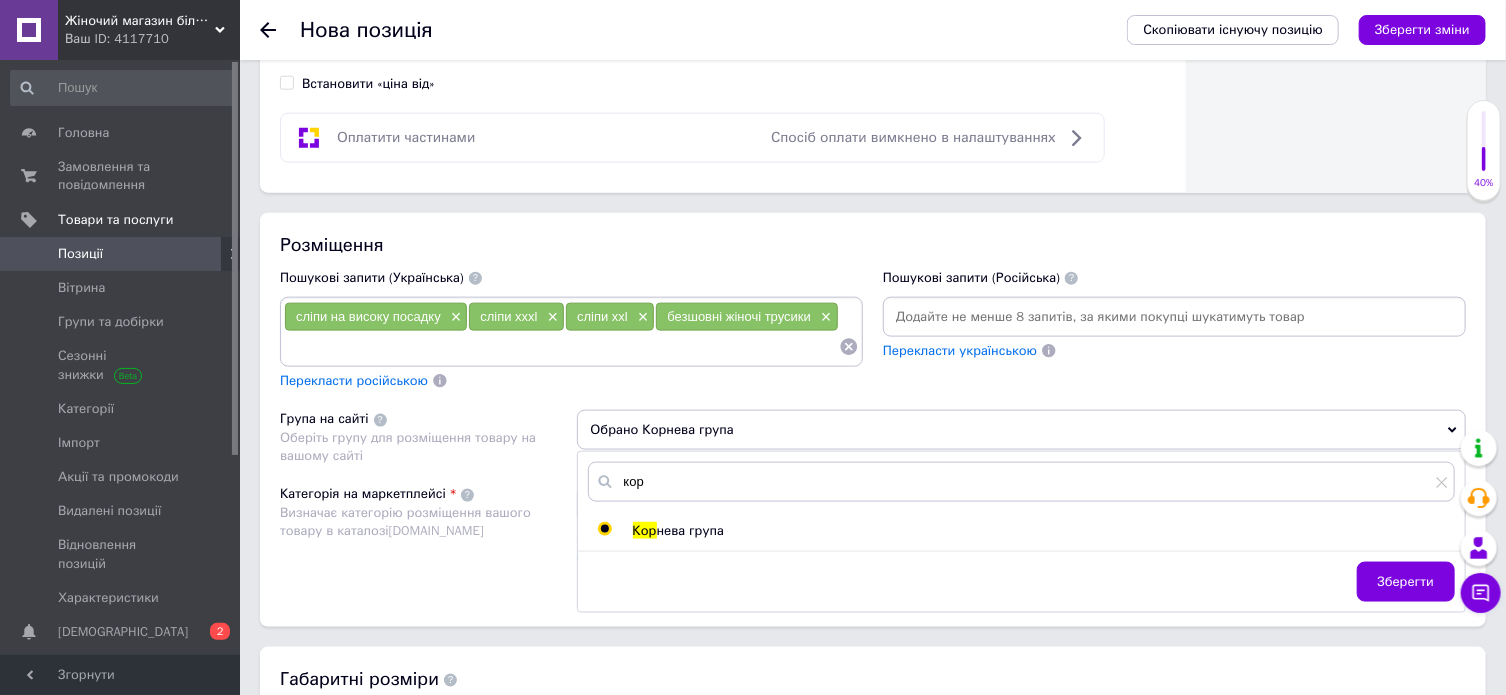 drag, startPoint x: 1437, startPoint y: 579, endPoint x: 1413, endPoint y: 579, distance: 24 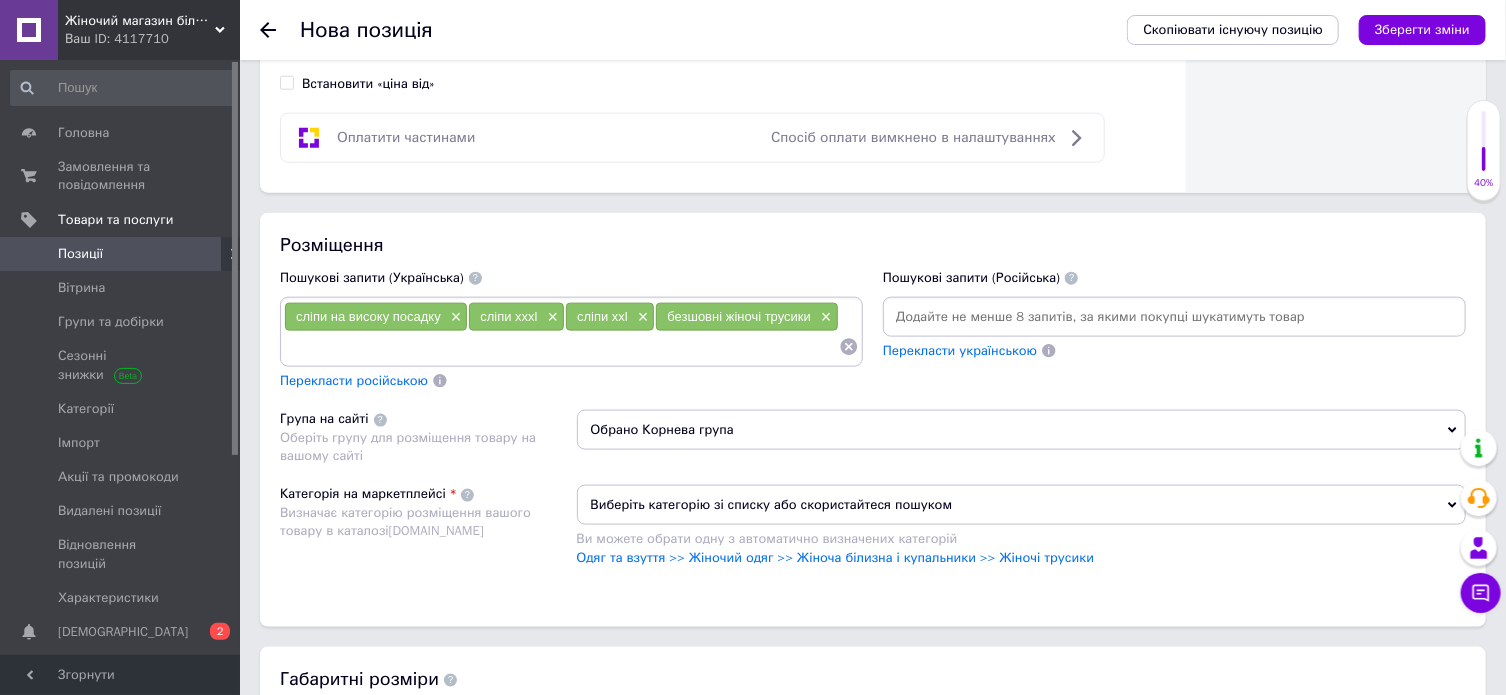 click on "Виберіть категорію зі списку або скористайтеся пошуком" at bounding box center [1022, 505] 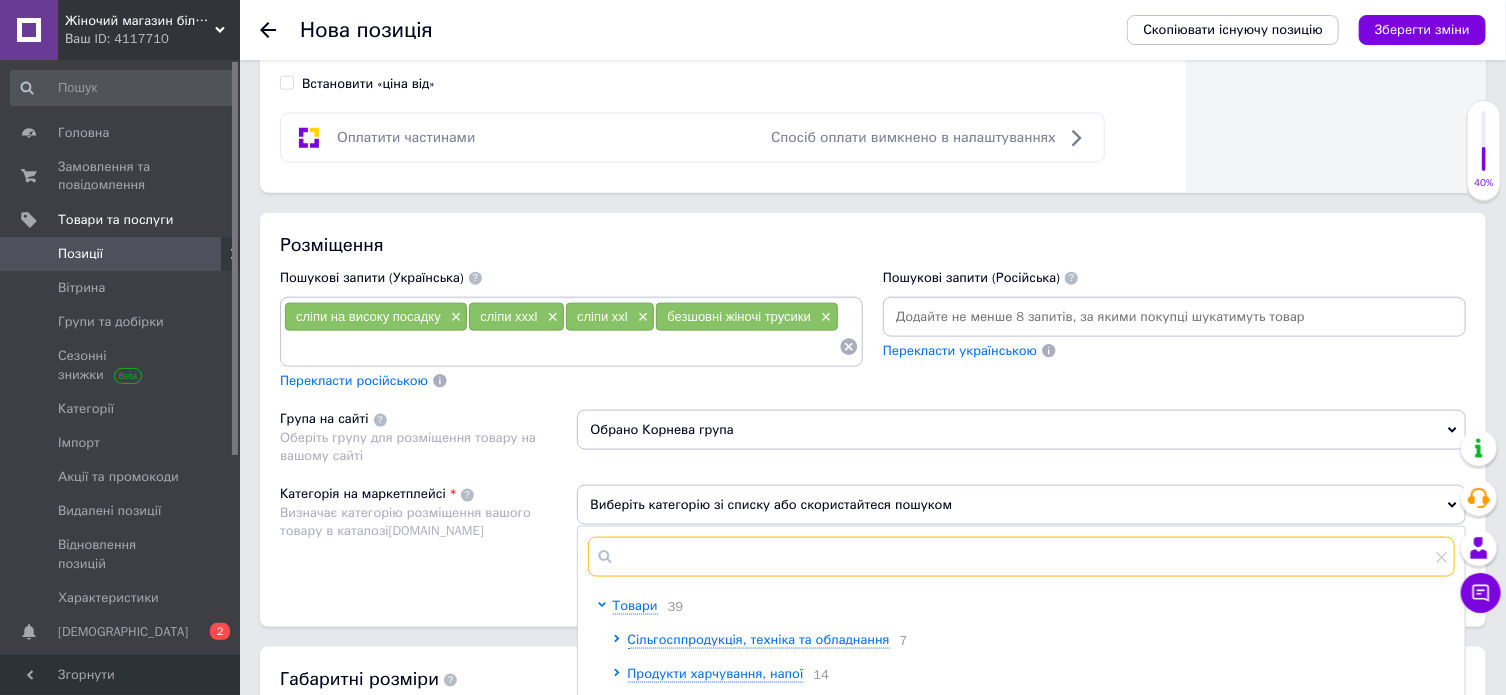 click at bounding box center [1022, 557] 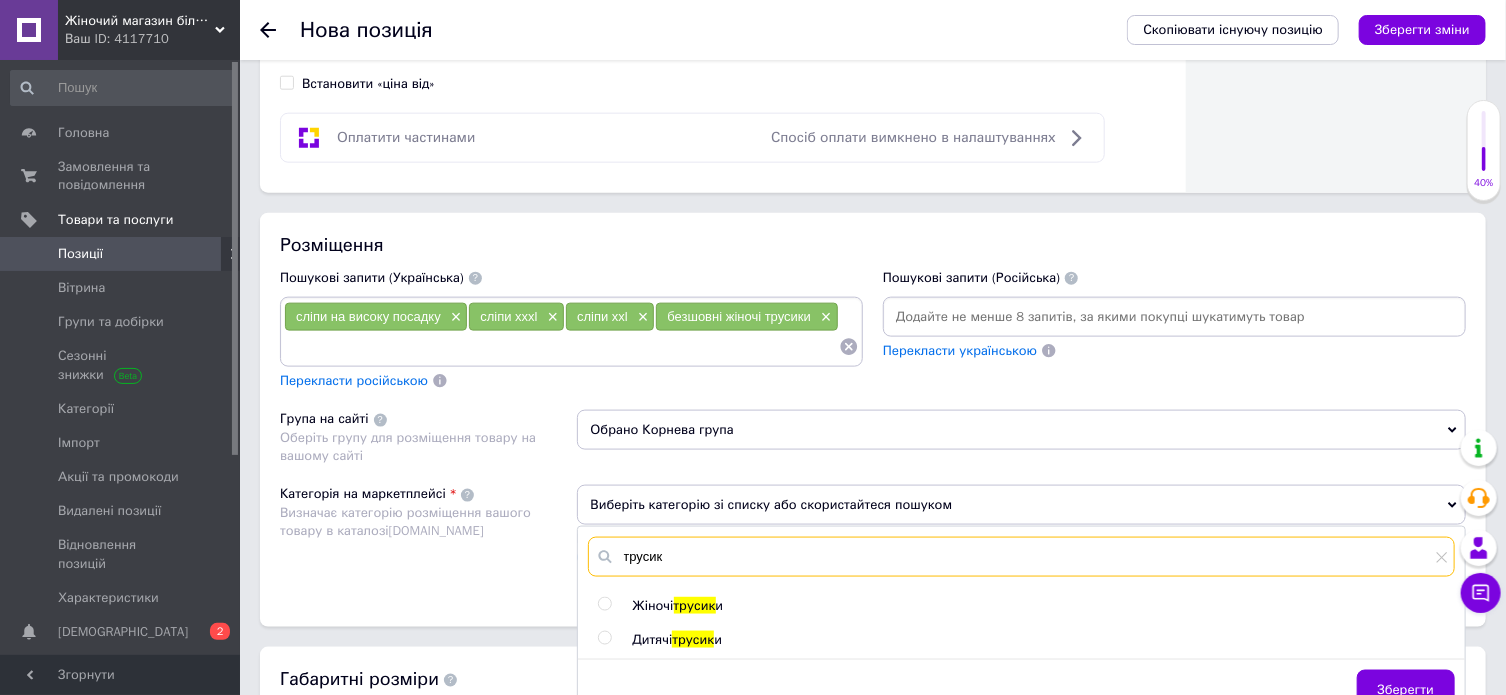 type on "трусик" 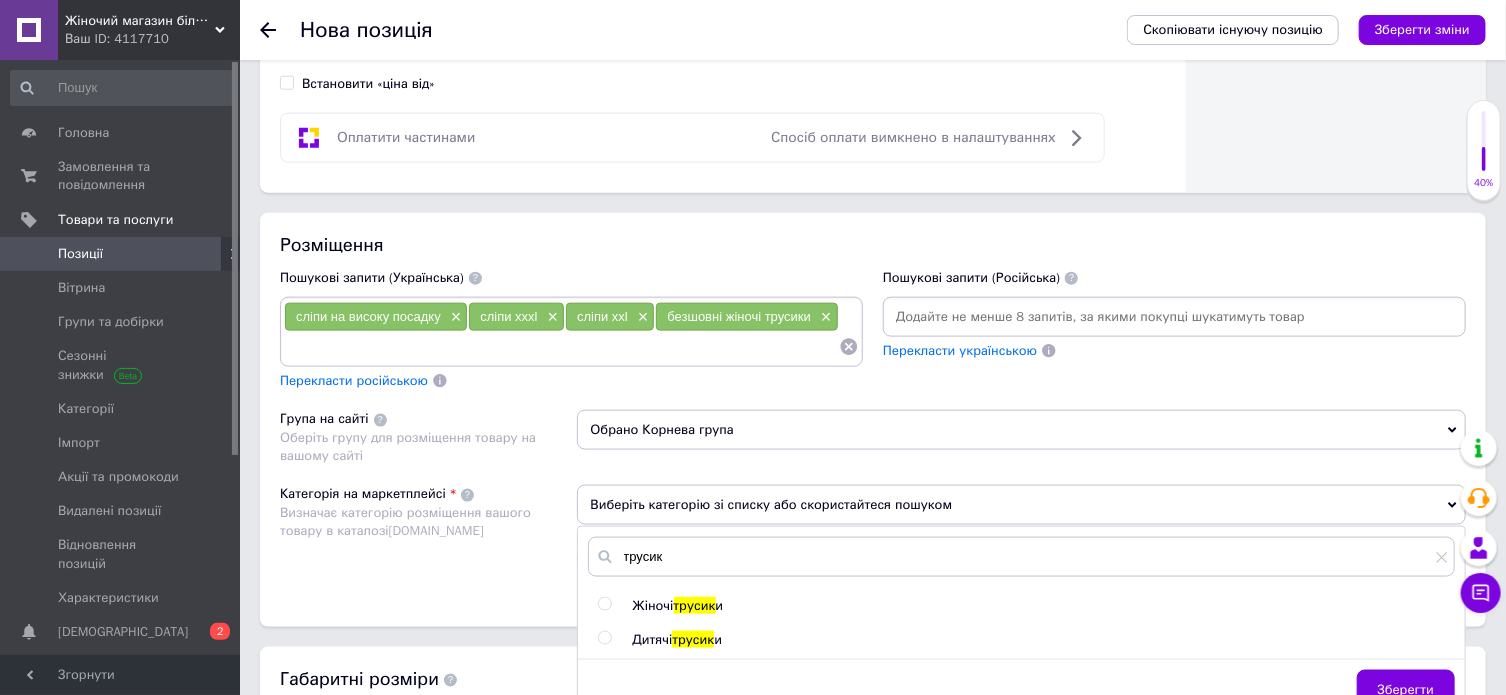 click at bounding box center [604, 604] 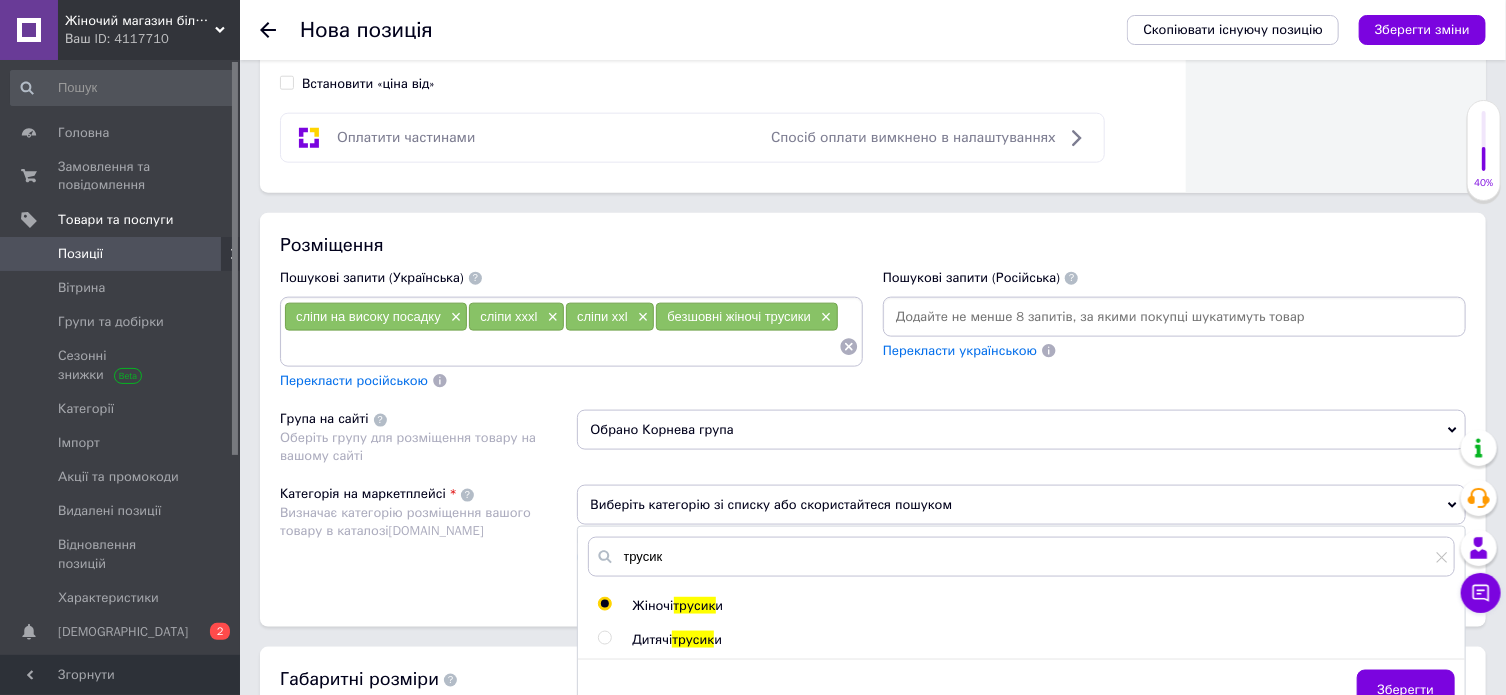 radio on "true" 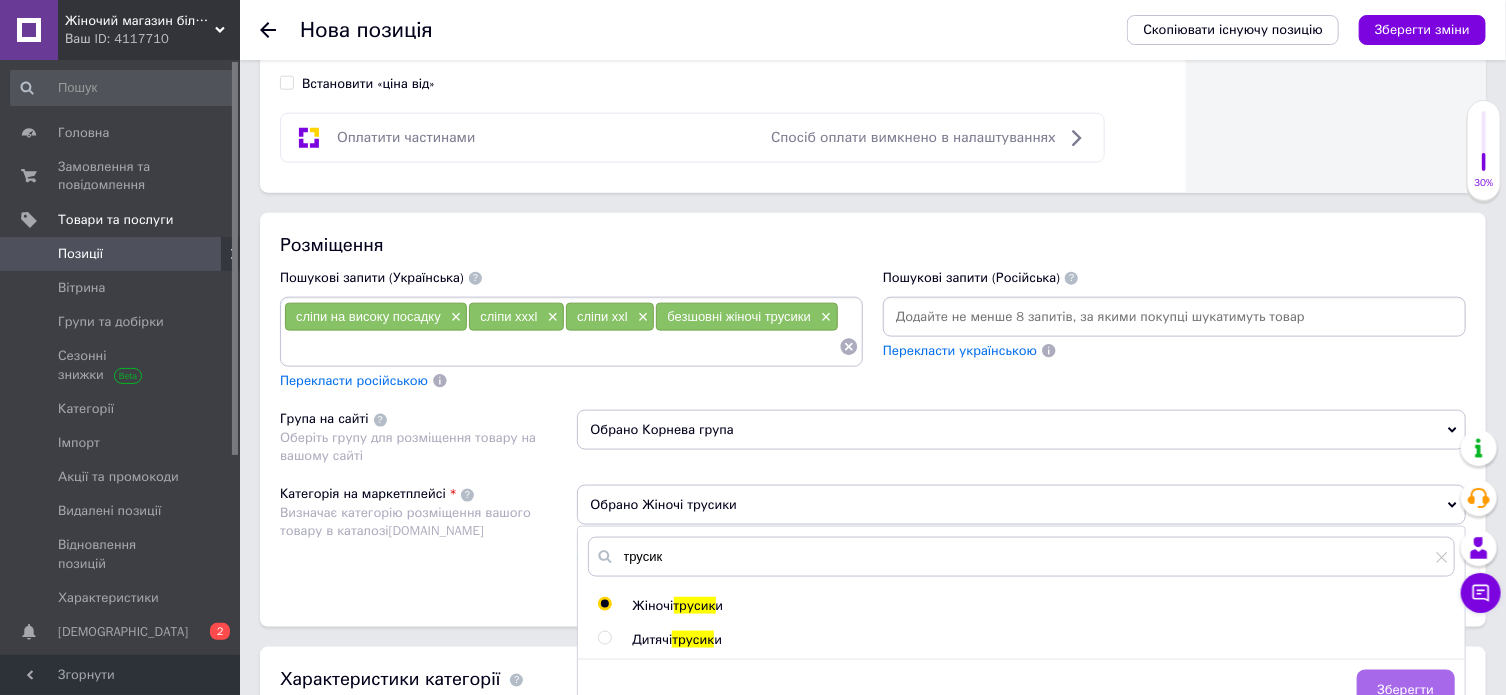 click on "Зберегти" at bounding box center (1406, 690) 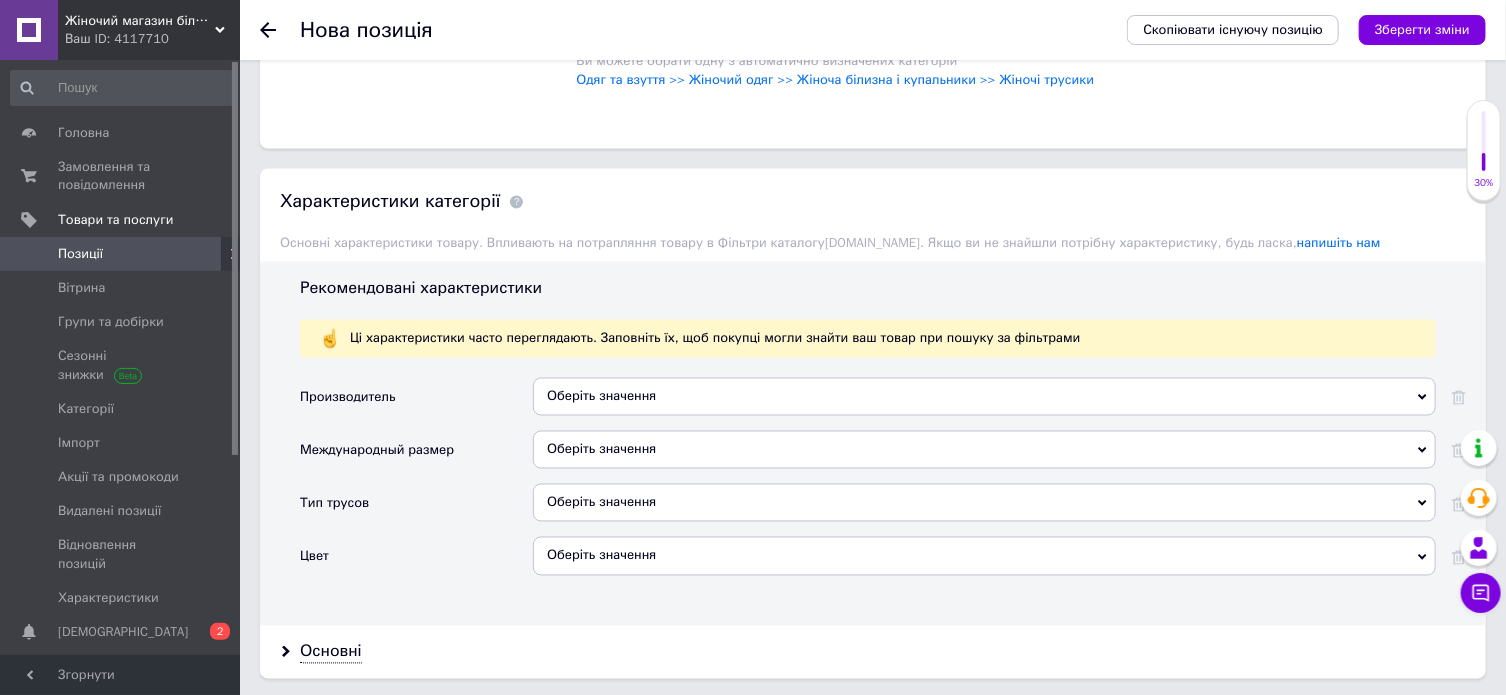scroll, scrollTop: 1600, scrollLeft: 0, axis: vertical 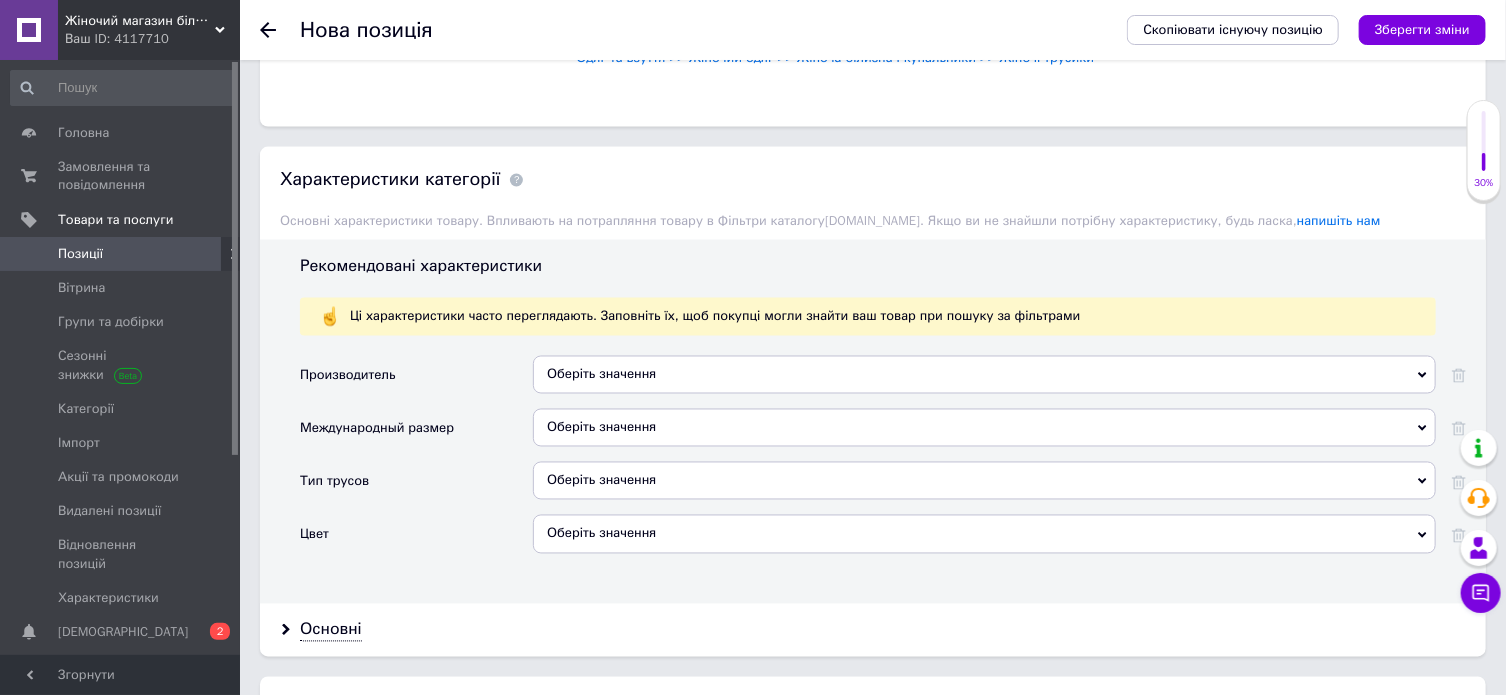 click on "Оберіть значення" at bounding box center [984, 375] 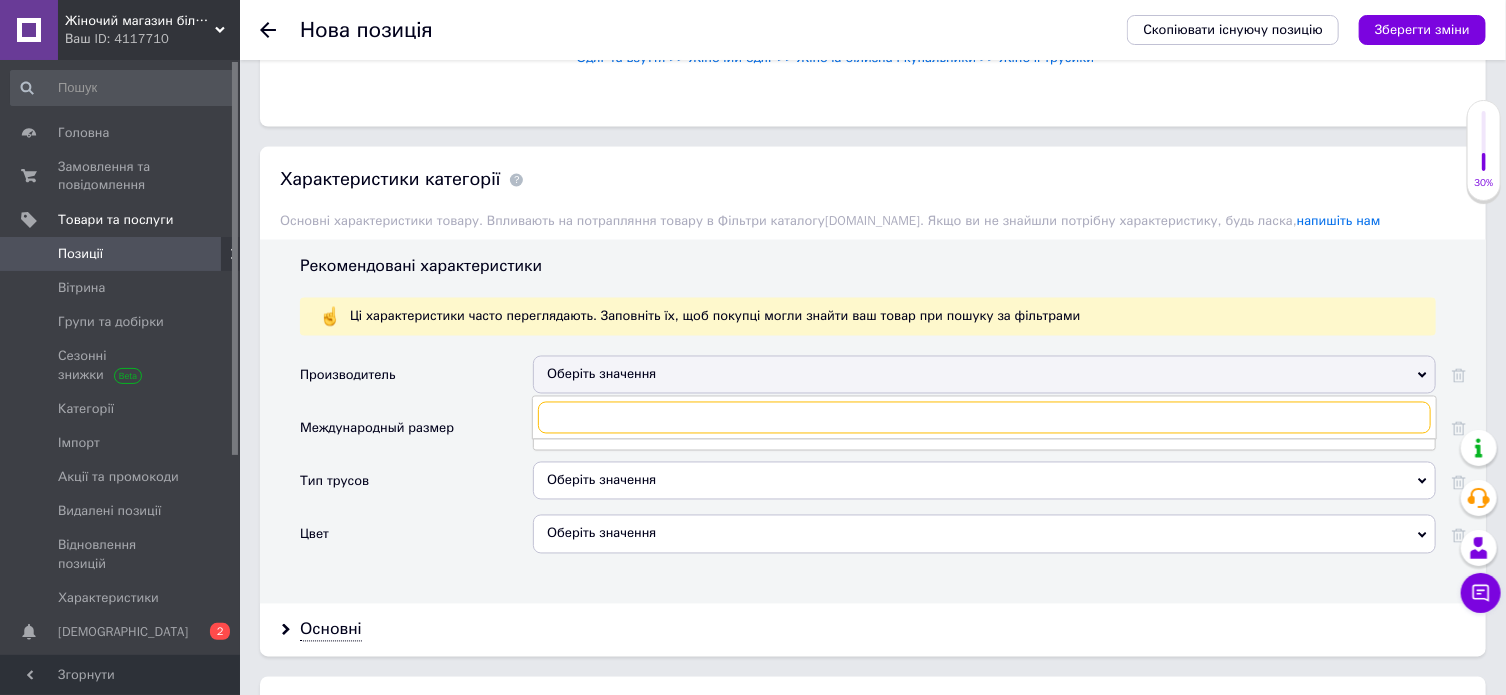 click at bounding box center (984, 418) 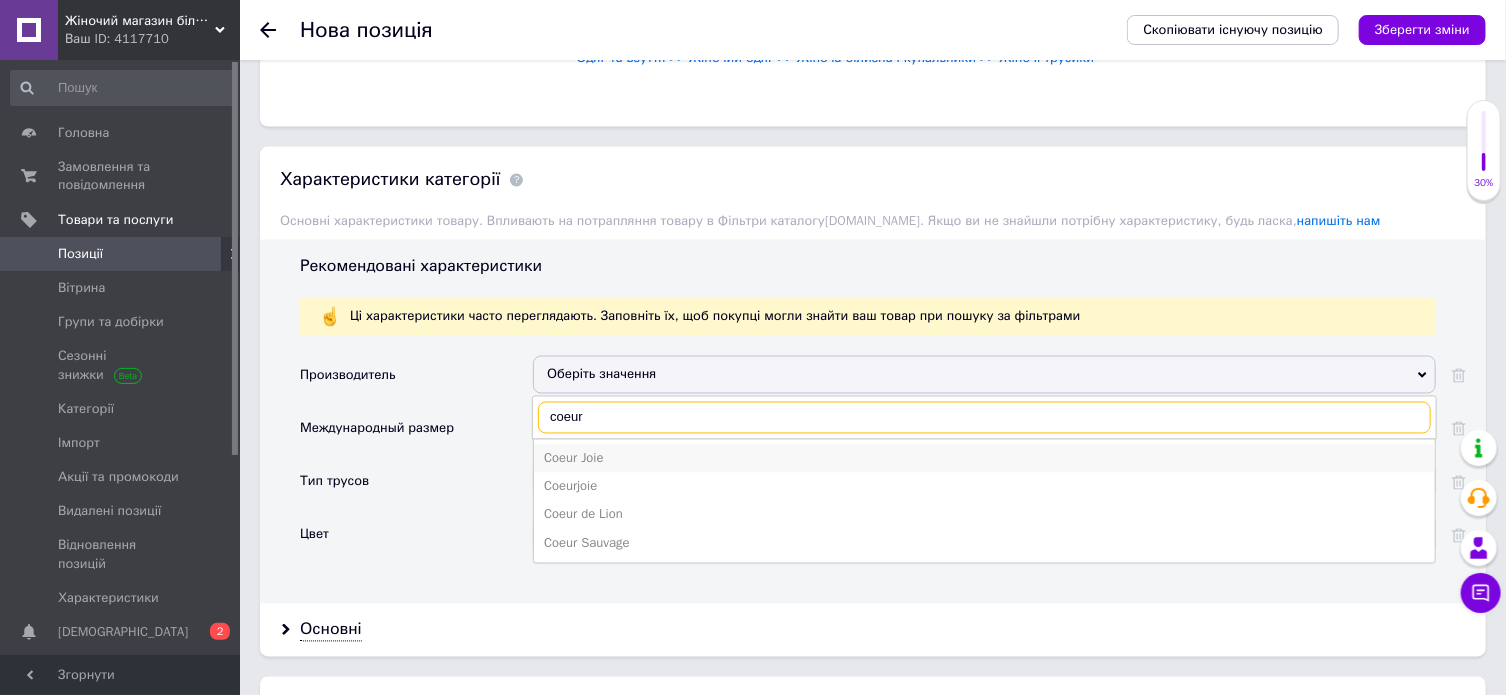 type on "coeur" 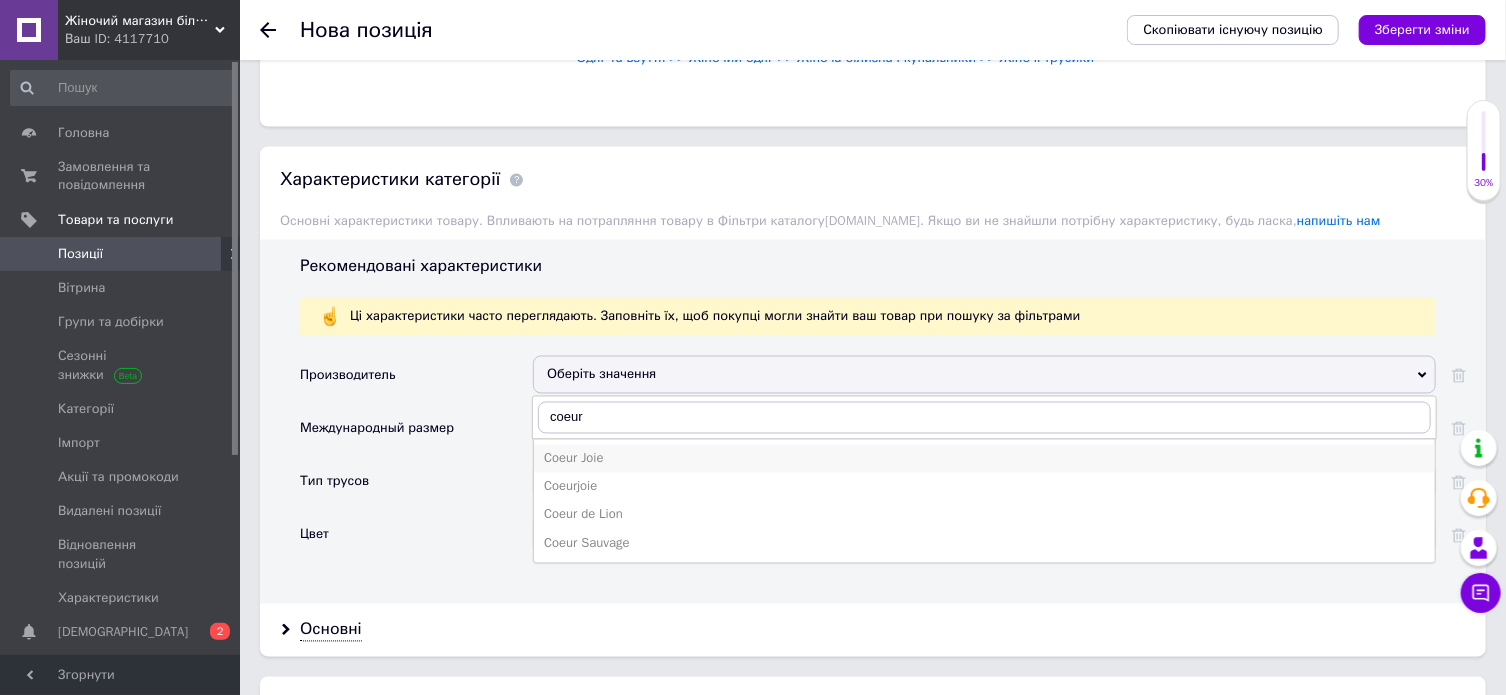 click on "Coeur Joie" at bounding box center (984, 459) 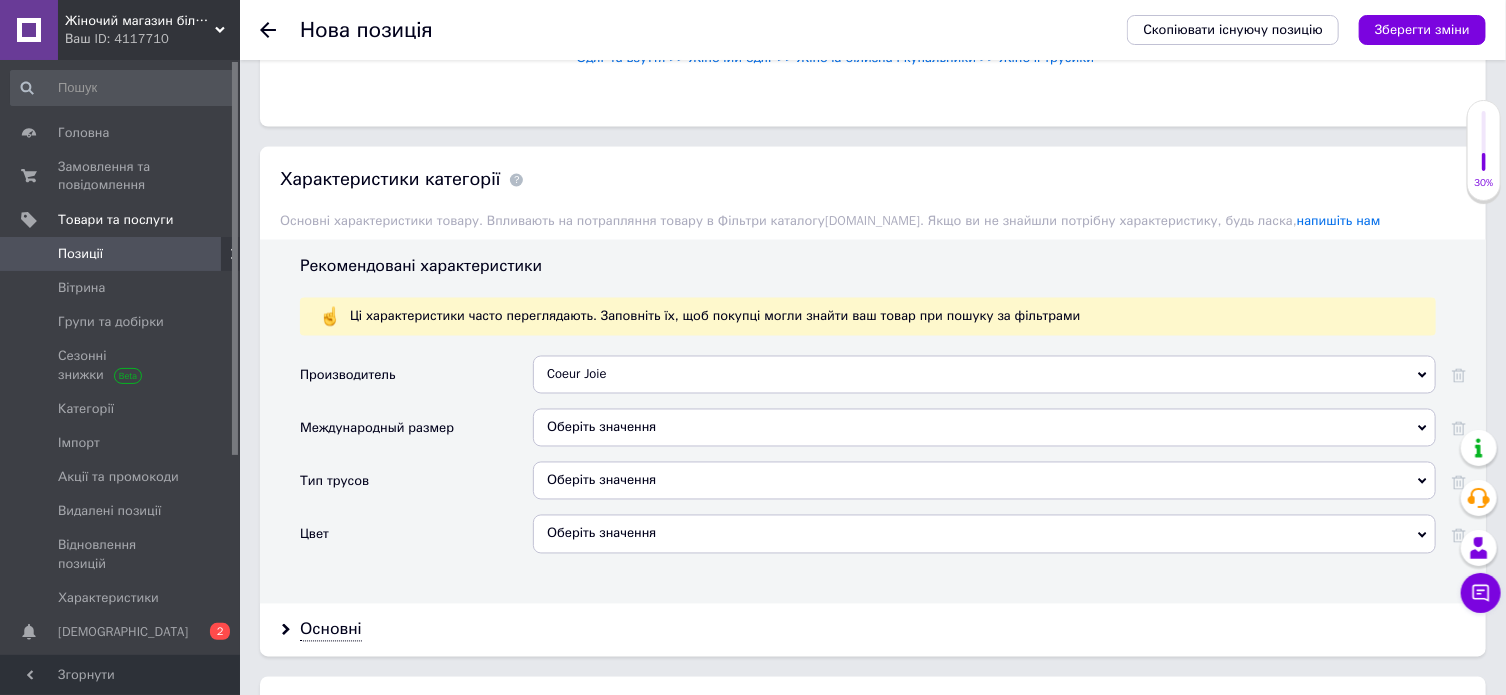 click on "Оберіть значення" at bounding box center (984, 428) 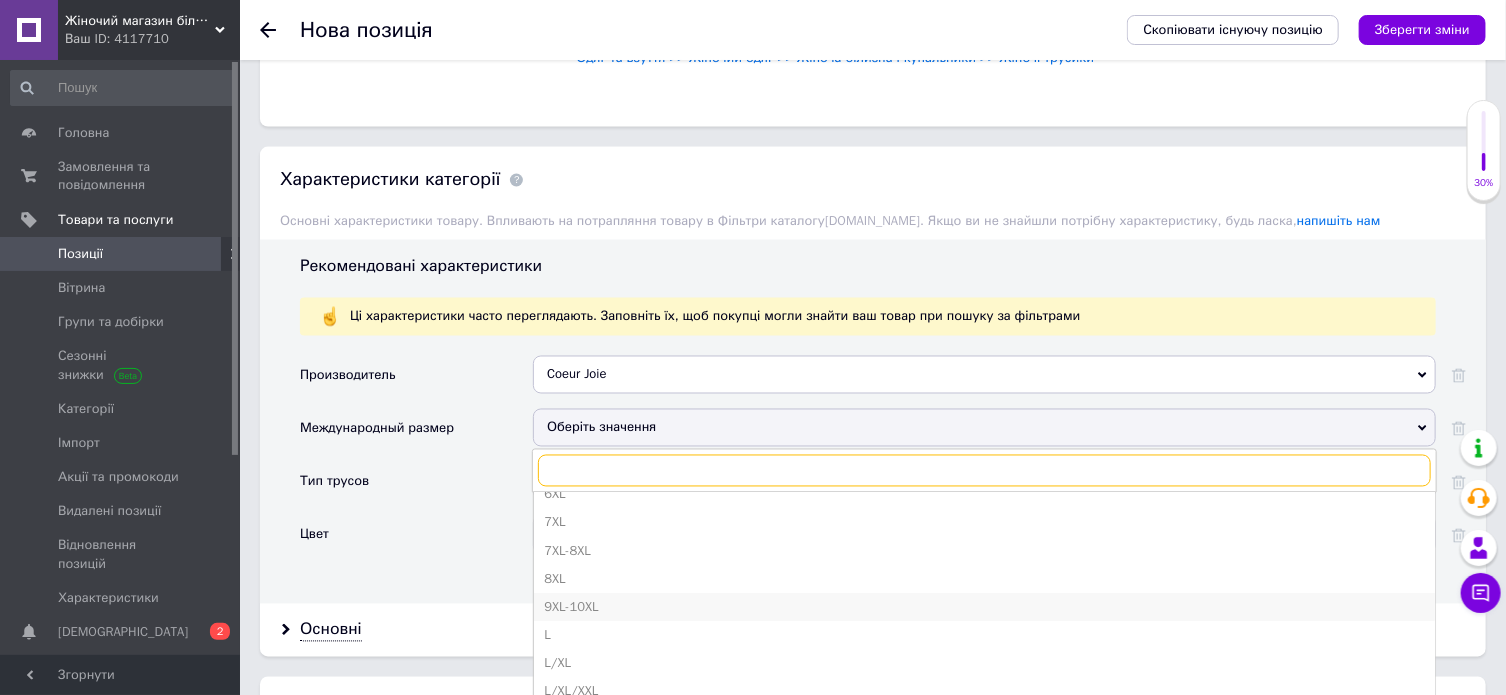 scroll, scrollTop: 400, scrollLeft: 0, axis: vertical 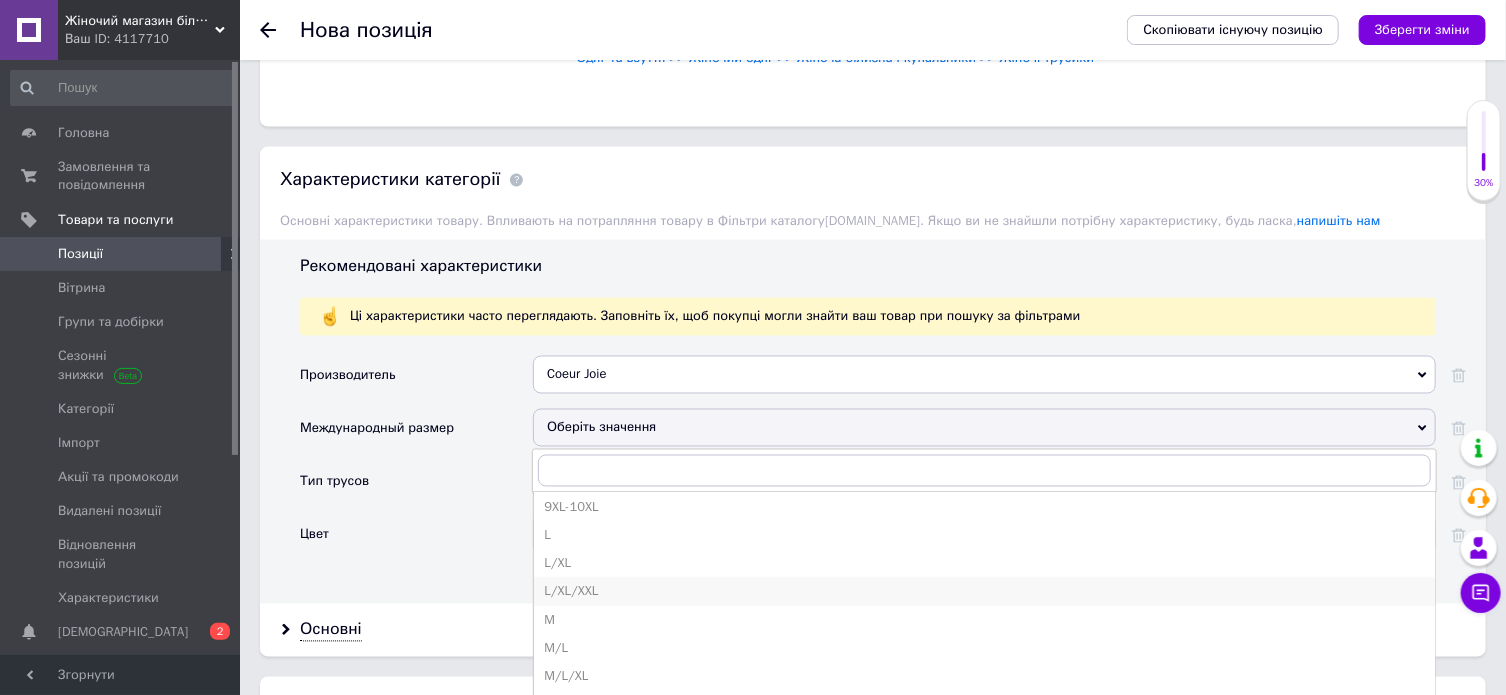 click on "L/XL/XXL" at bounding box center [984, 591] 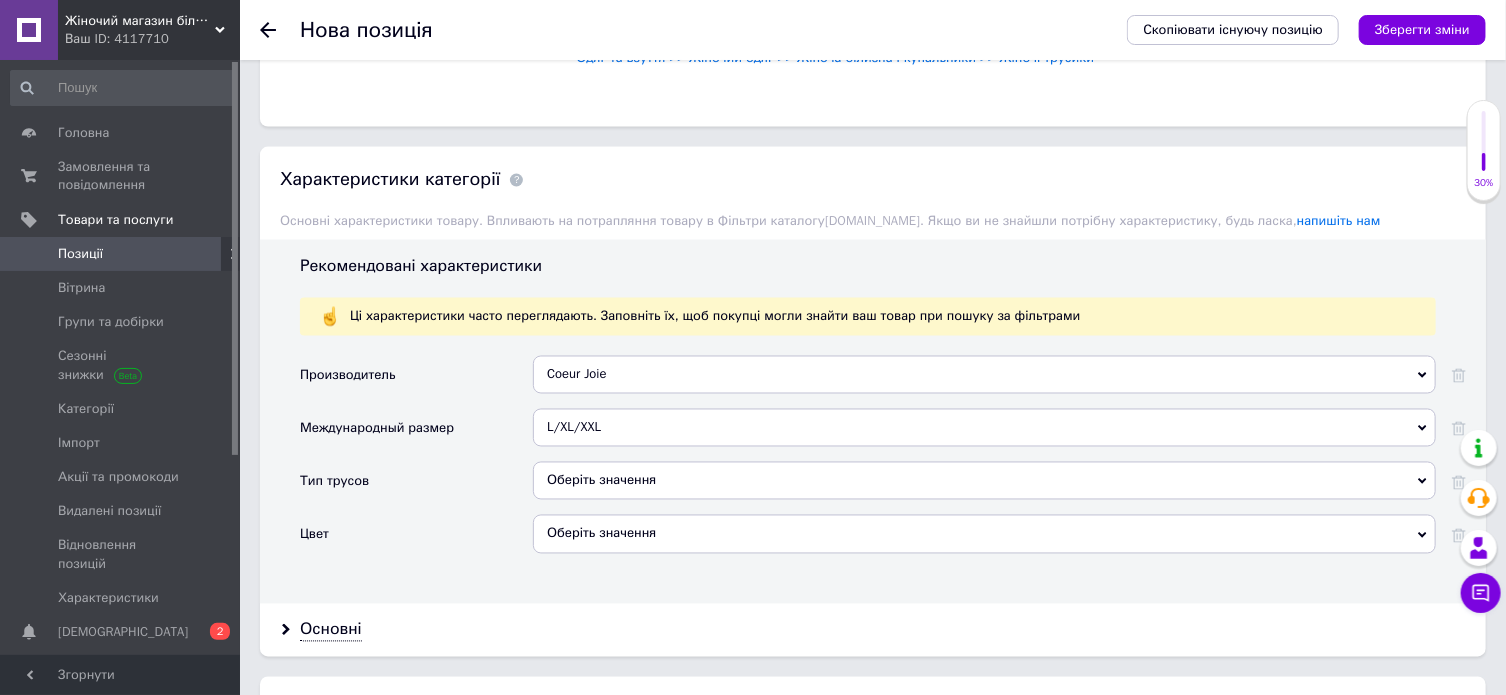 click on "Оберіть значення" at bounding box center [984, 481] 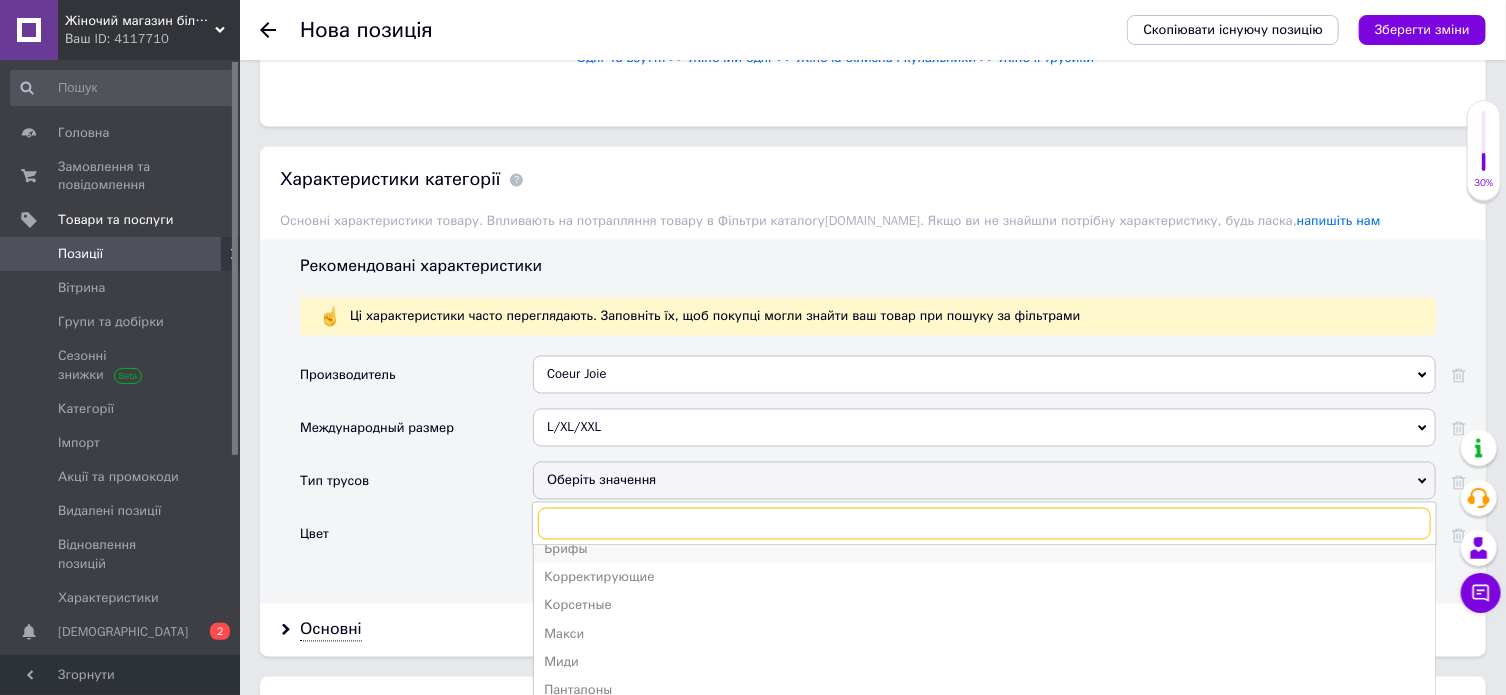 scroll, scrollTop: 162, scrollLeft: 0, axis: vertical 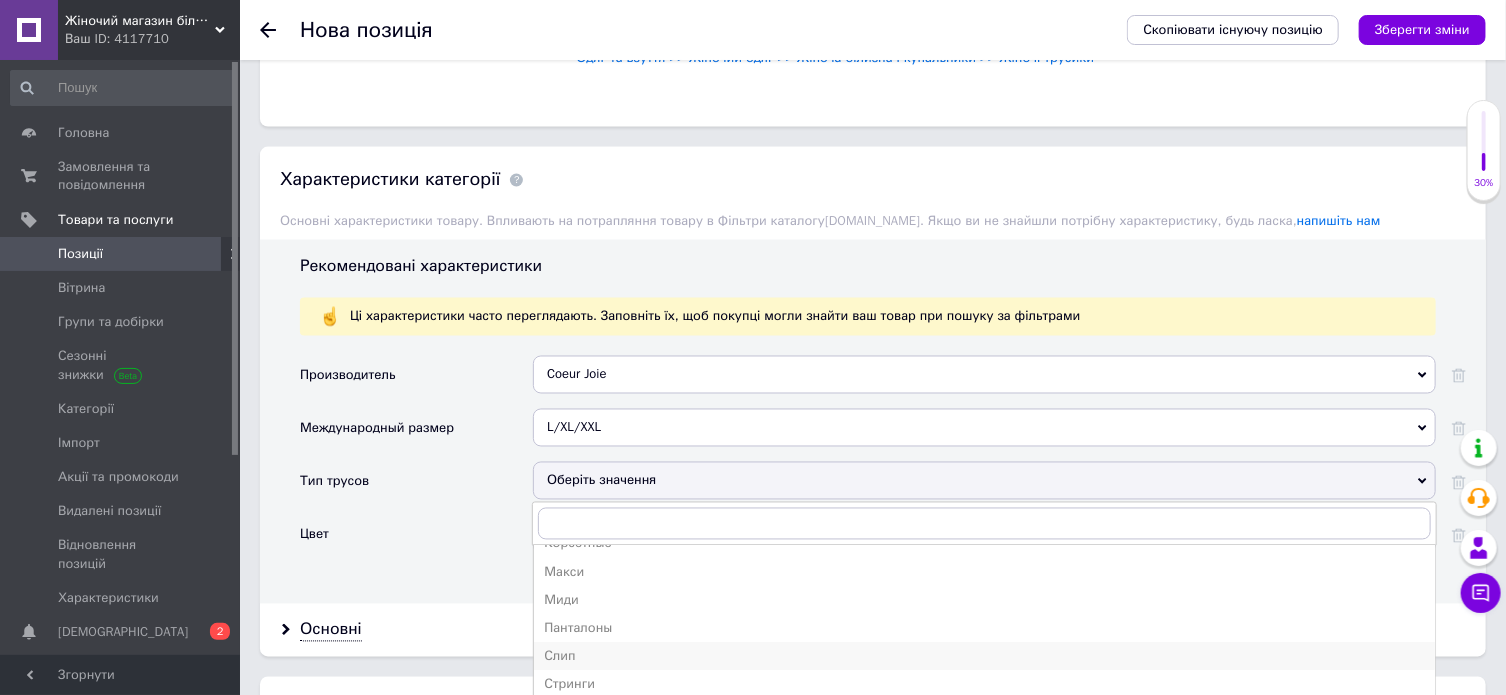 click on "Слип" at bounding box center (984, 657) 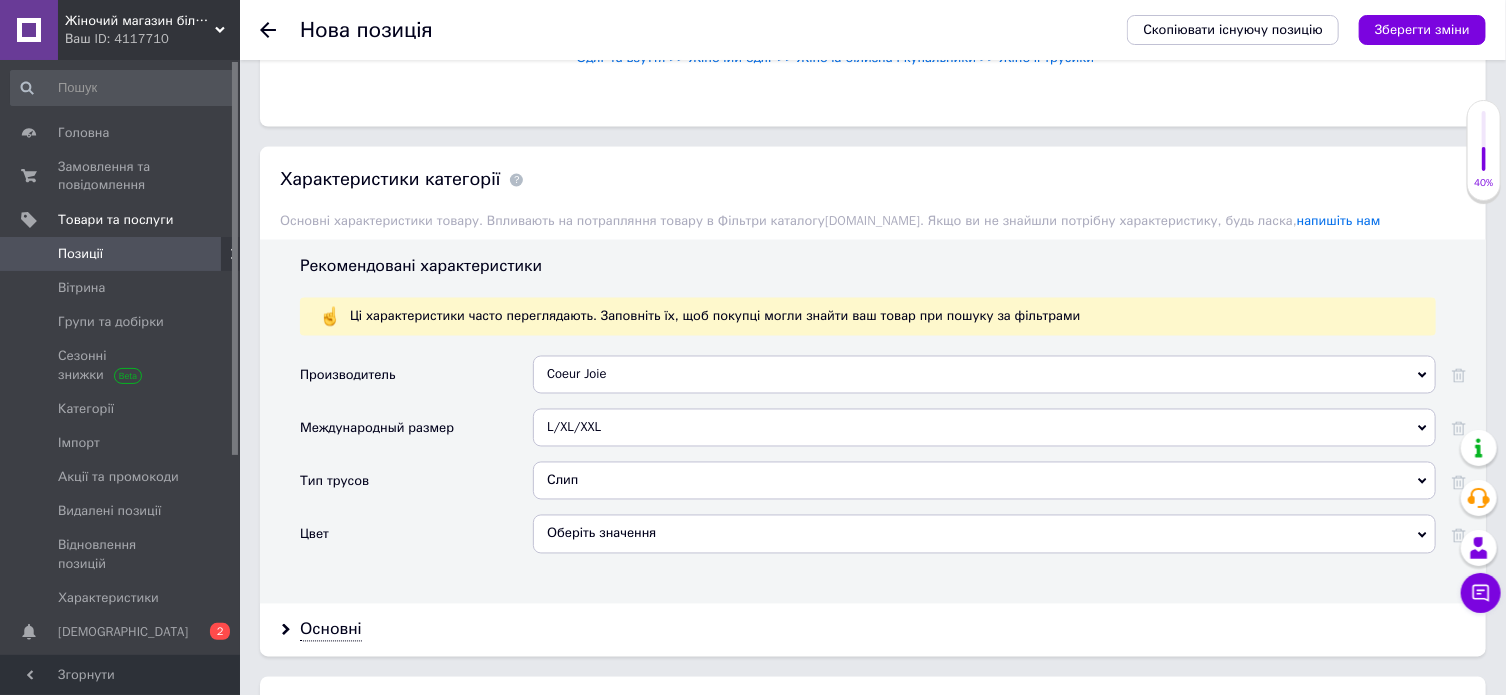 click on "Оберіть значення" at bounding box center (984, 534) 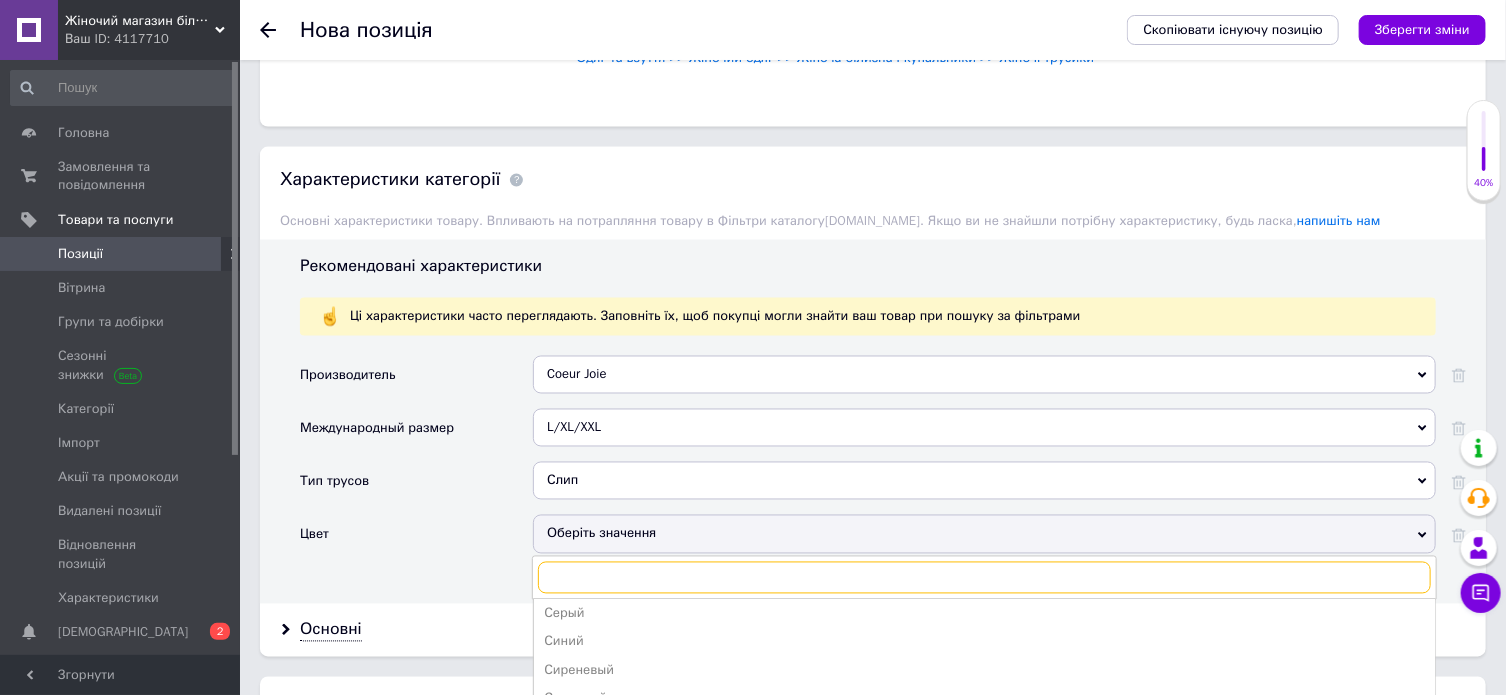 scroll, scrollTop: 1092, scrollLeft: 0, axis: vertical 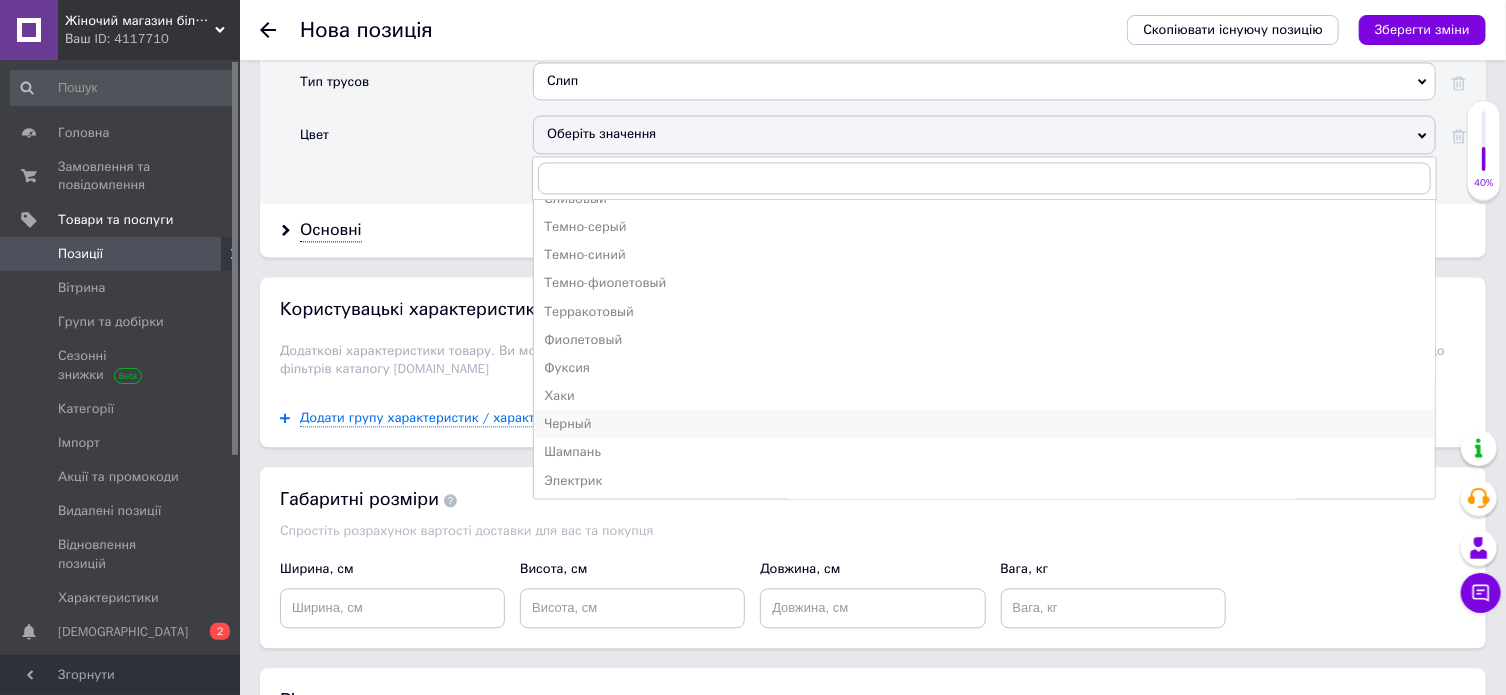 click on "Черный" at bounding box center [984, 423] 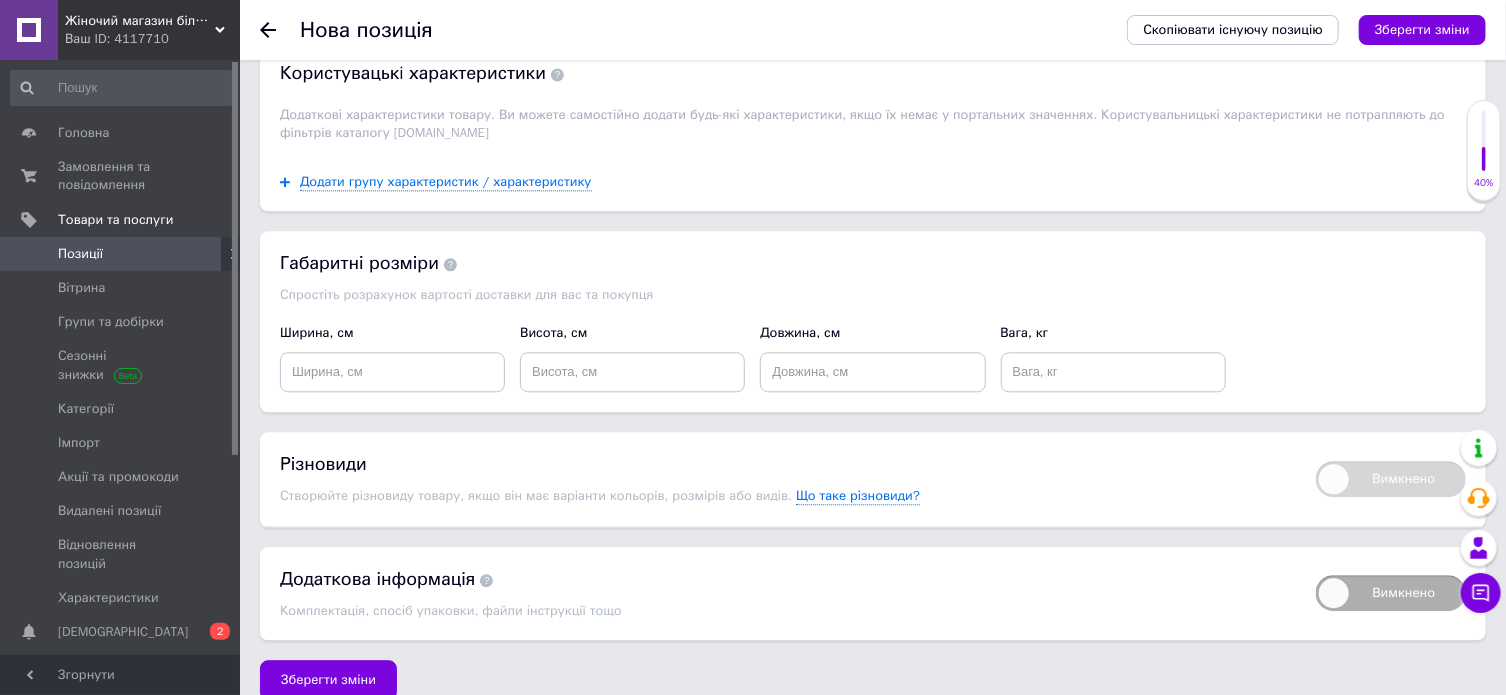 scroll, scrollTop: 2251, scrollLeft: 0, axis: vertical 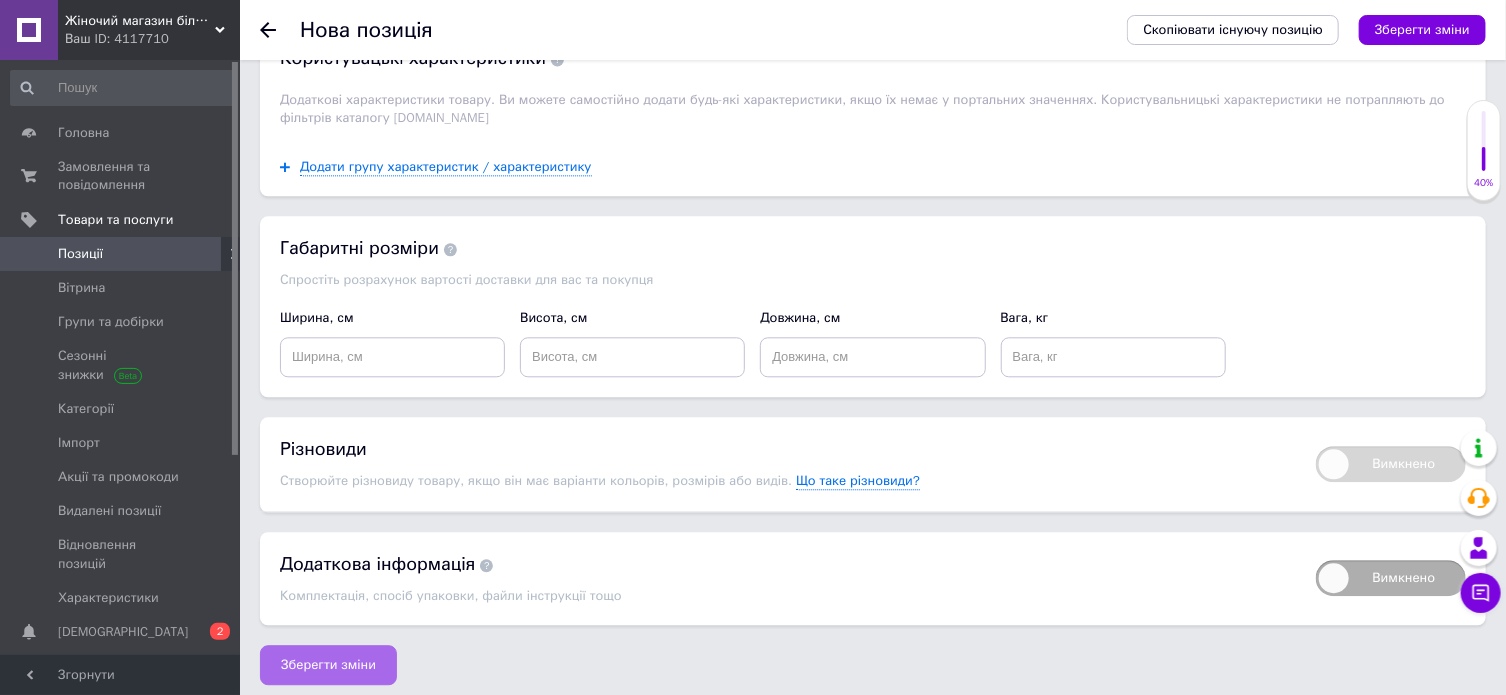 click on "Зберегти зміни" at bounding box center (328, 665) 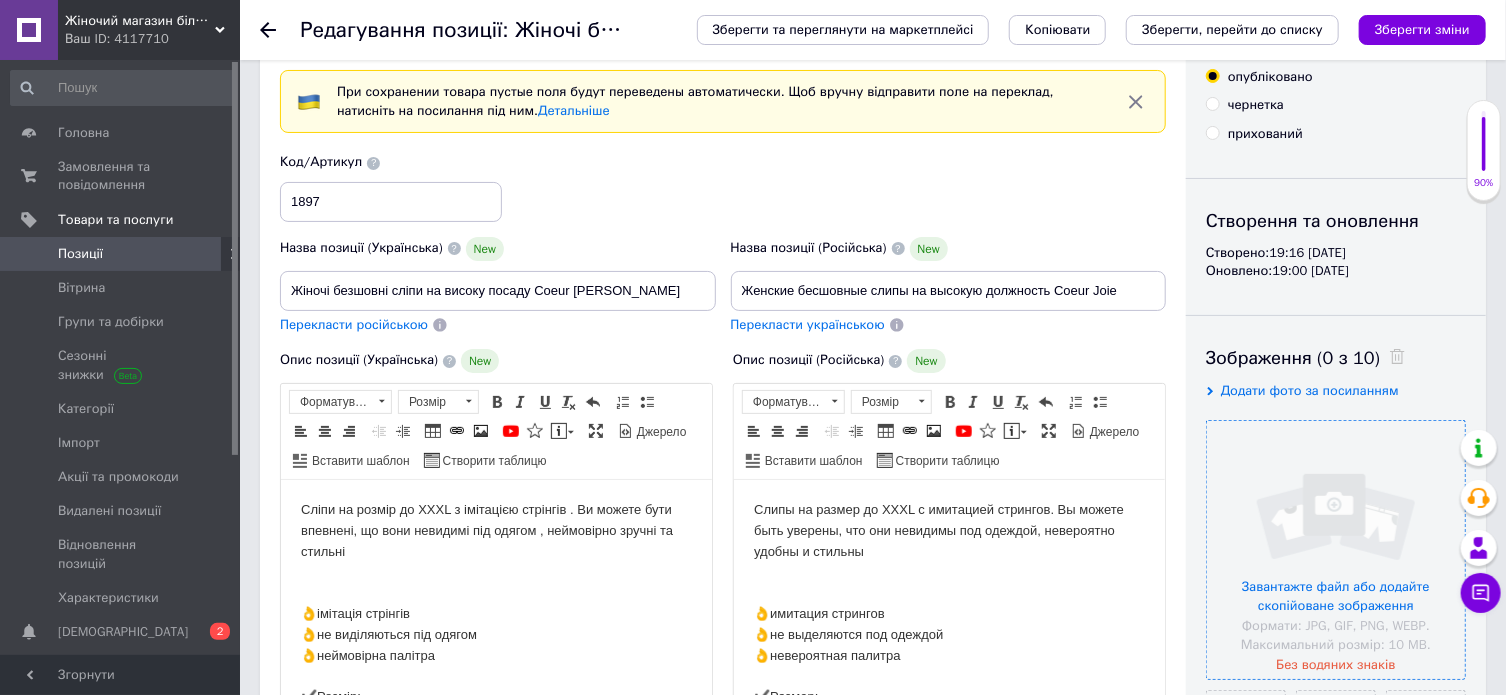 scroll, scrollTop: 200, scrollLeft: 0, axis: vertical 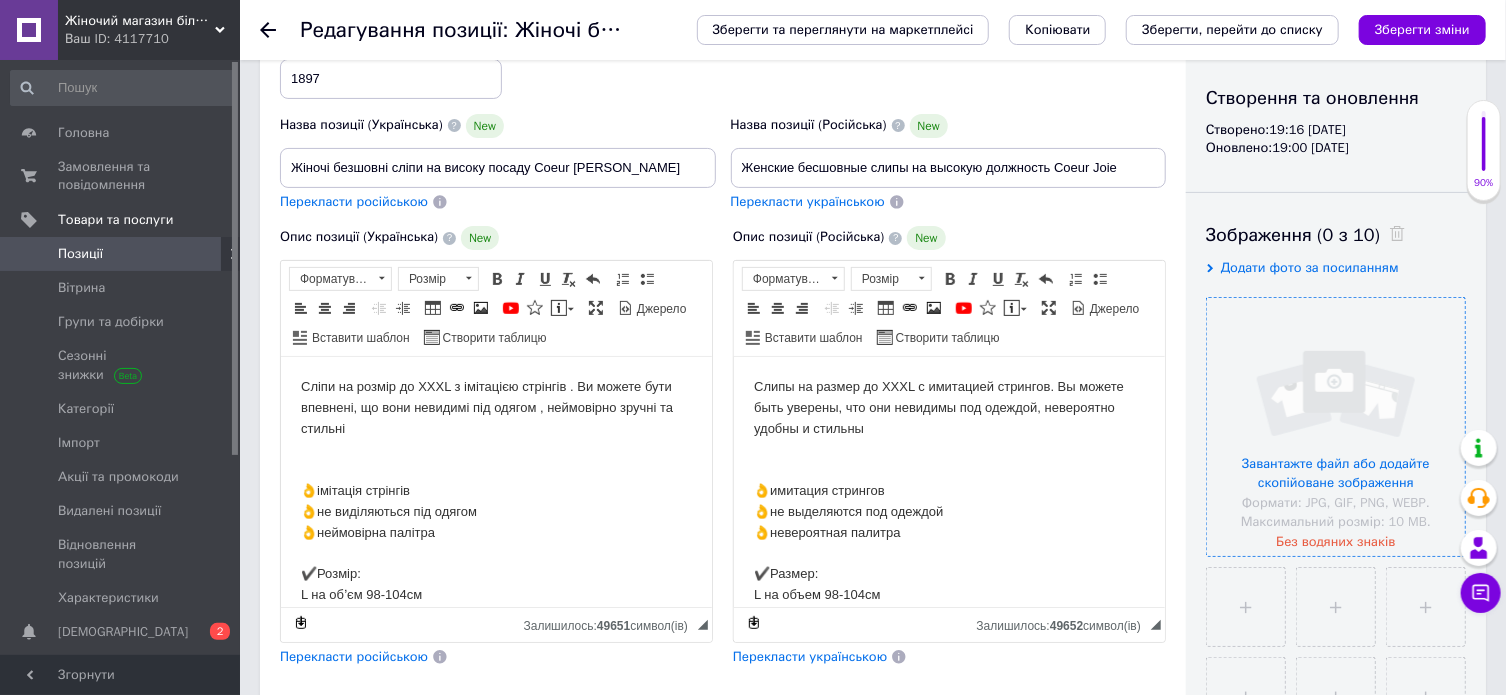 click at bounding box center [1336, 427] 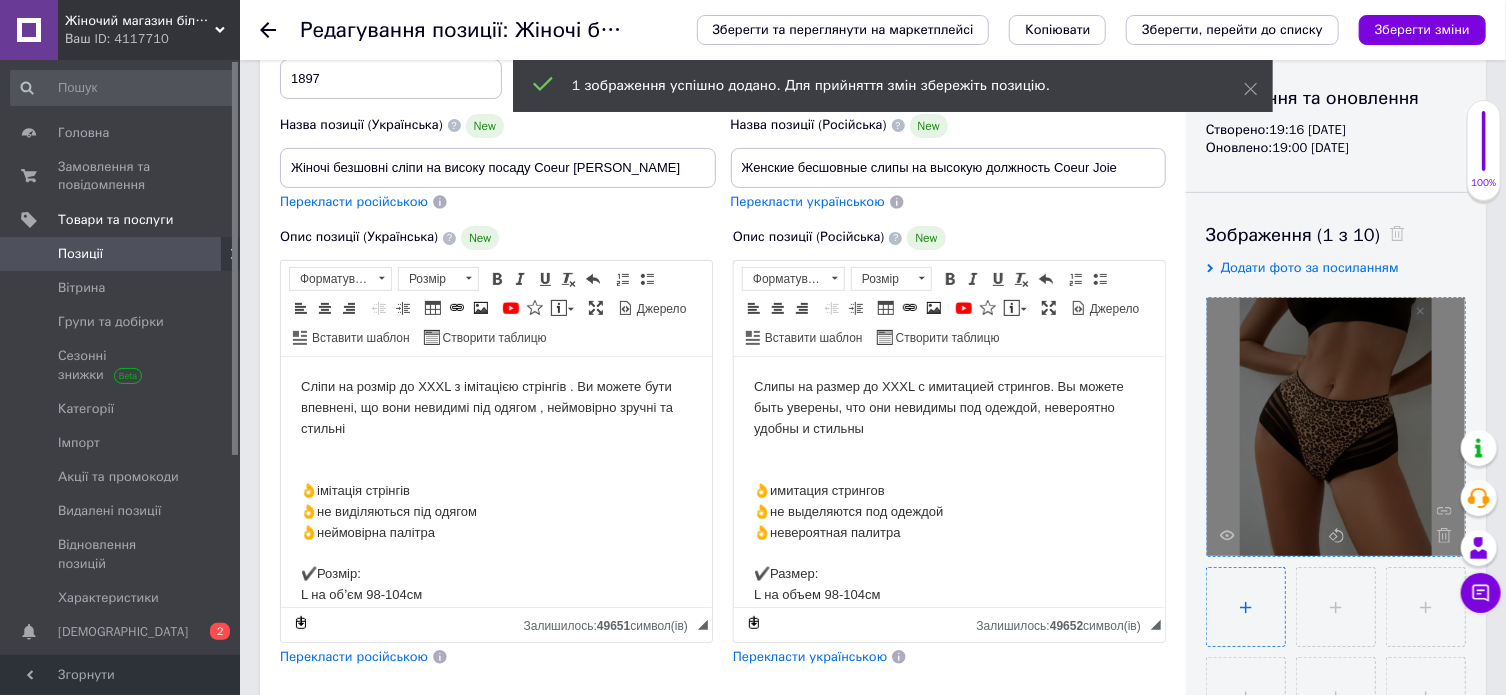 click at bounding box center [1246, 607] 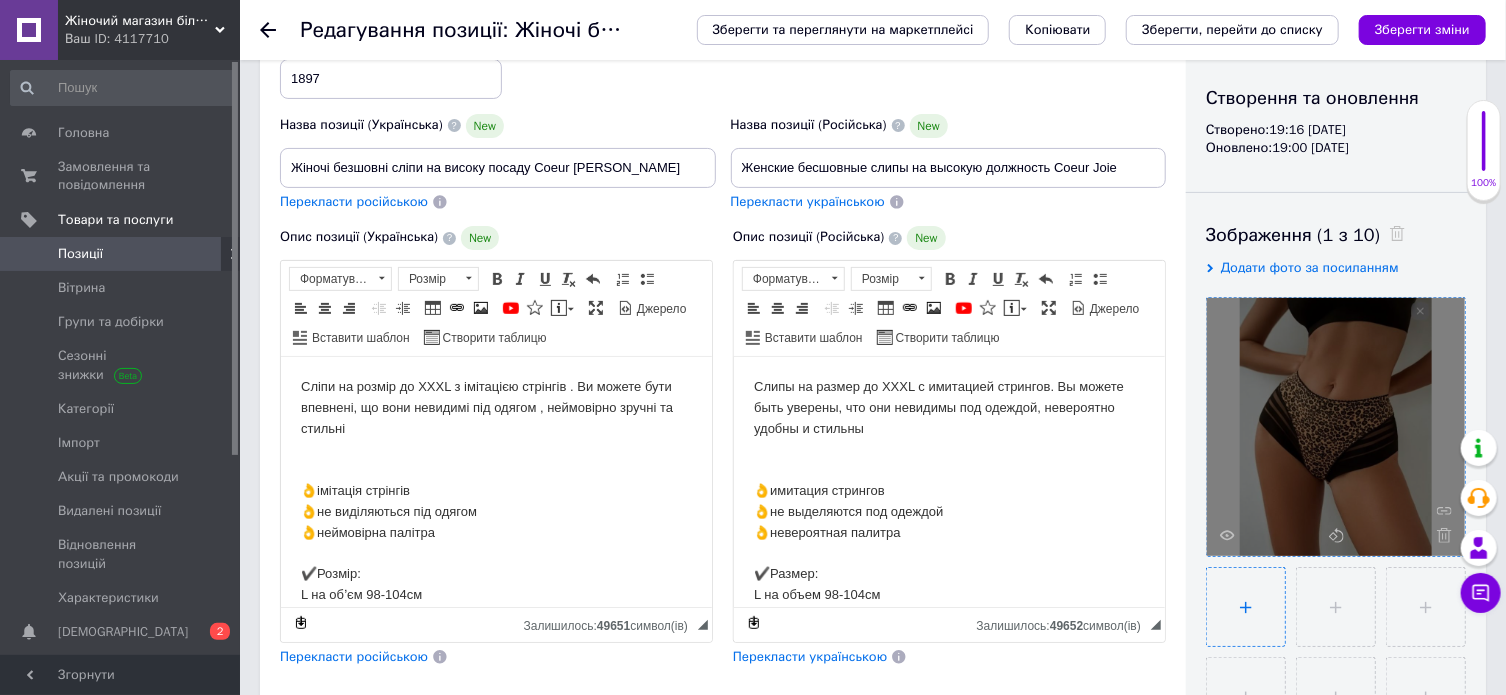 type on "C:\fakepath\photo_2025-07-12_17-00-37 (4).jpg" 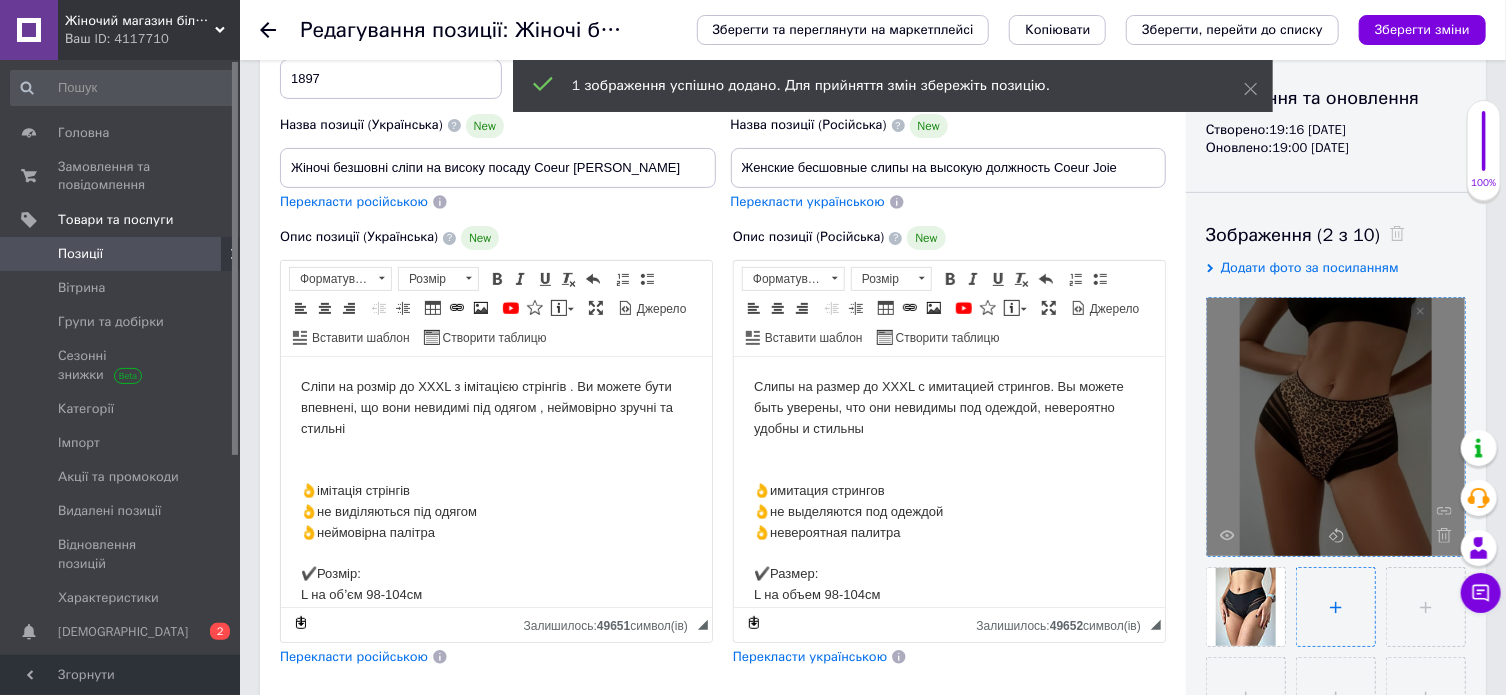 click at bounding box center [1336, 607] 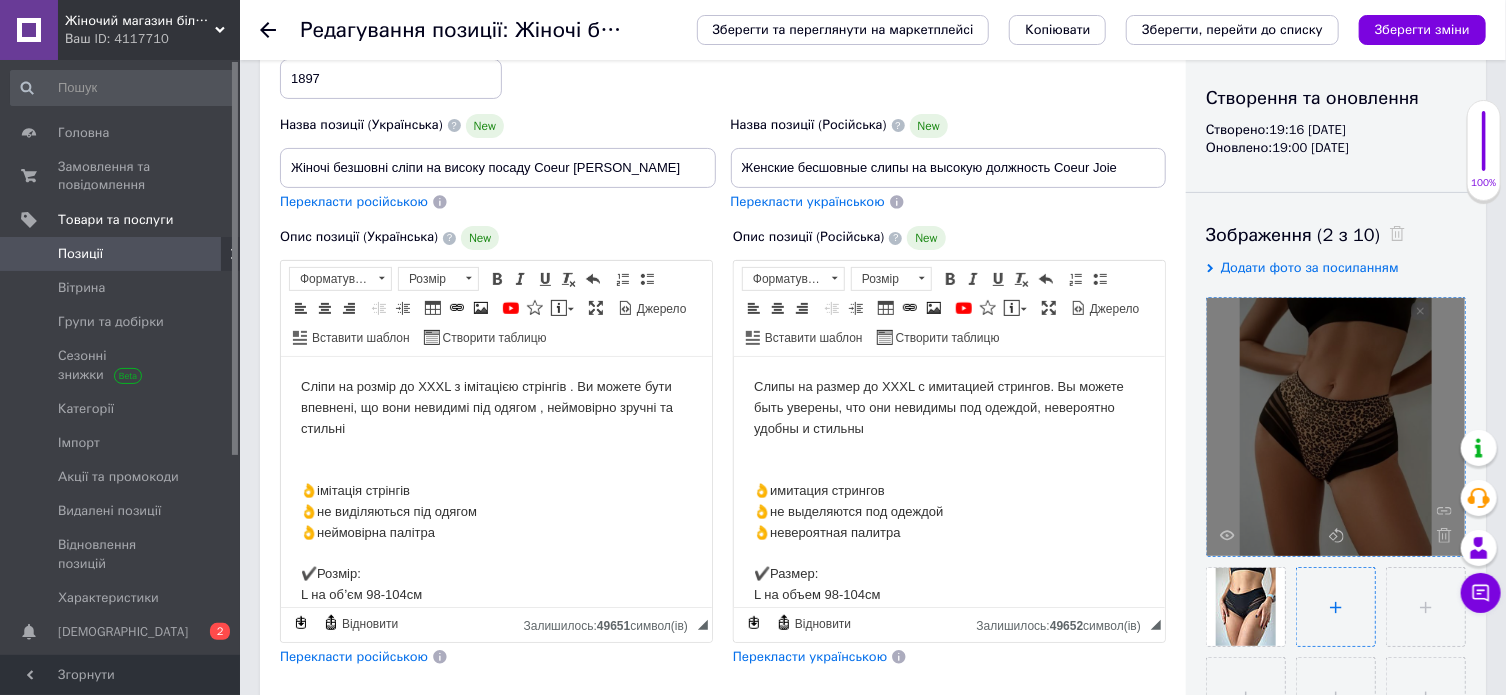 type on "C:\fakepath\photo_2025-07-12_17-00-36.jpg" 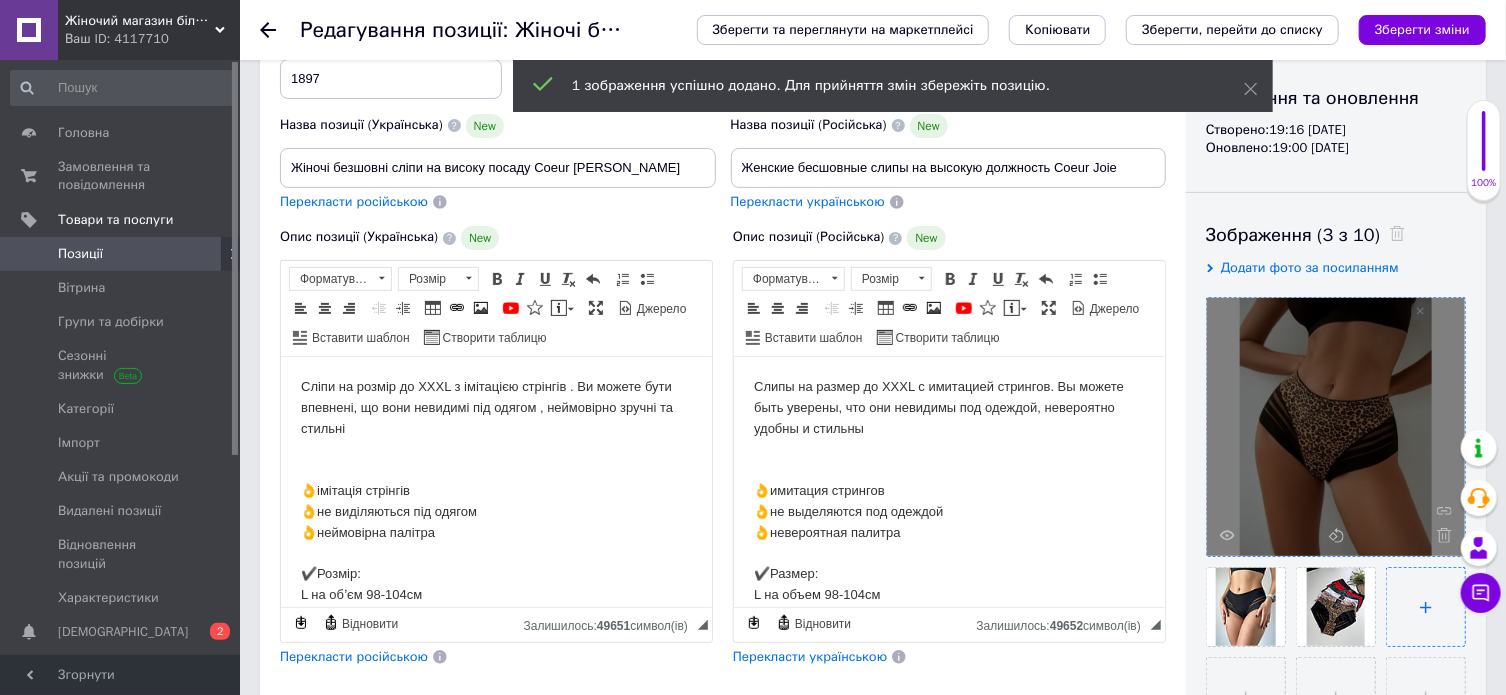 click at bounding box center (1426, 607) 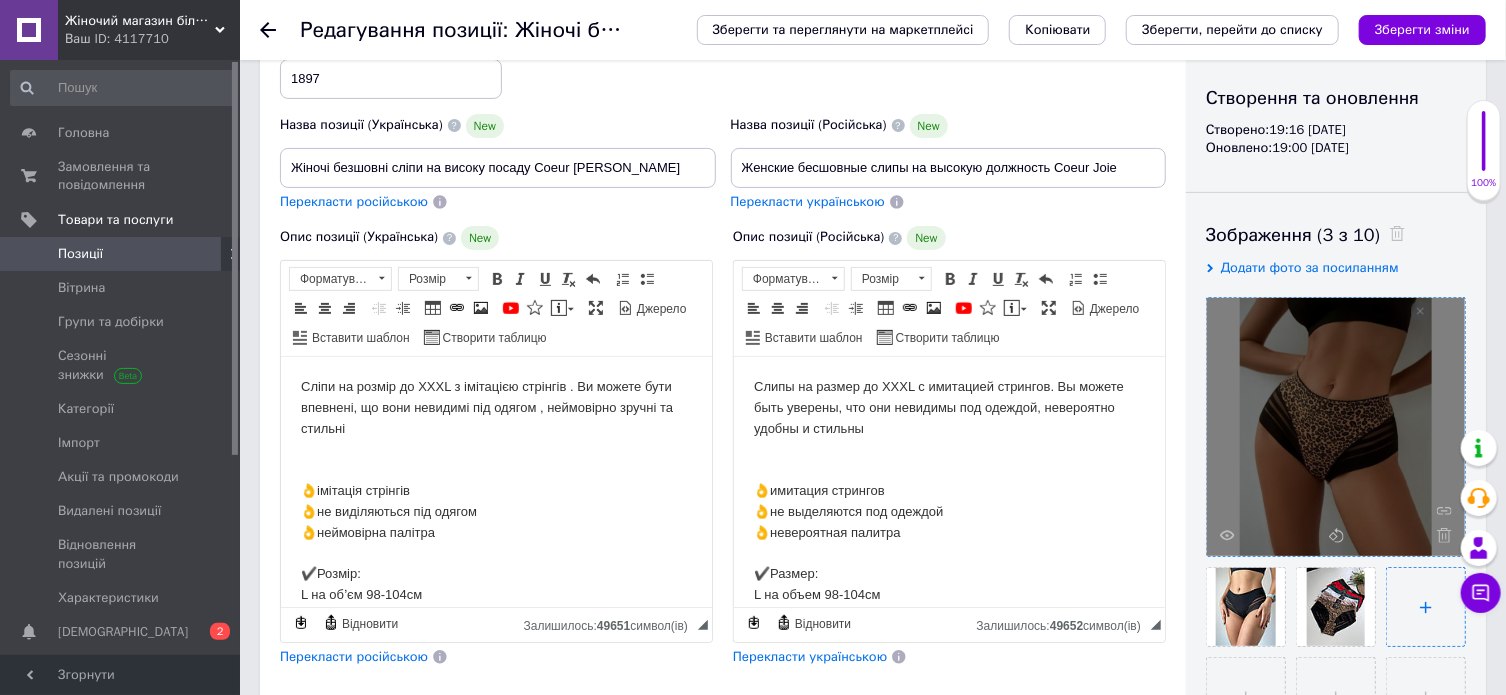 type on "C:\fakepath\photo_2025-07-12_17-00-36 (2).jpg" 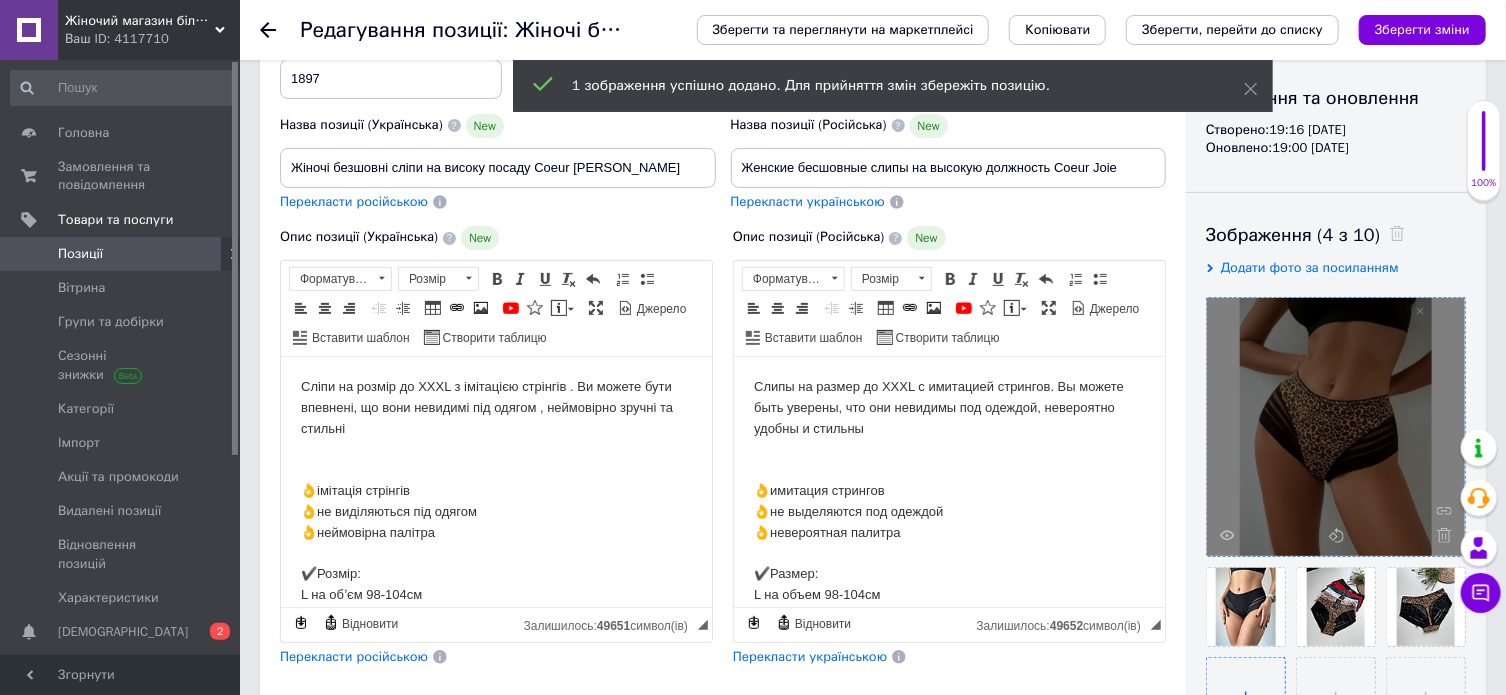 click at bounding box center [1246, 697] 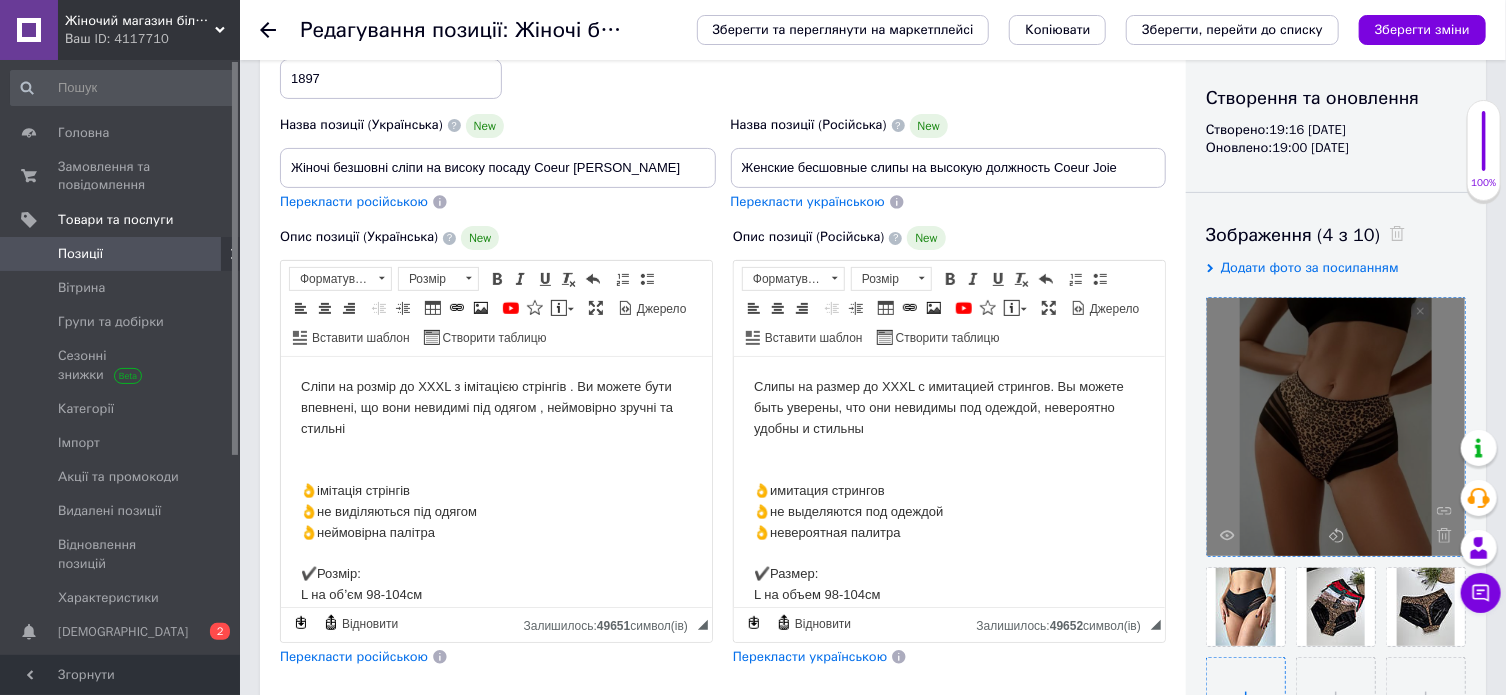 type on "C:\fakepath\photo_2025-07-12_17-00-35 (2).jpg" 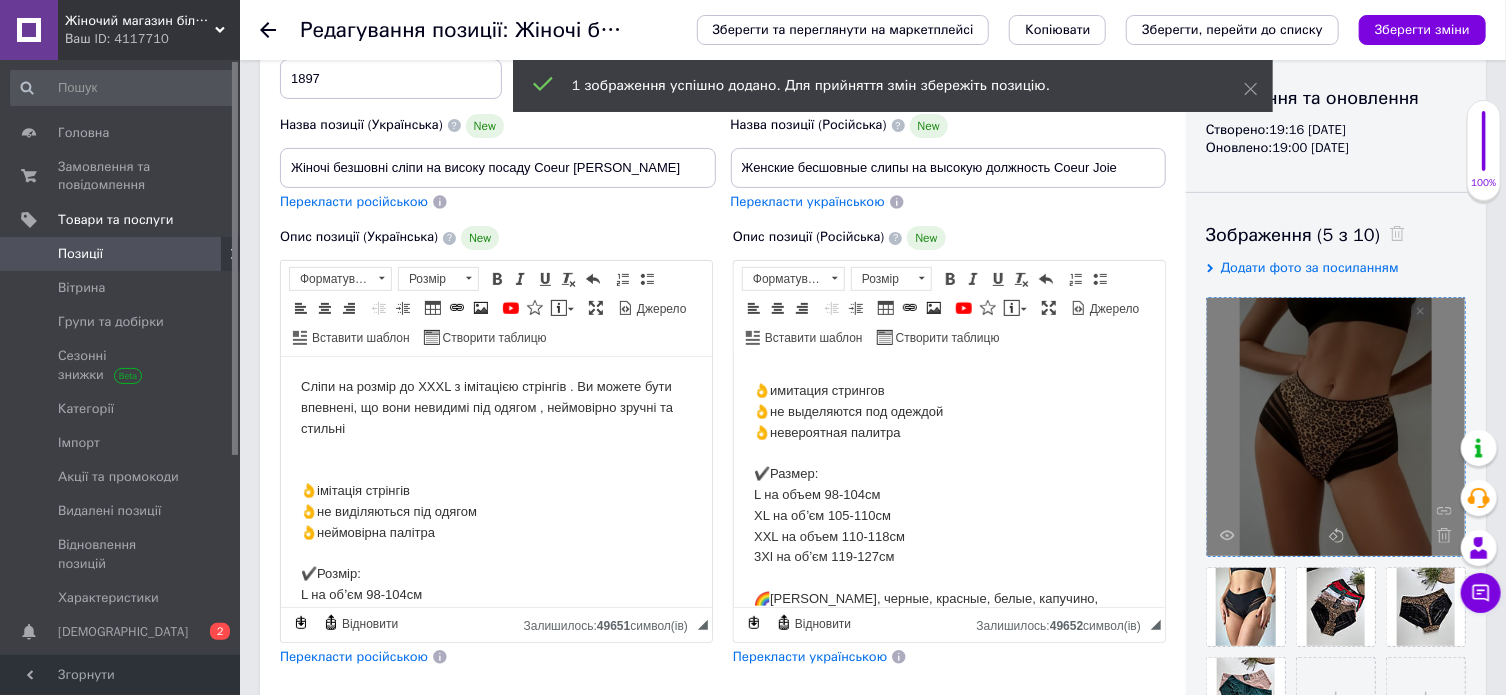 scroll, scrollTop: 300, scrollLeft: 0, axis: vertical 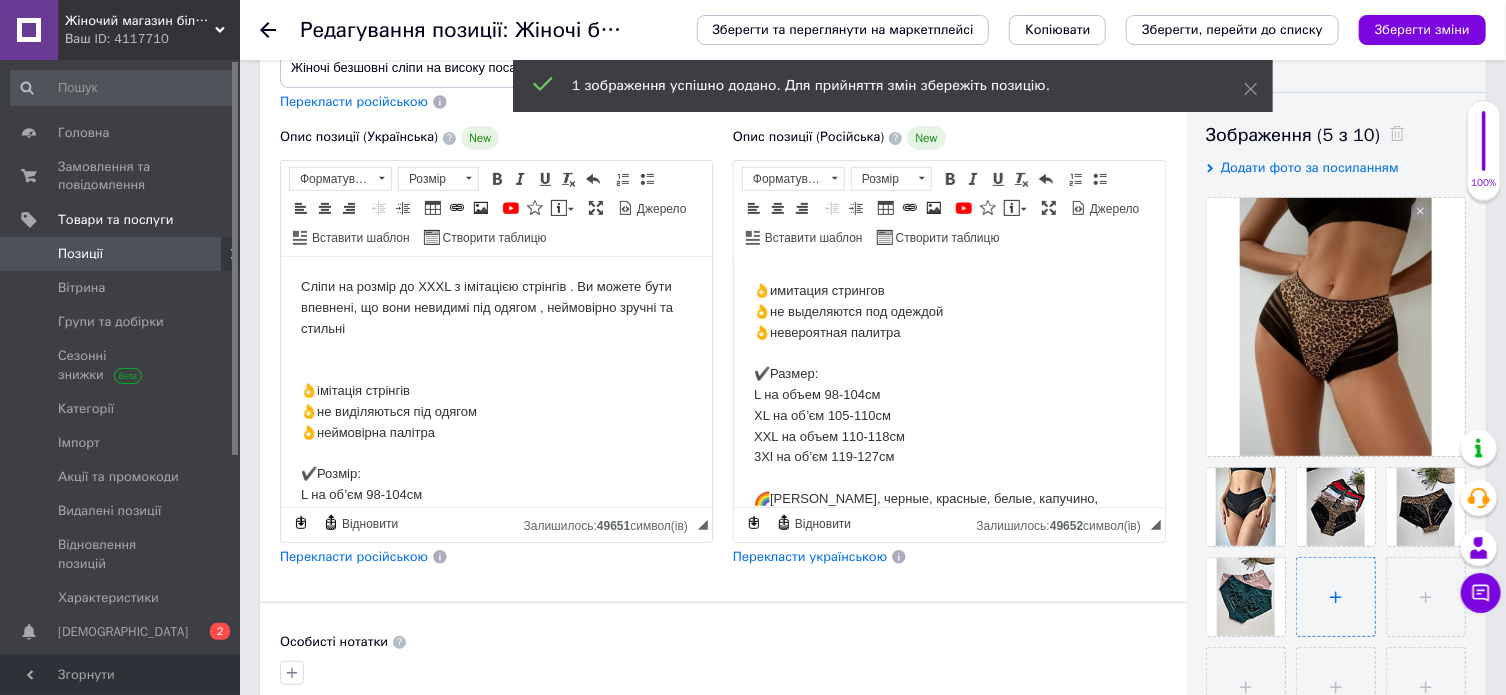 click at bounding box center [1336, 597] 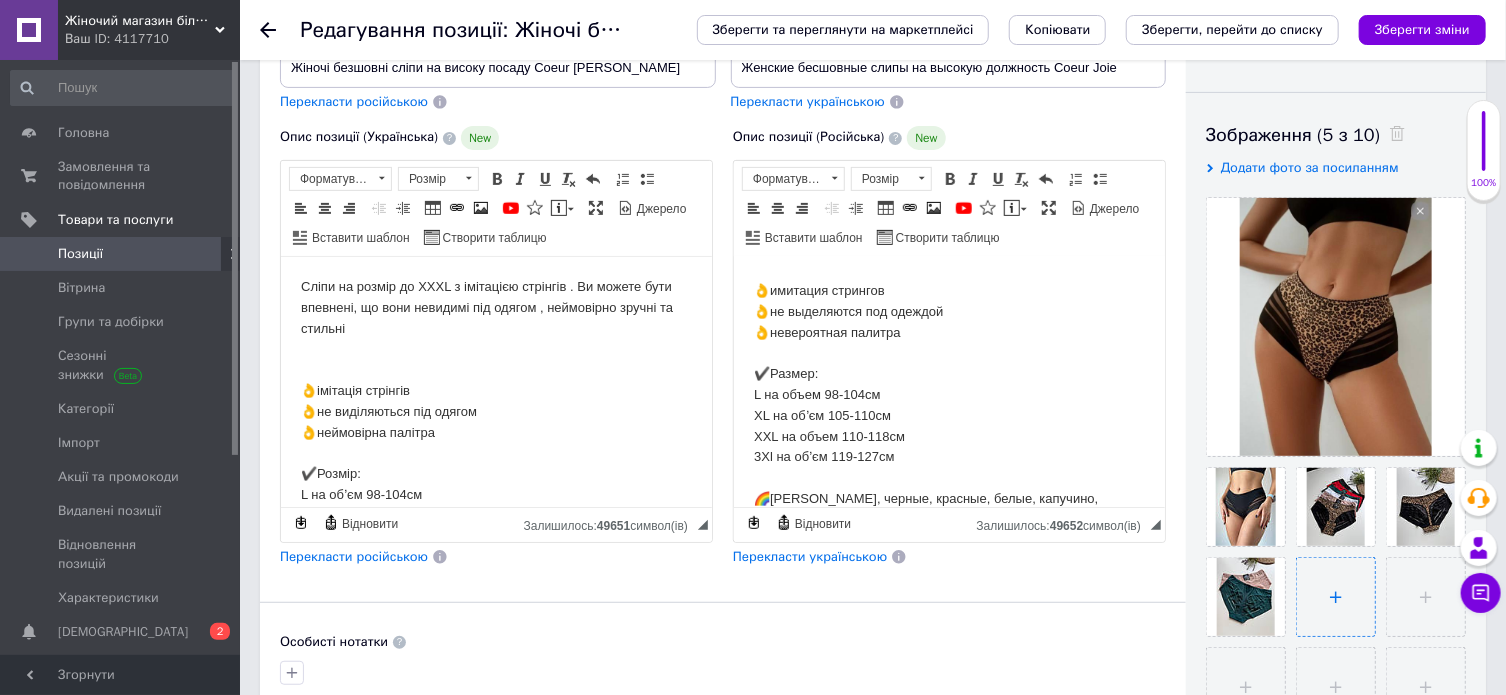 type on "C:\fakepath\photo_2025-07-12_17-00-35.jpg" 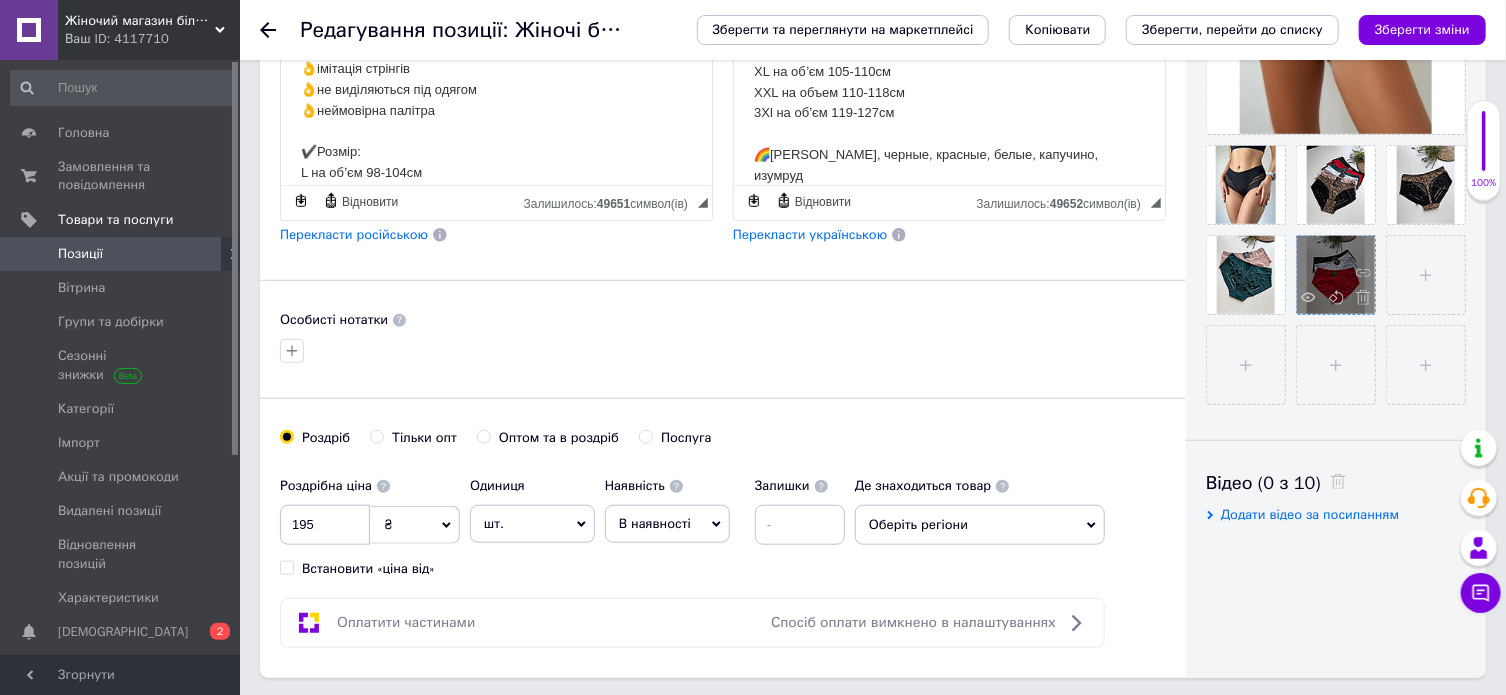 scroll, scrollTop: 700, scrollLeft: 0, axis: vertical 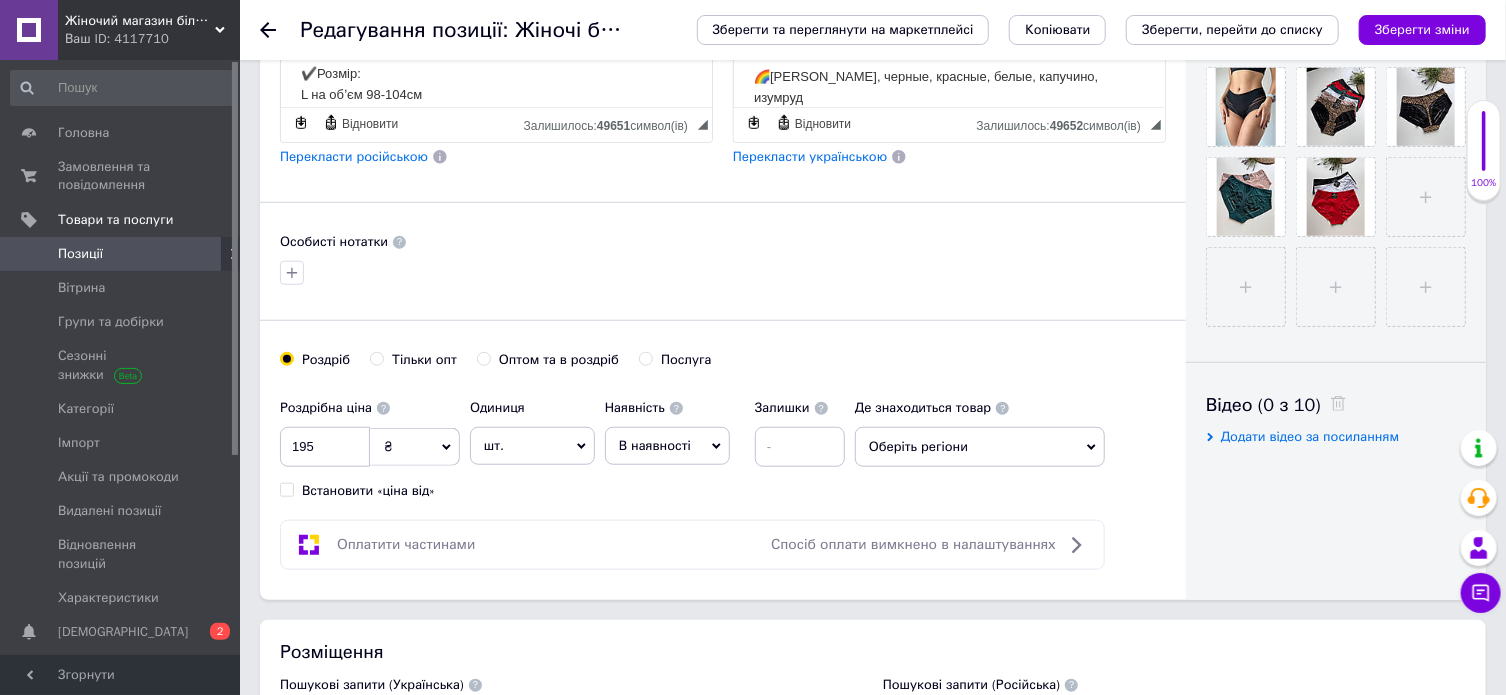 click on "Зберегти зміни" at bounding box center [1422, 29] 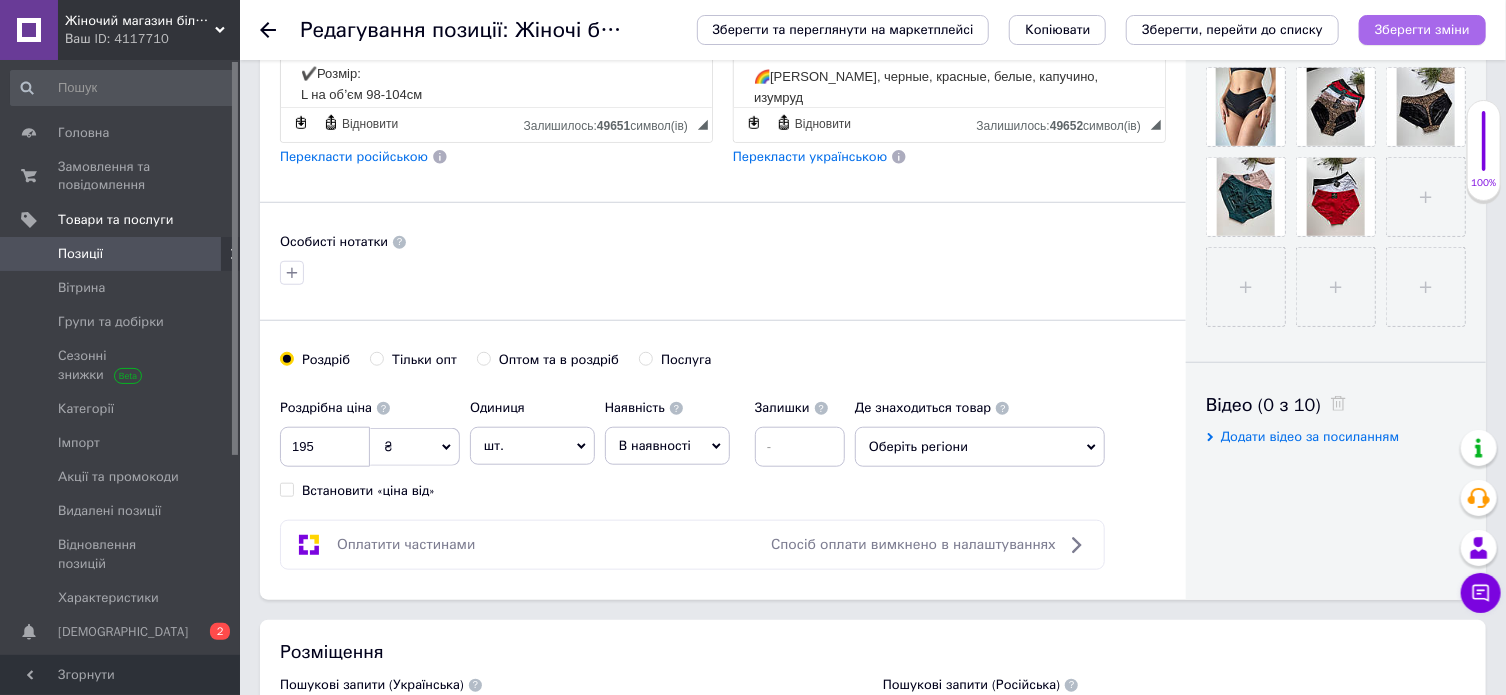 click on "Зберегти зміни" at bounding box center (1422, 29) 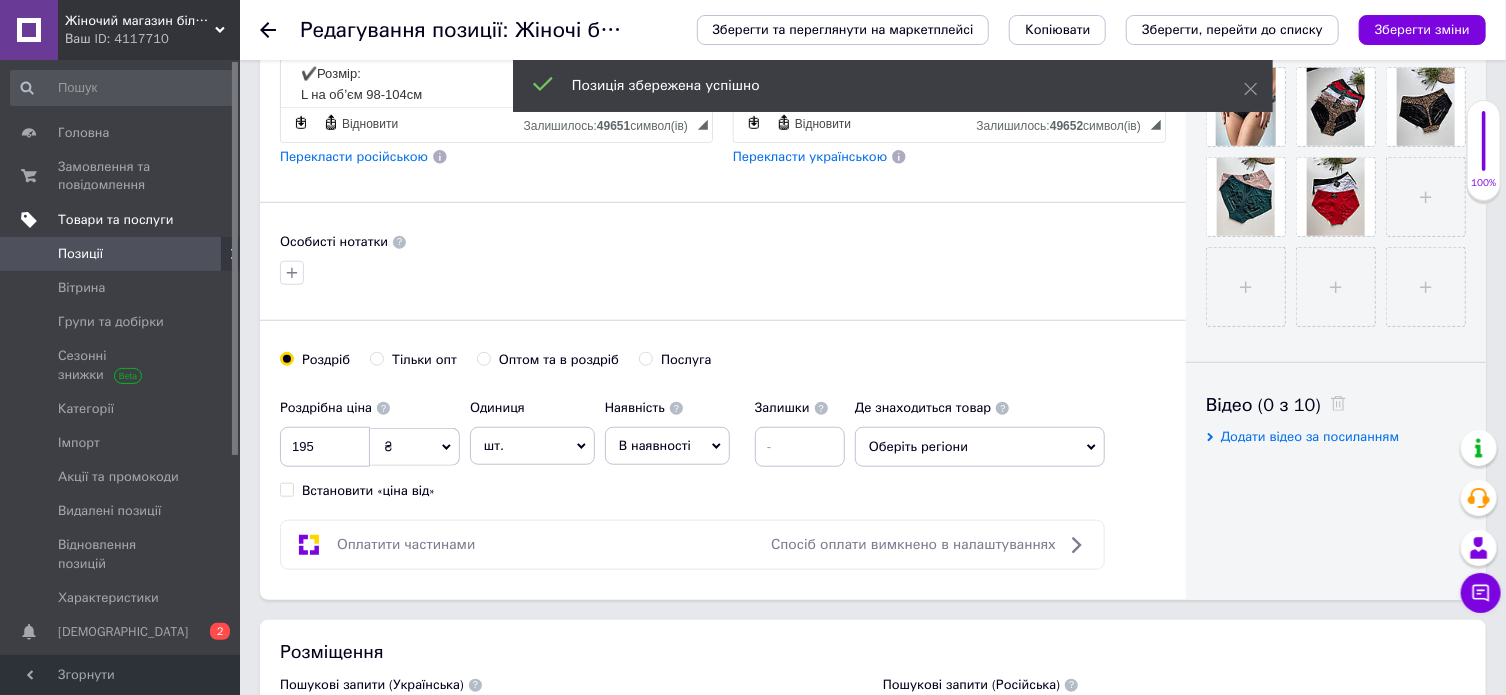click on "Товари та послуги" at bounding box center [115, 220] 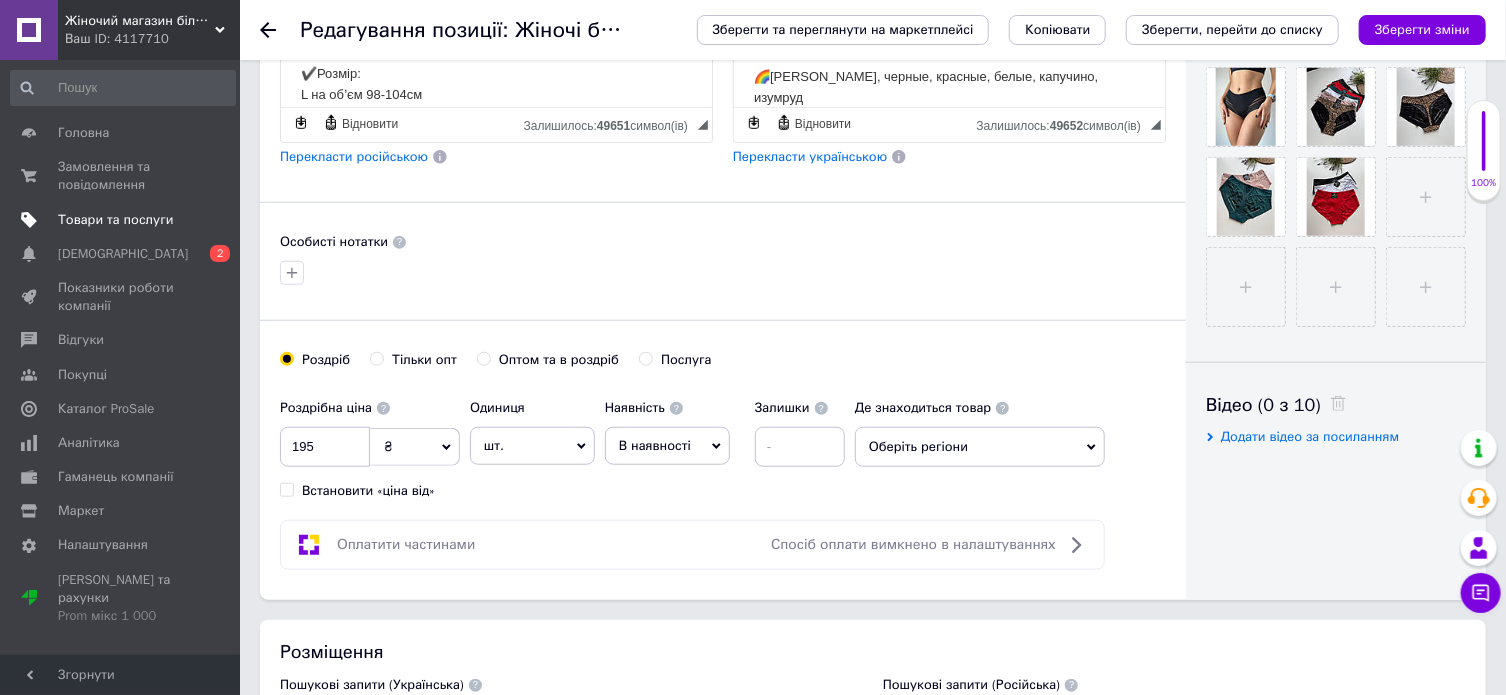 click on "Товари та послуги" at bounding box center (115, 220) 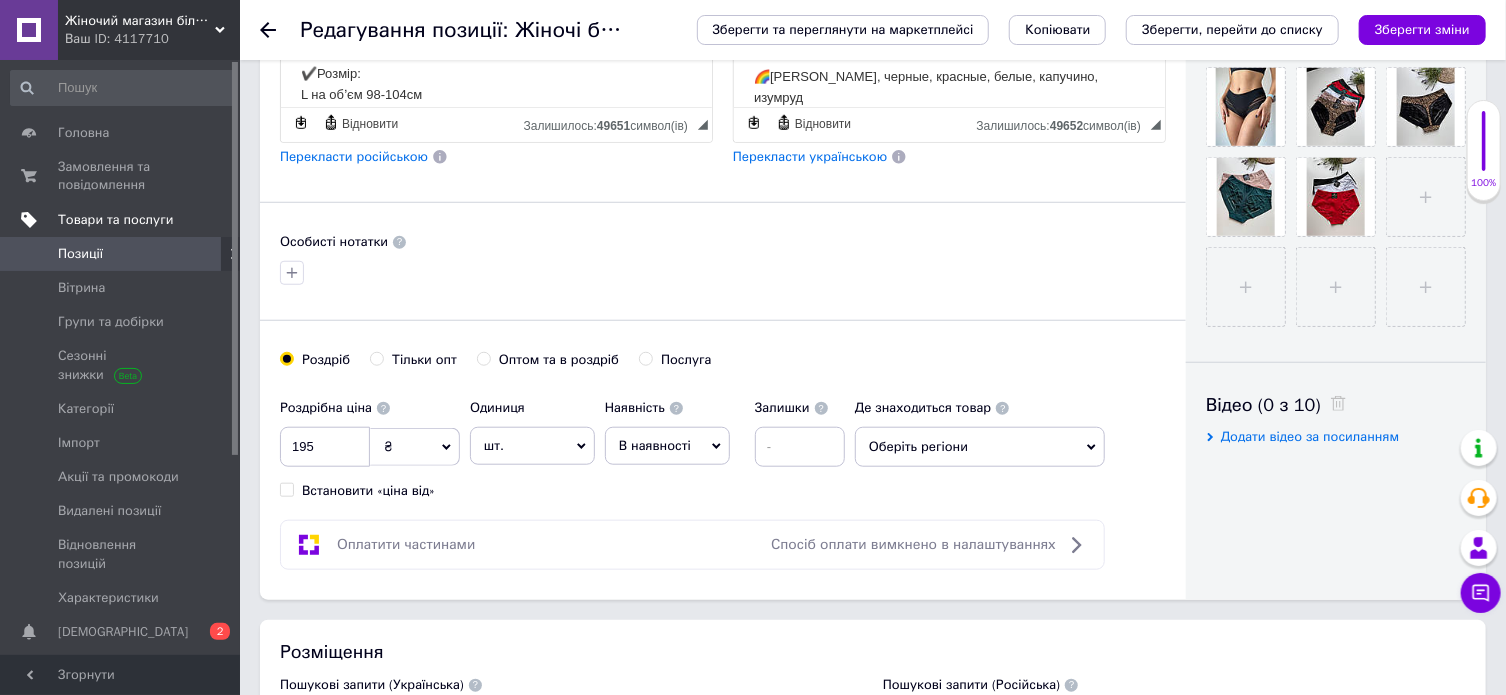 click on "Товари та послуги" at bounding box center (115, 220) 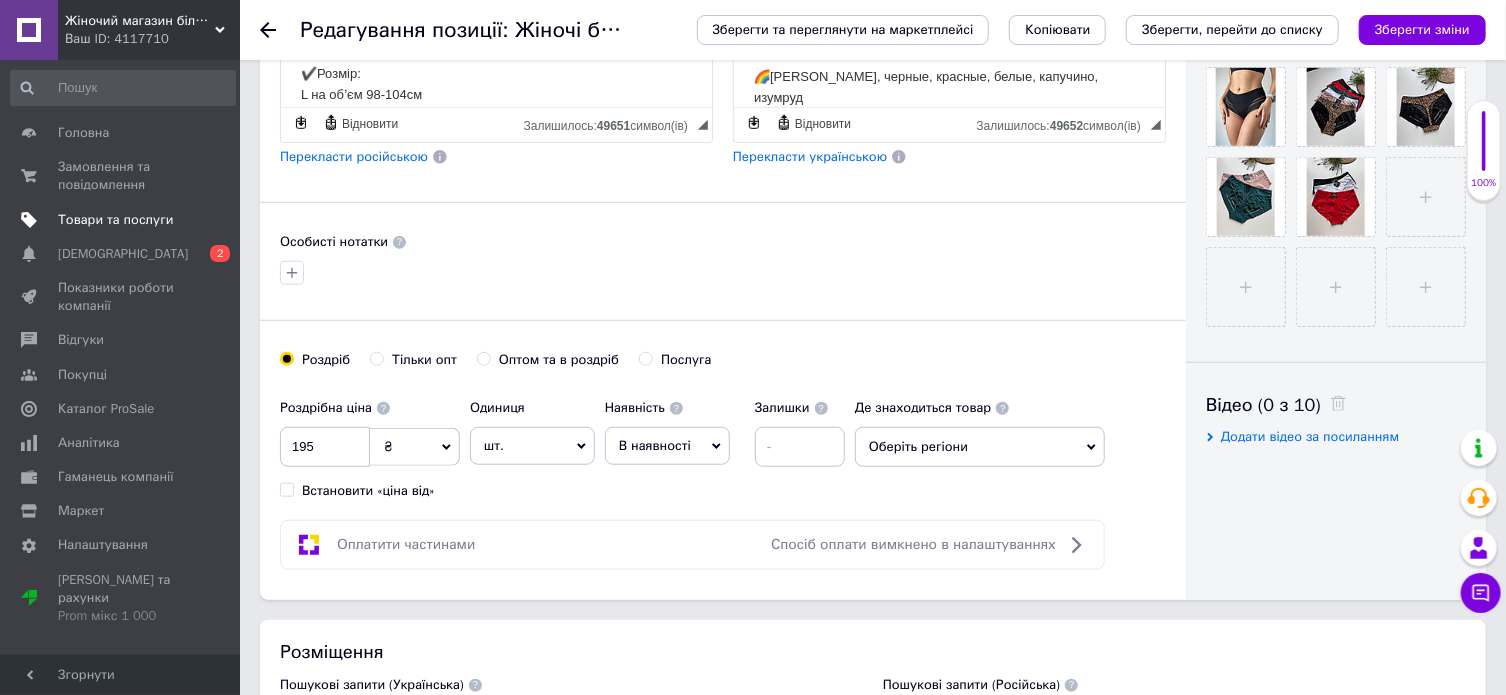 click on "Товари та послуги" at bounding box center [115, 220] 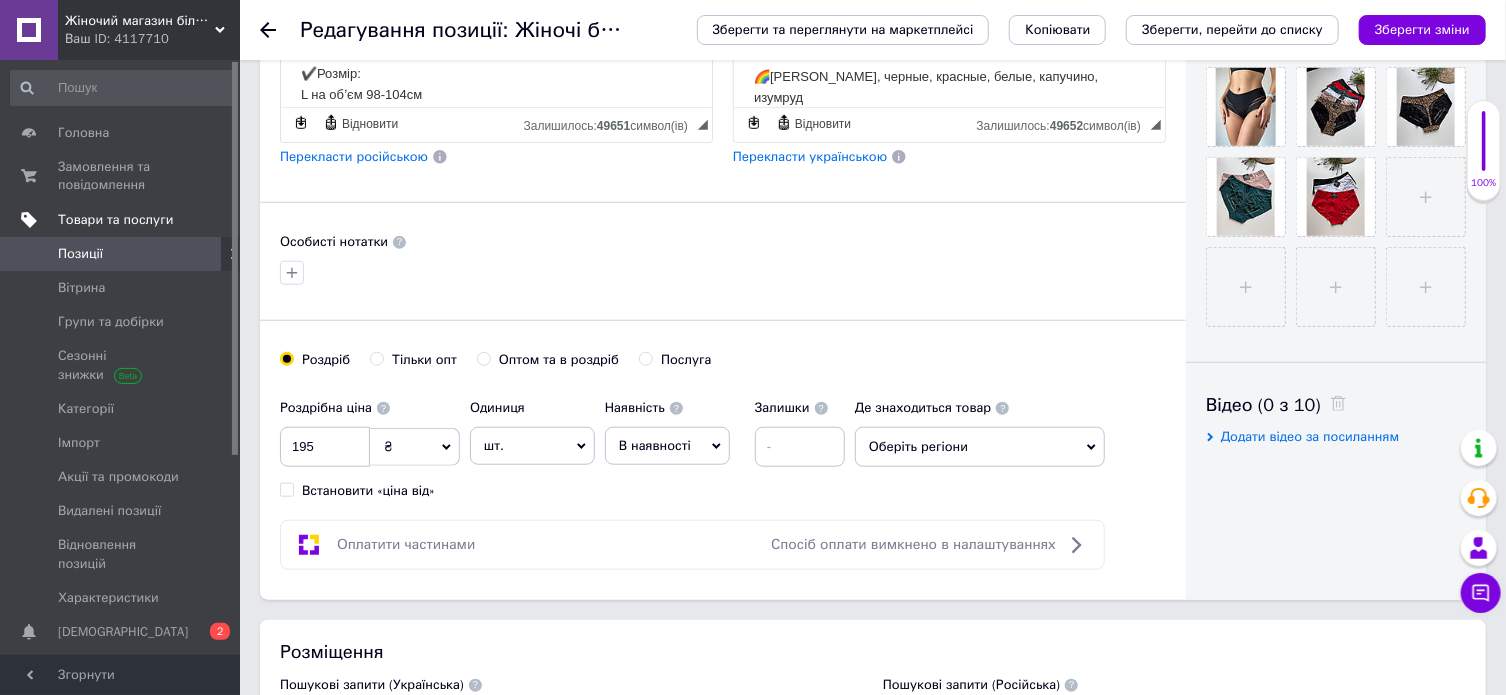click on "Товари та послуги" at bounding box center (115, 220) 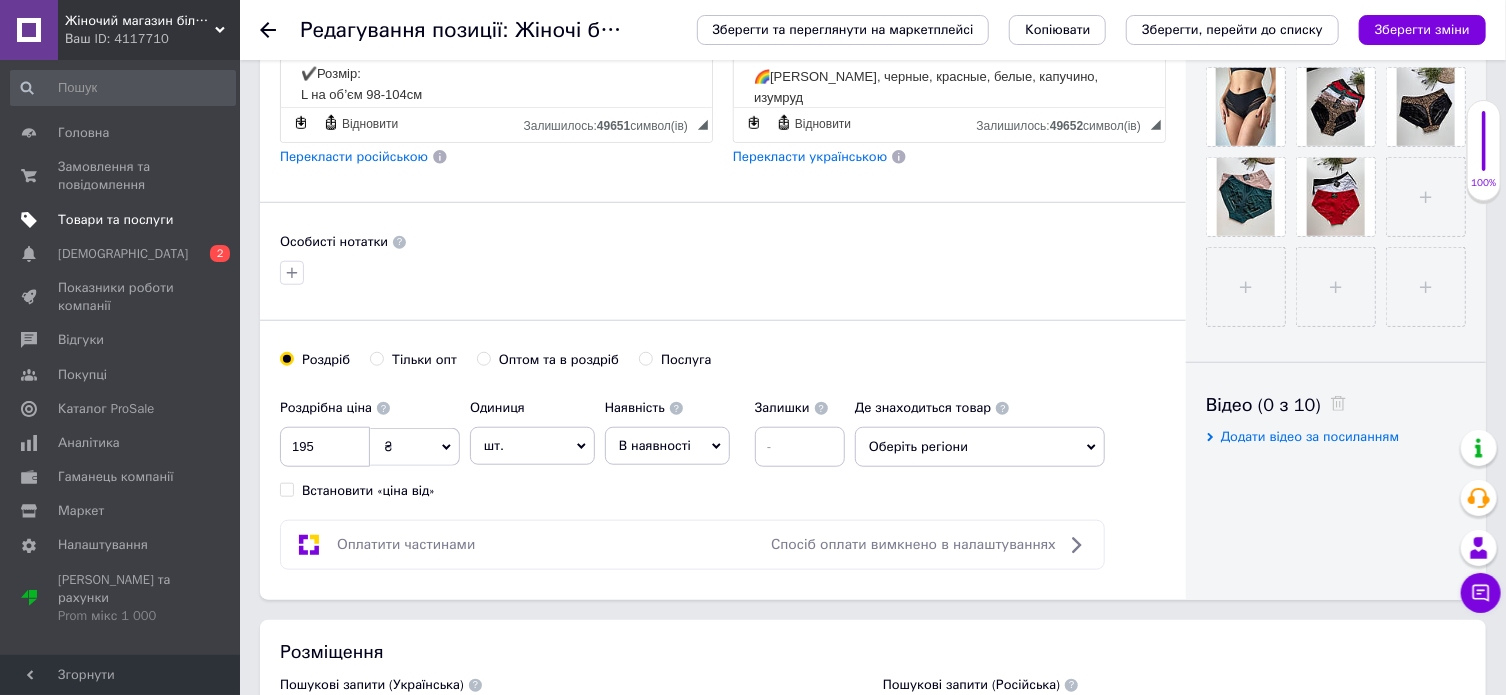 click on "Товари та послуги" at bounding box center [115, 220] 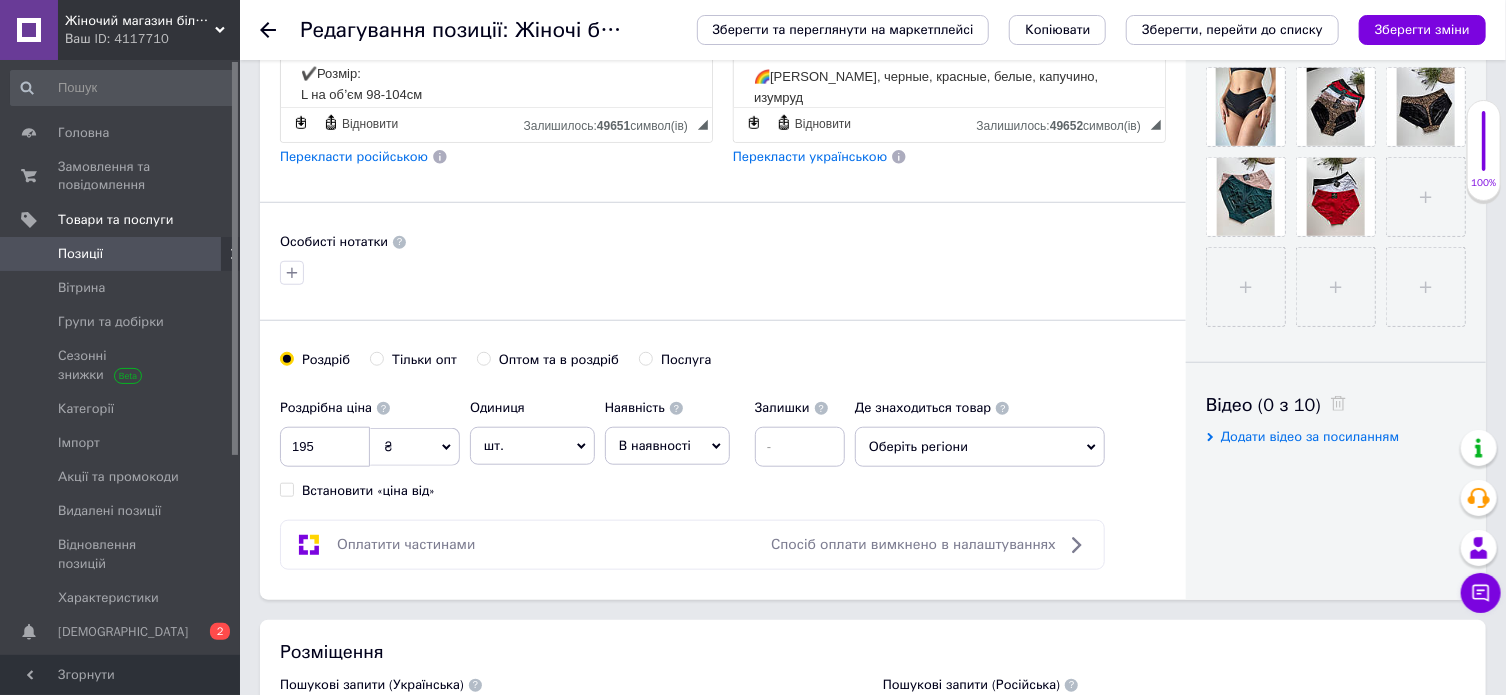 click on "Позиції" at bounding box center (80, 254) 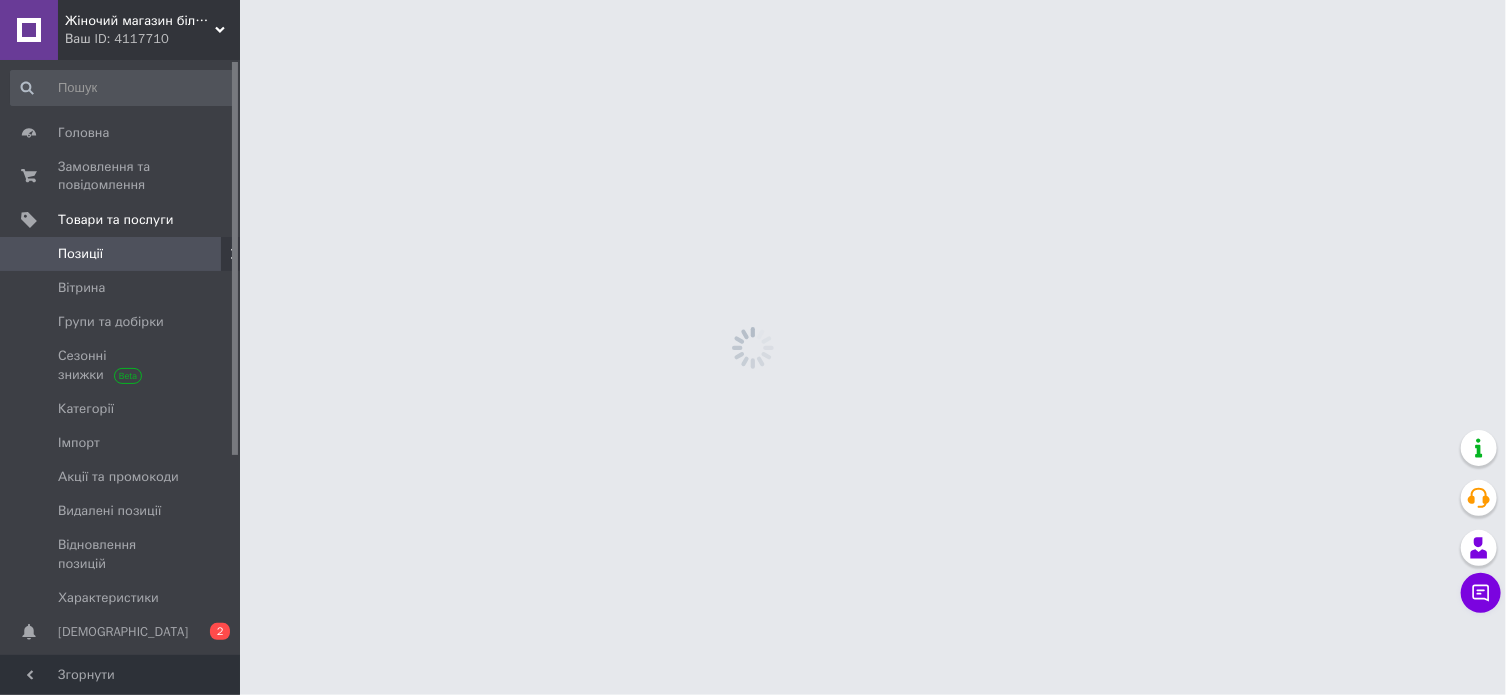 scroll, scrollTop: 0, scrollLeft: 0, axis: both 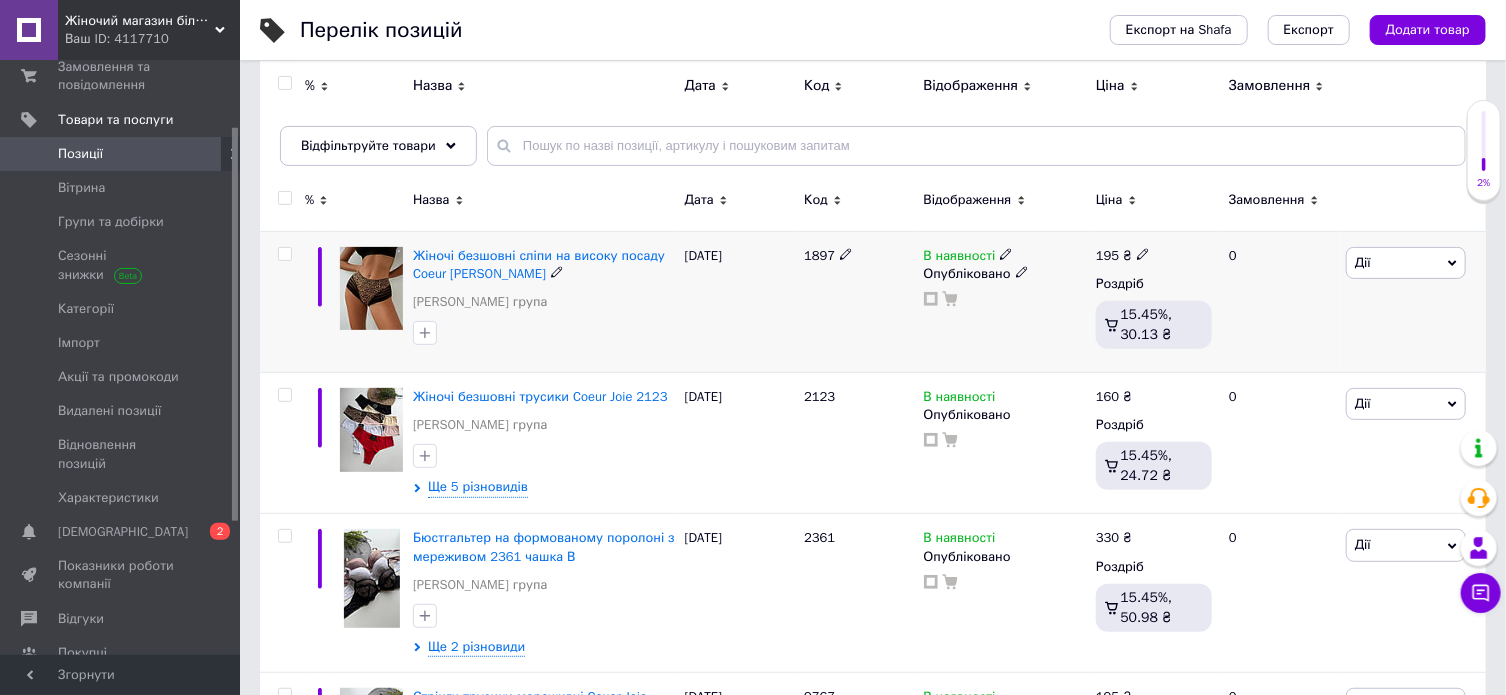 click 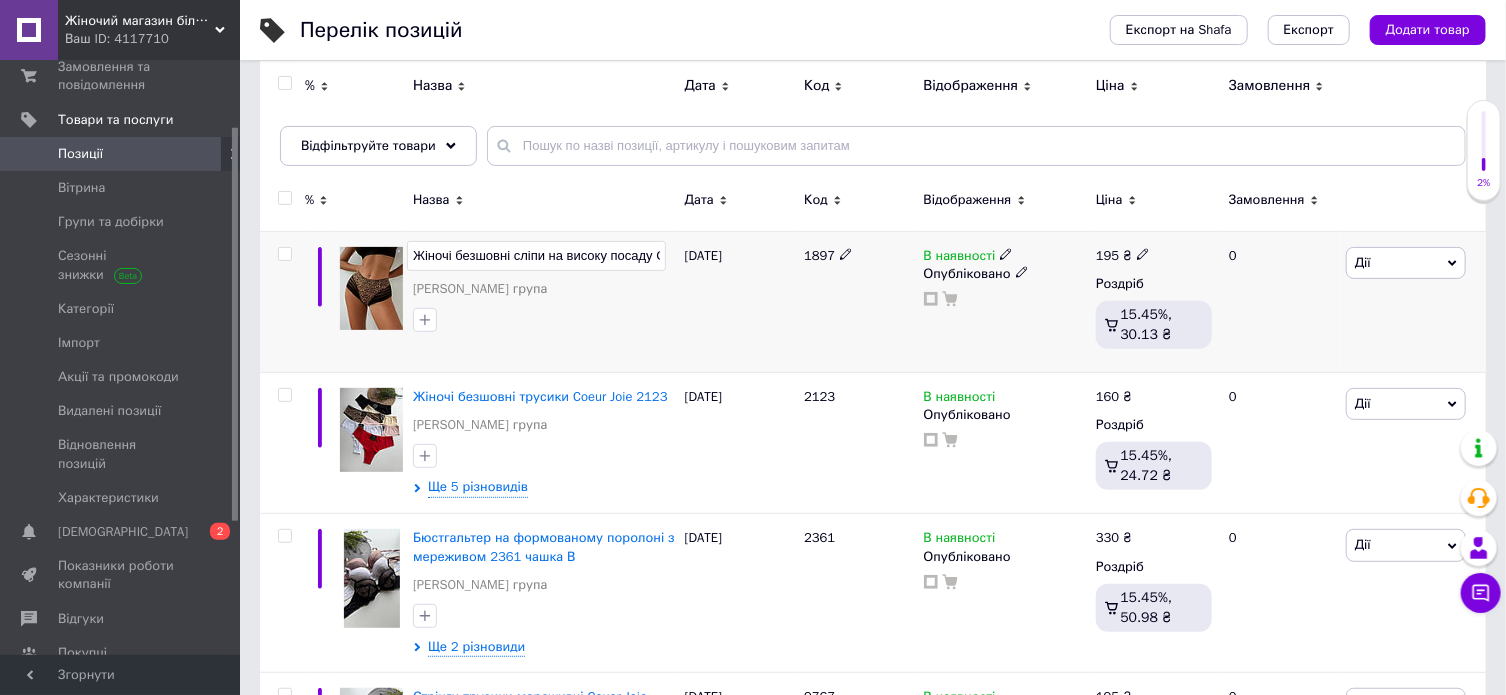 scroll, scrollTop: 0, scrollLeft: 59, axis: horizontal 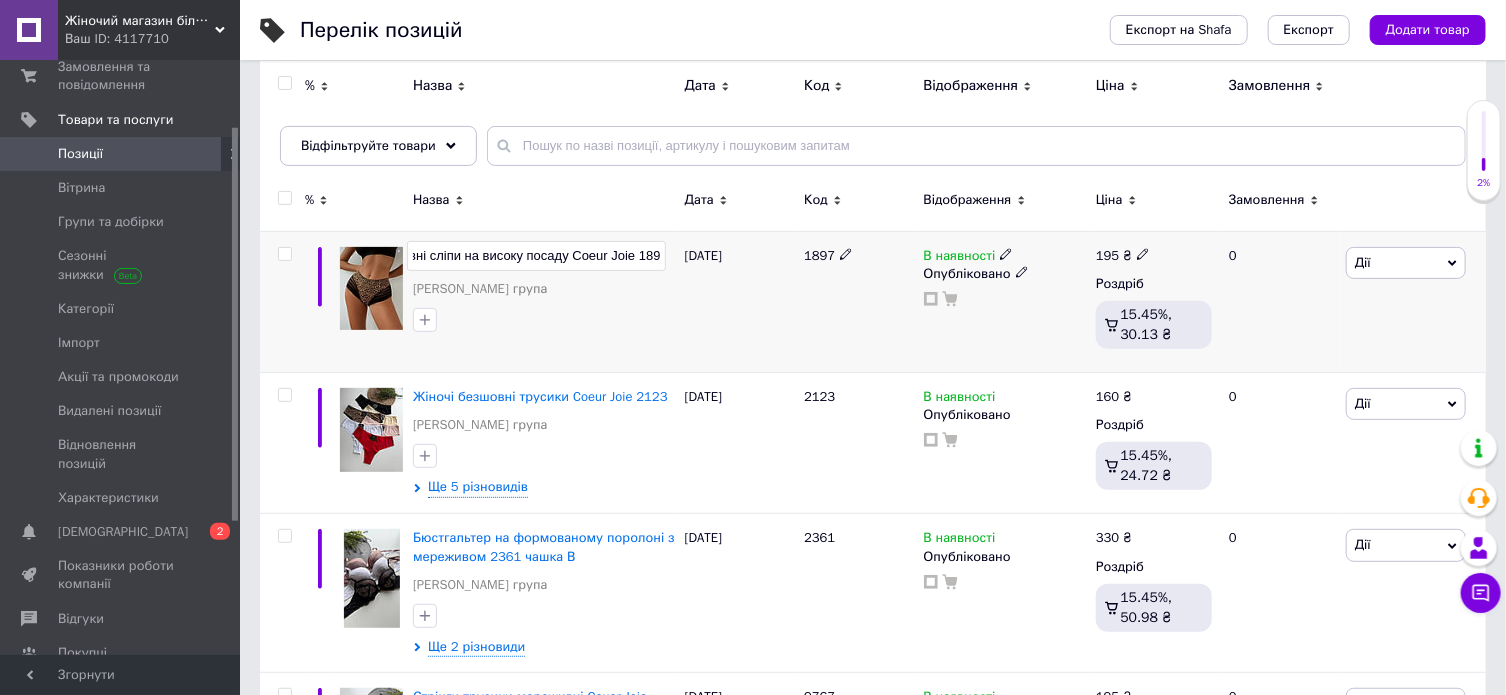 type on "Жіночі безшовні сліпи на високу посаду Coeur Joie 1897" 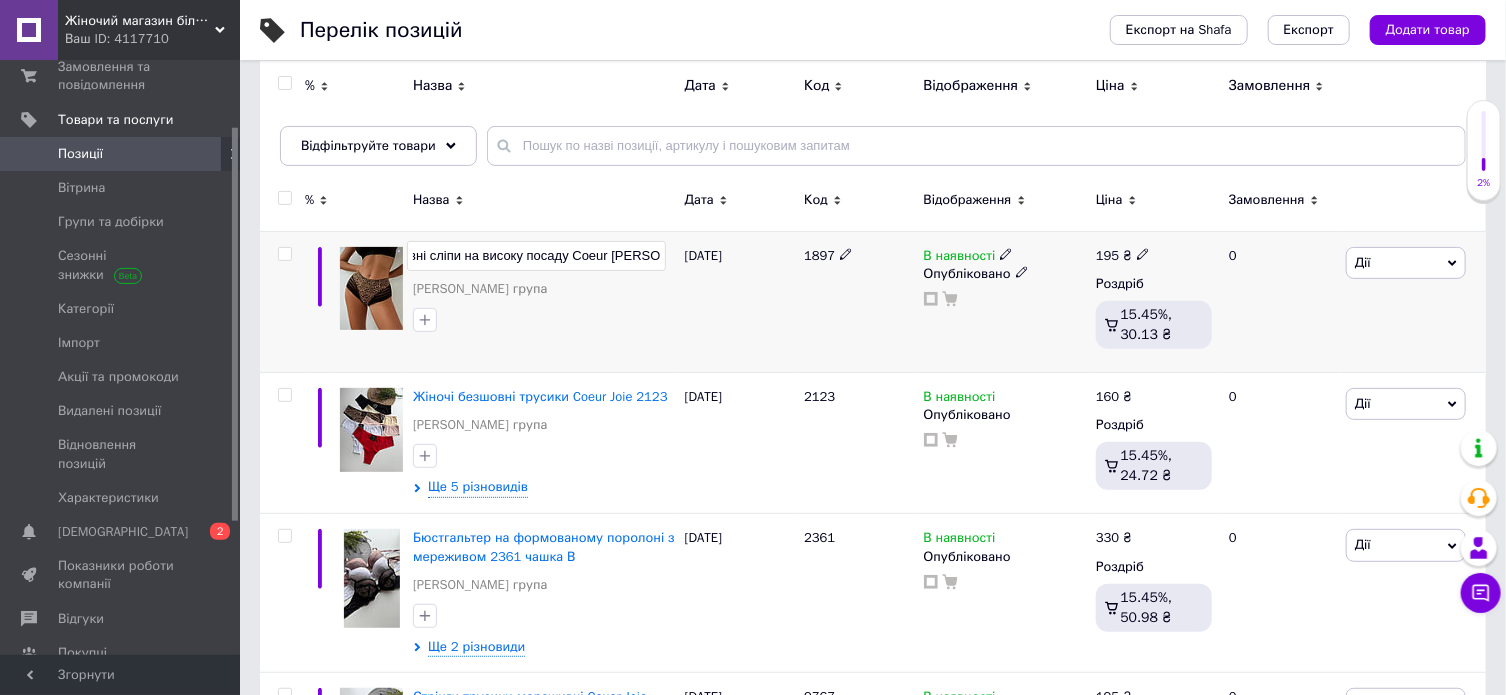 scroll, scrollTop: 0, scrollLeft: 91, axis: horizontal 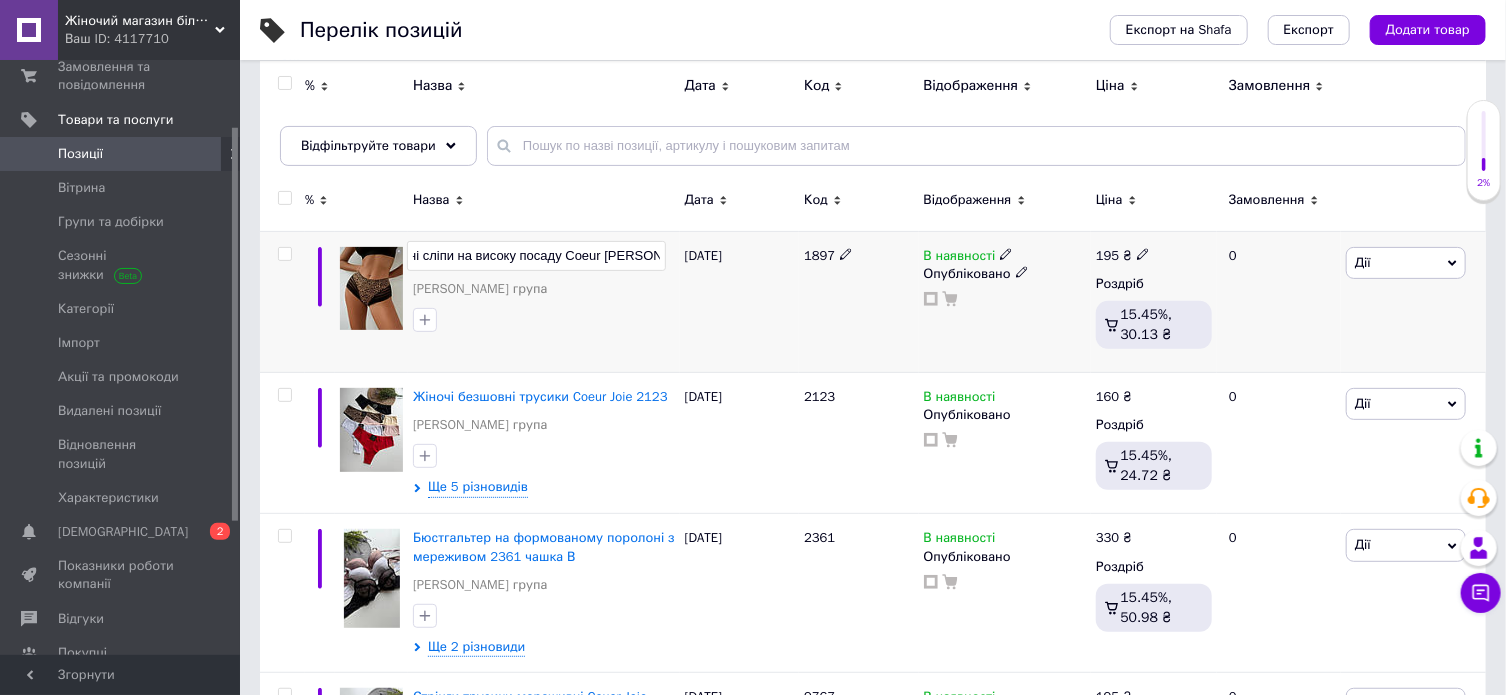 click at bounding box center (544, 320) 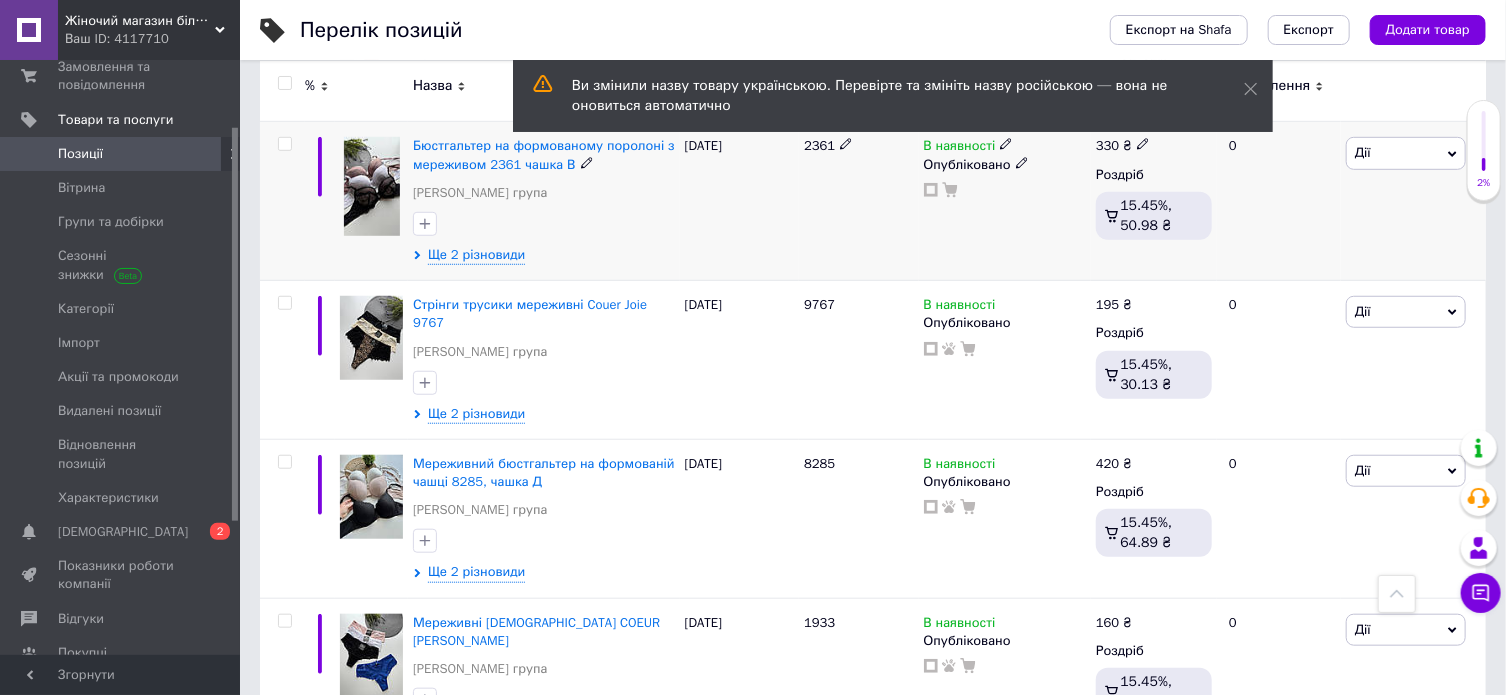 scroll, scrollTop: 700, scrollLeft: 0, axis: vertical 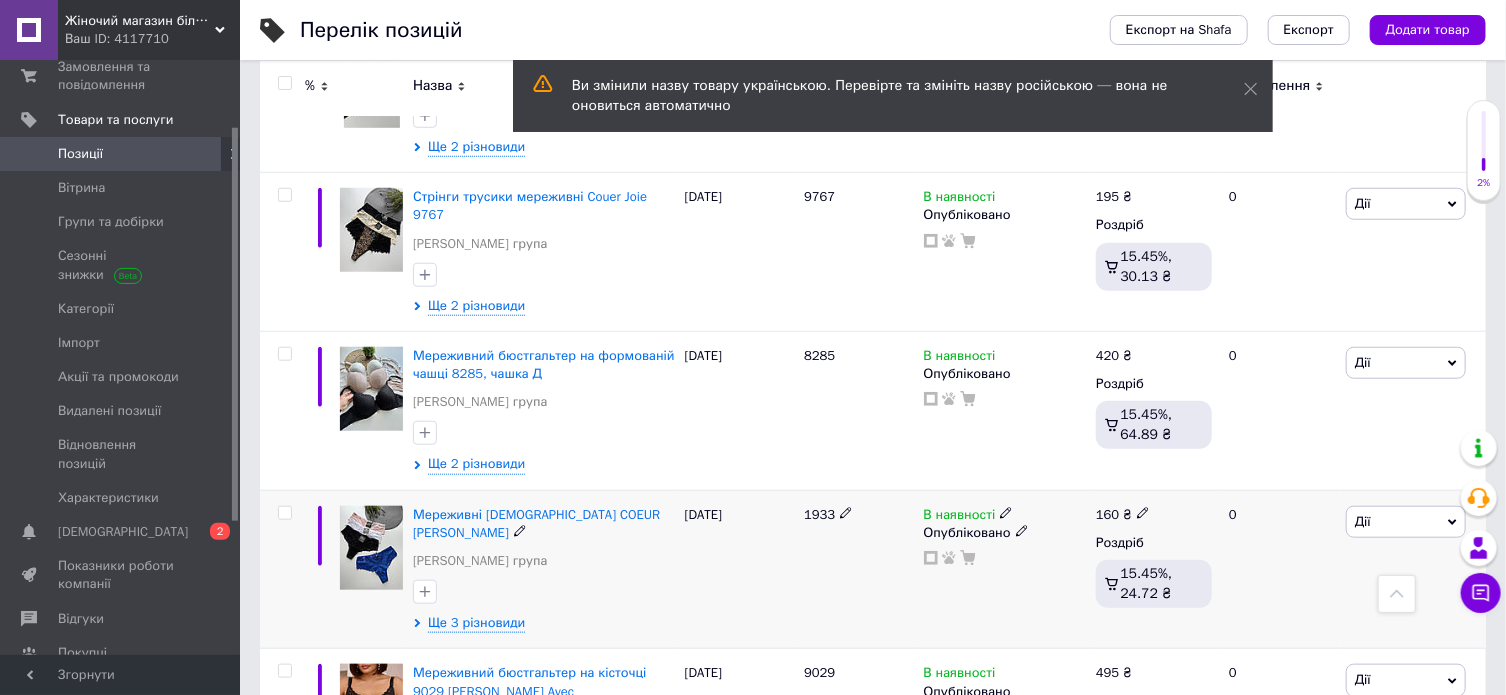 click 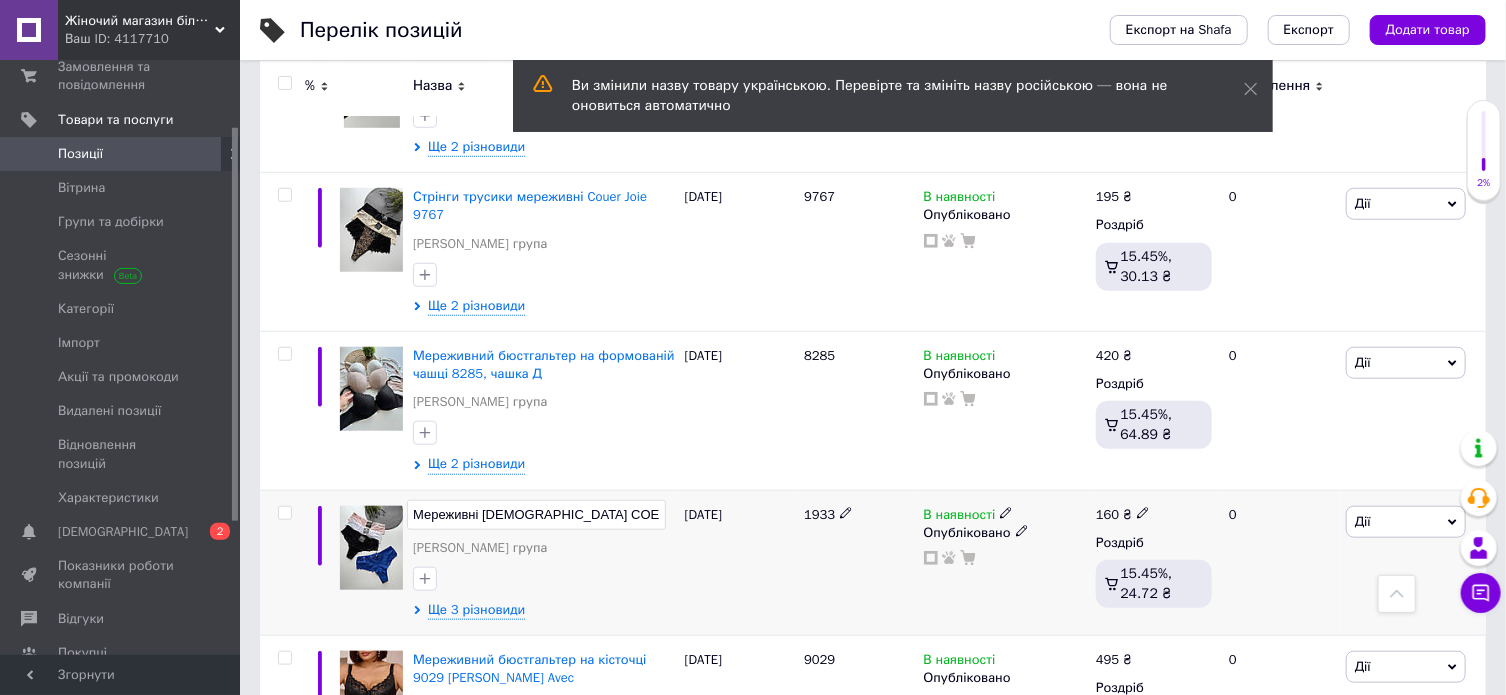 scroll, scrollTop: 0, scrollLeft: 7, axis: horizontal 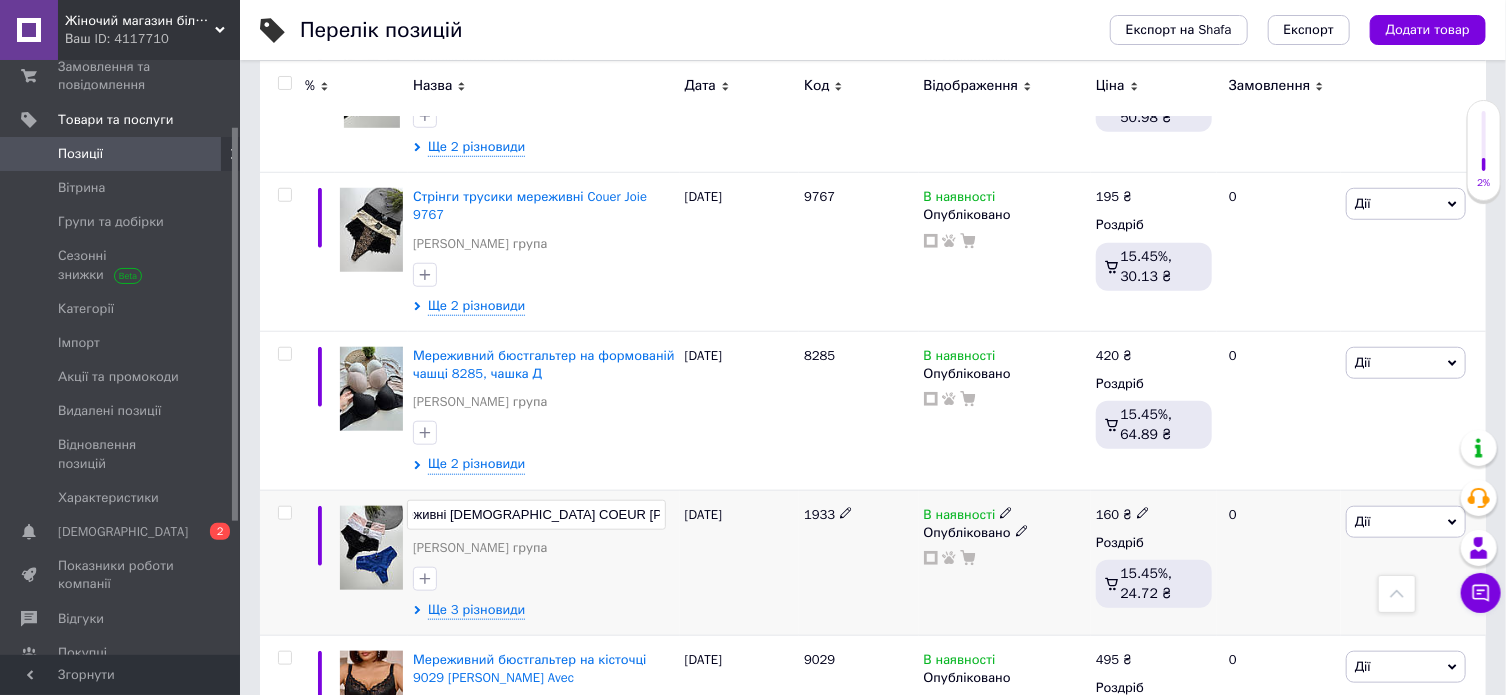 type on "Мереживні бразиляни COEUR JOIE батал 1933" 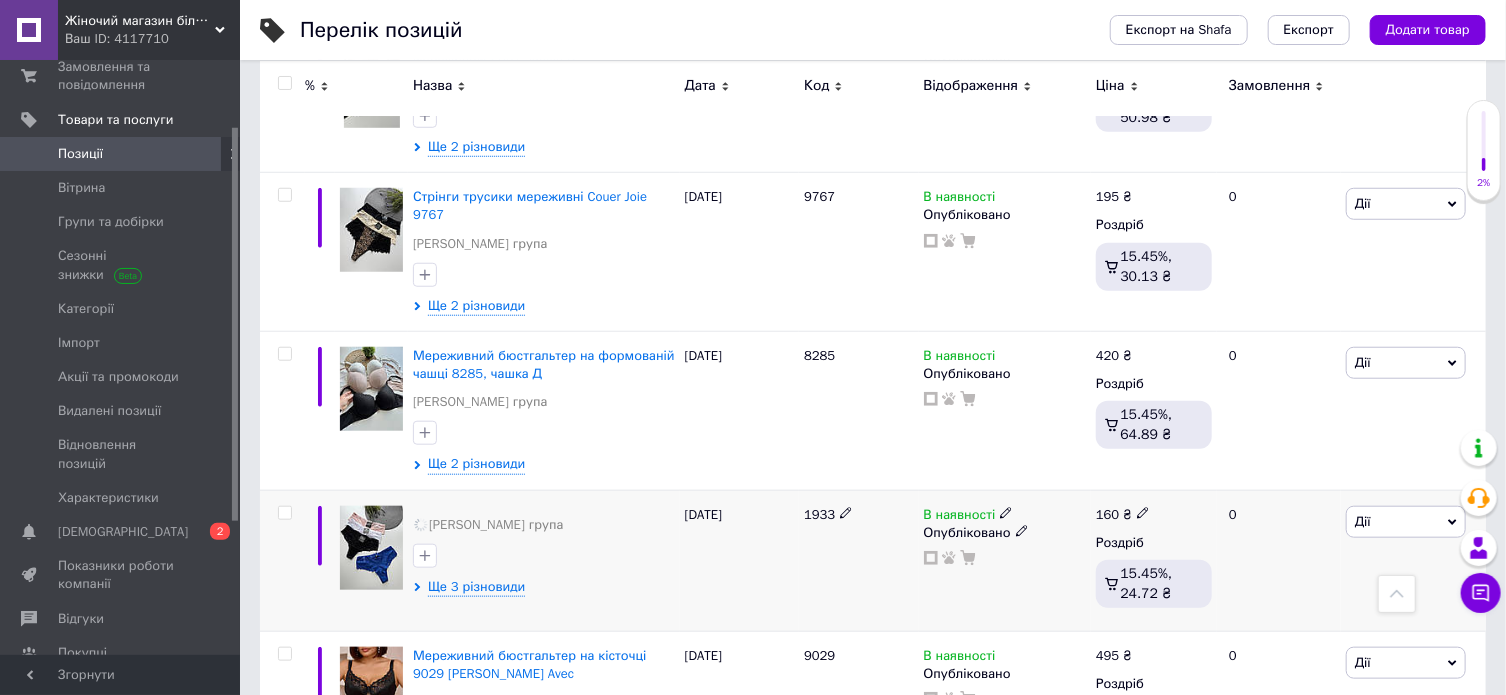 click at bounding box center (544, 556) 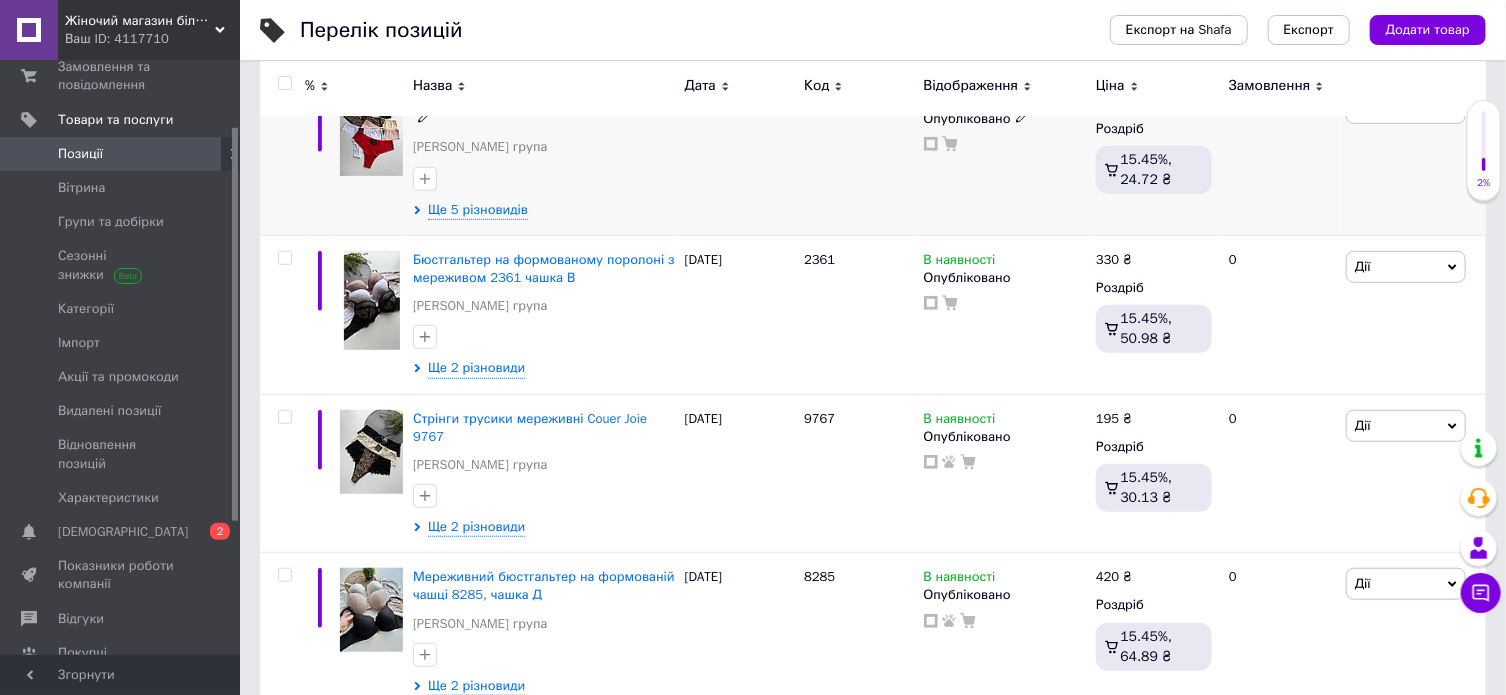 scroll, scrollTop: 500, scrollLeft: 0, axis: vertical 